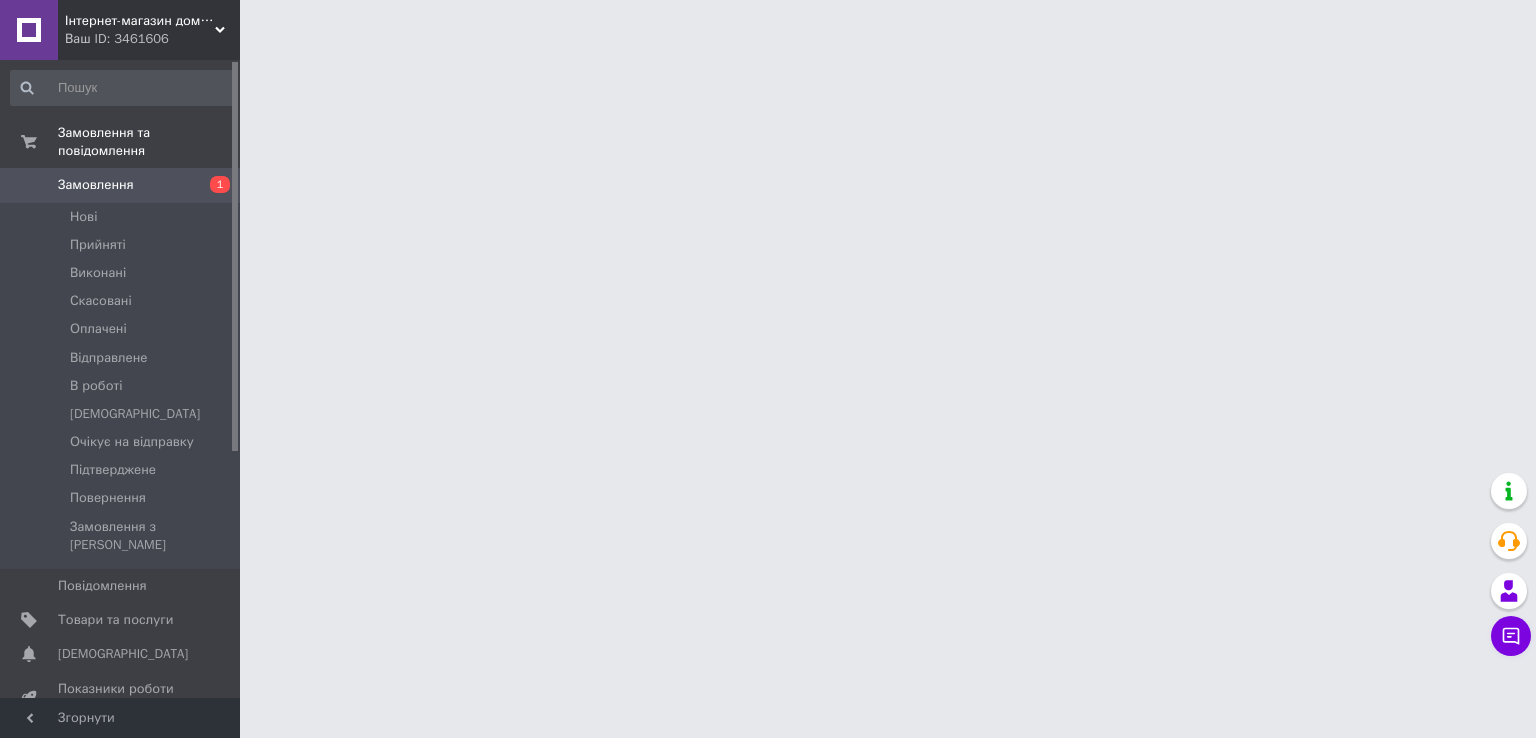 scroll, scrollTop: 0, scrollLeft: 0, axis: both 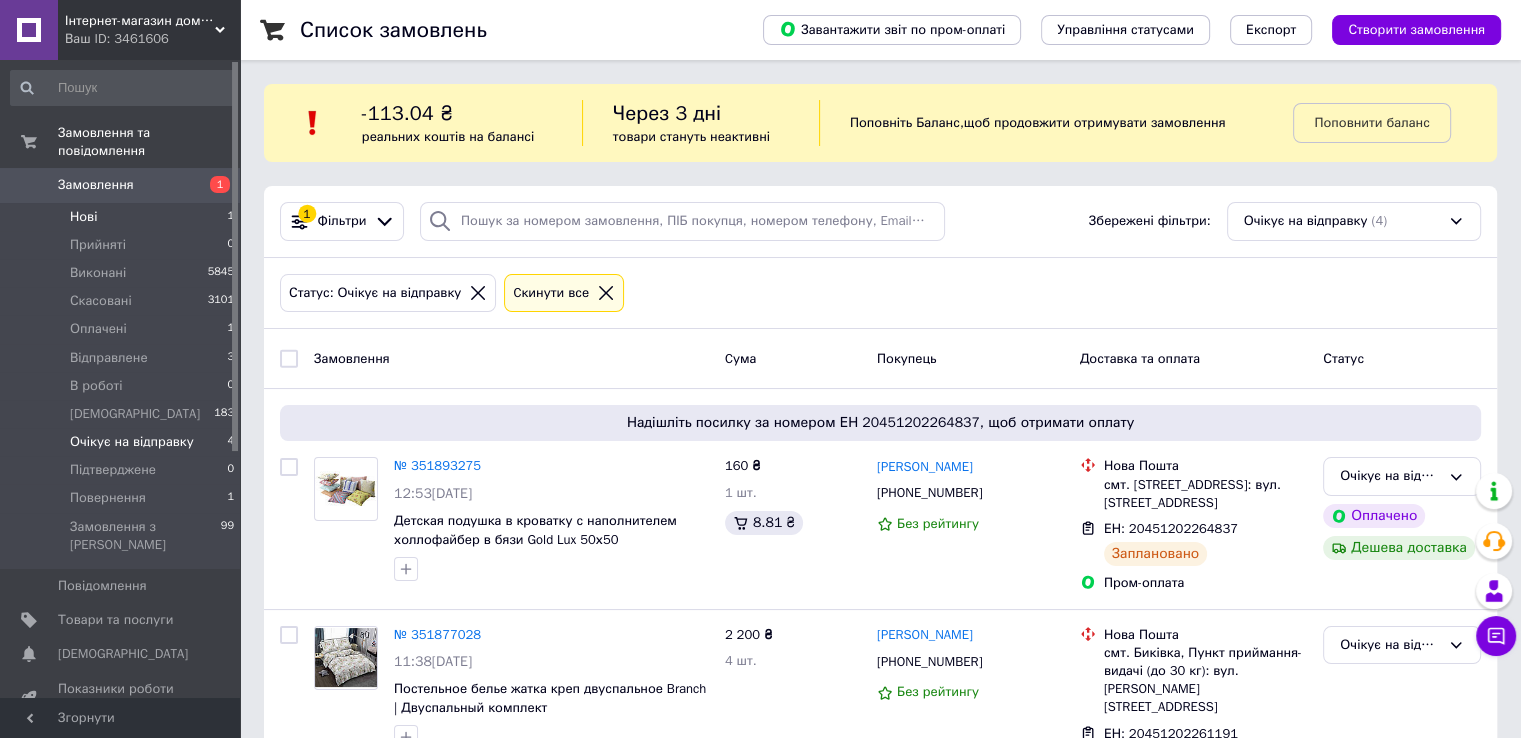 click on "Нові 1" at bounding box center (123, 217) 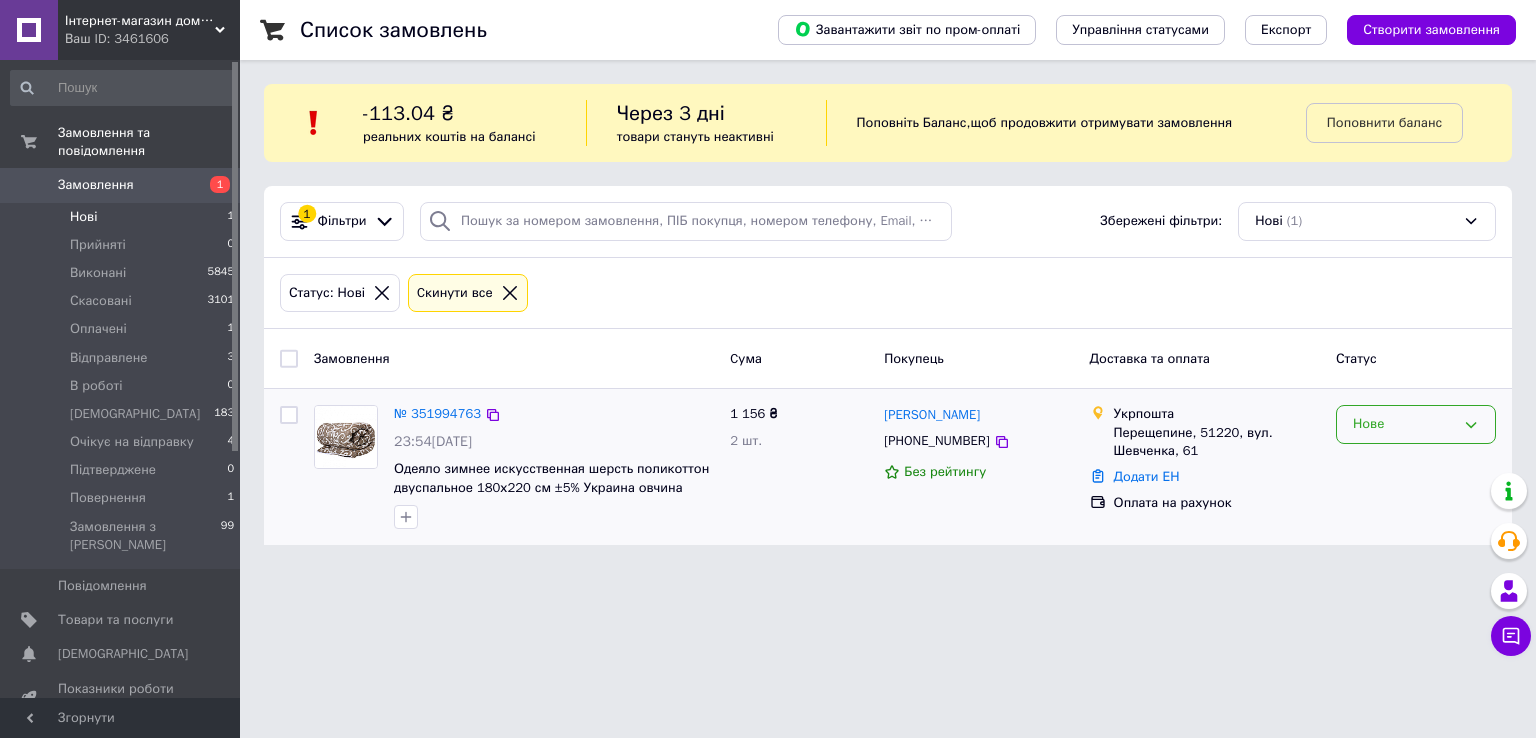 click on "Нове" at bounding box center [1404, 424] 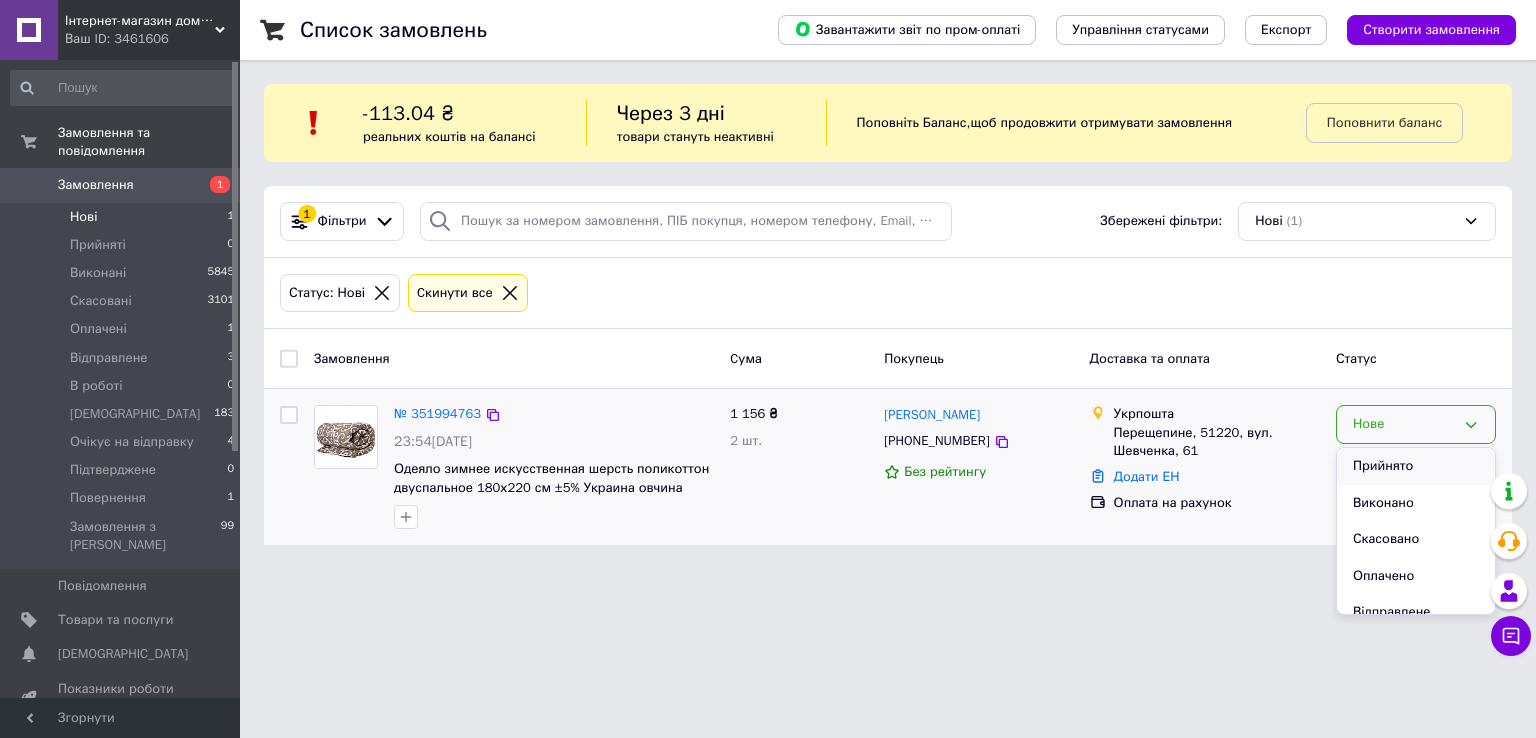 click on "Прийнято" at bounding box center [1416, 466] 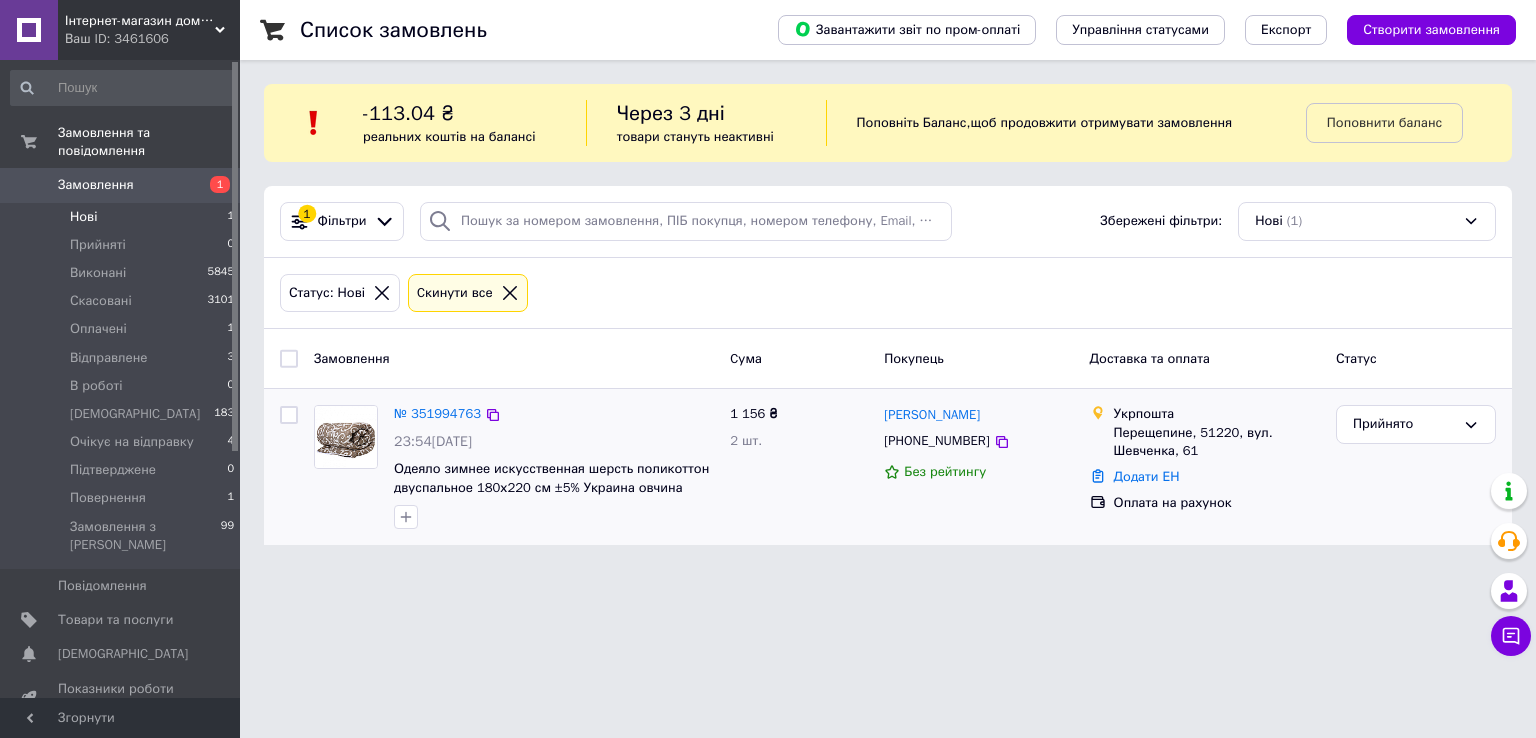 click on "Замовлення" at bounding box center [121, 185] 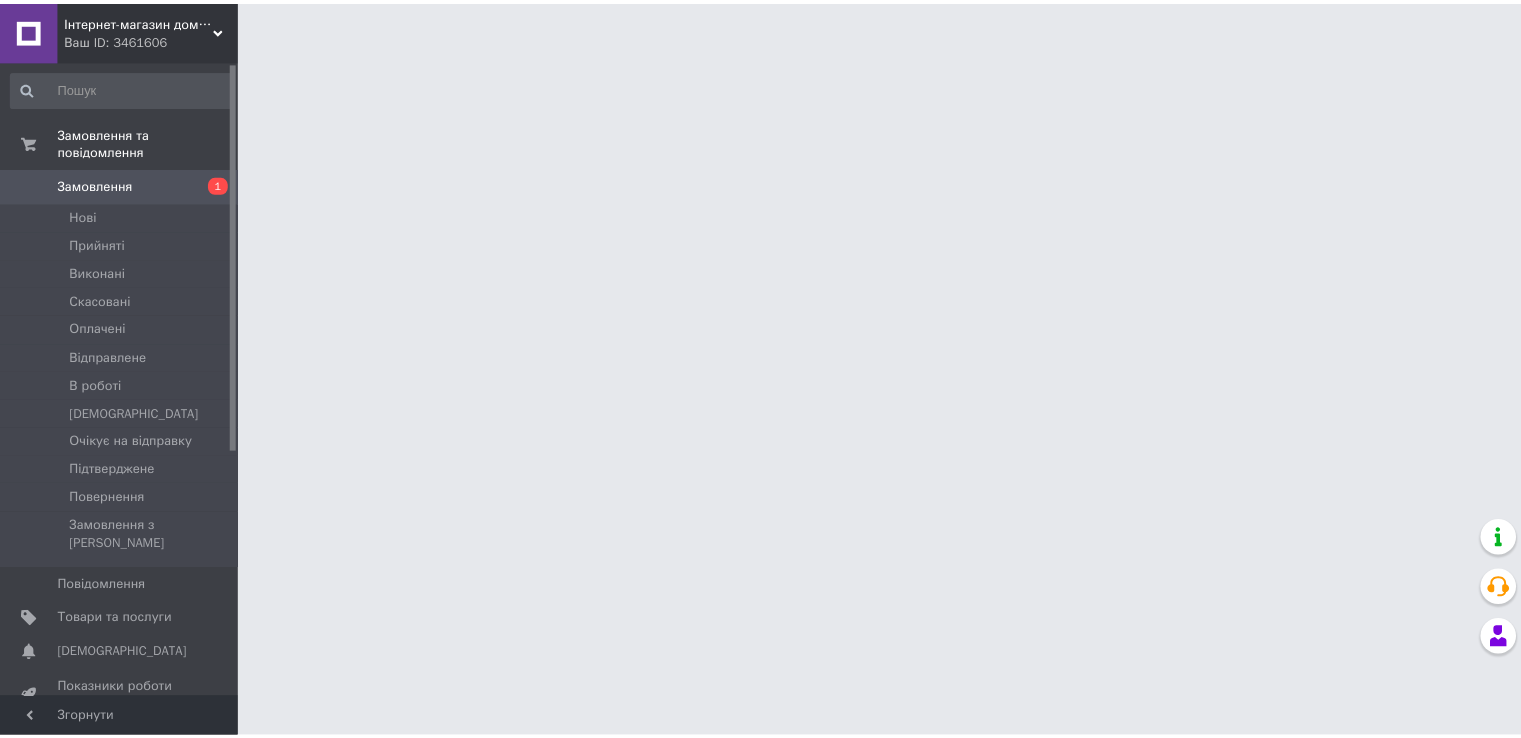 scroll, scrollTop: 0, scrollLeft: 0, axis: both 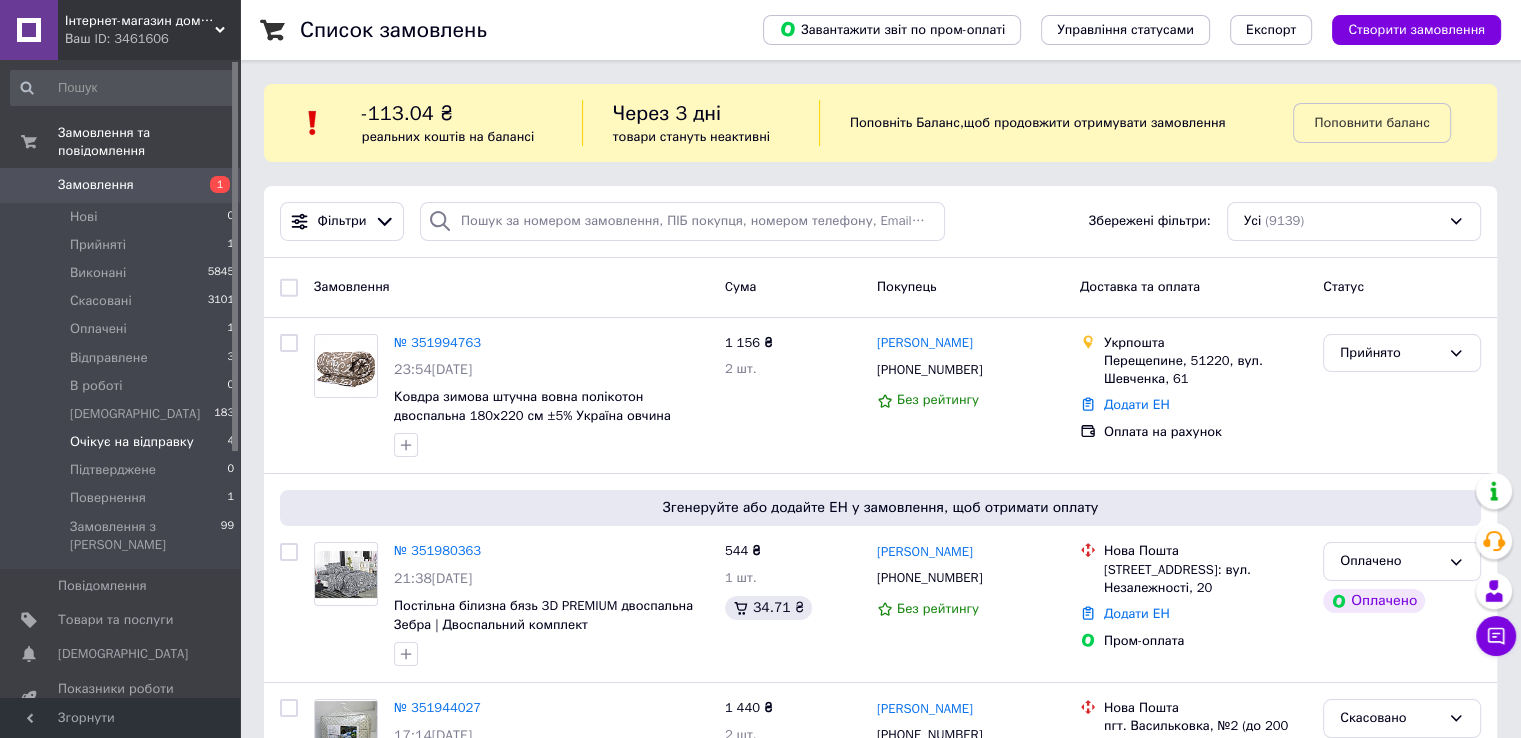 click on "Очікує на відправку" at bounding box center [132, 442] 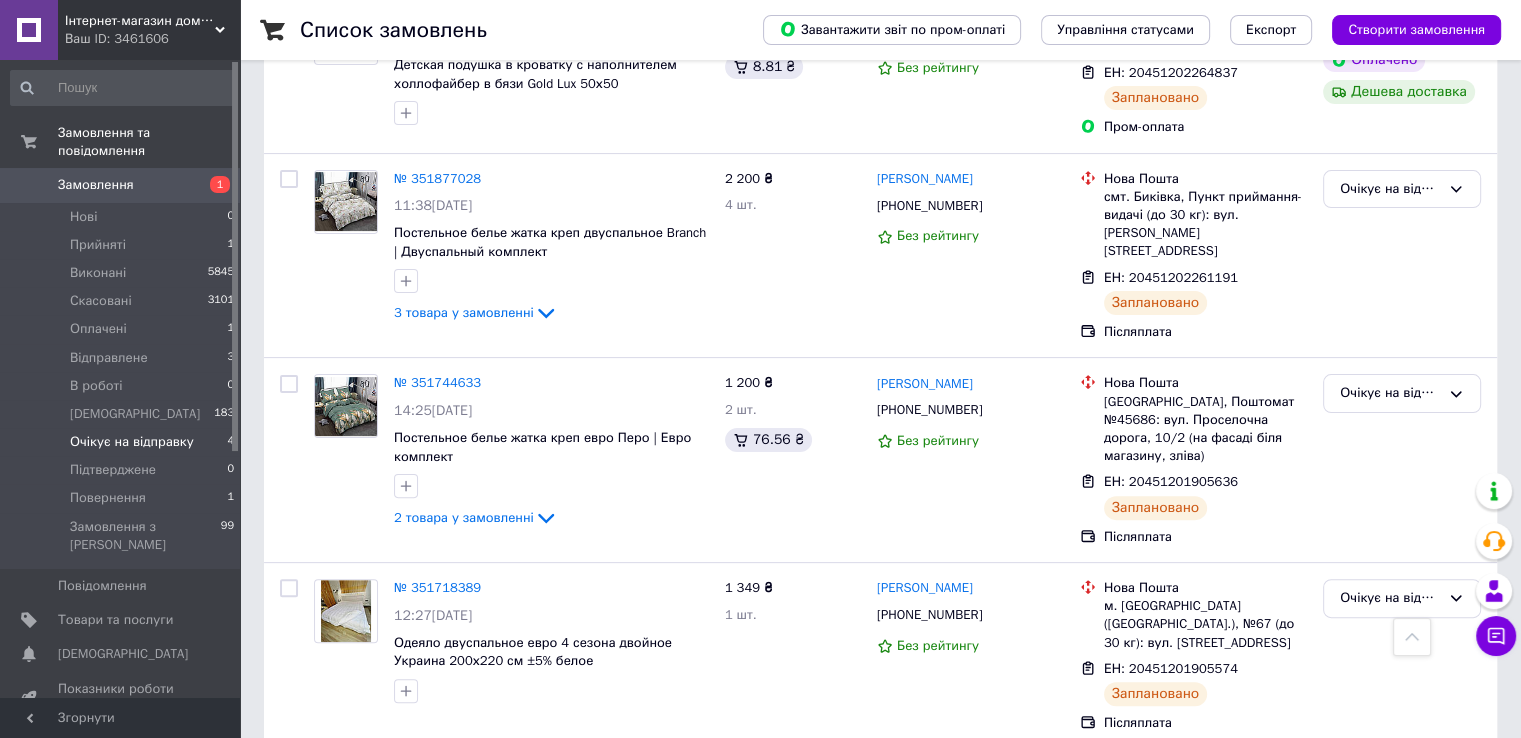 scroll, scrollTop: 457, scrollLeft: 0, axis: vertical 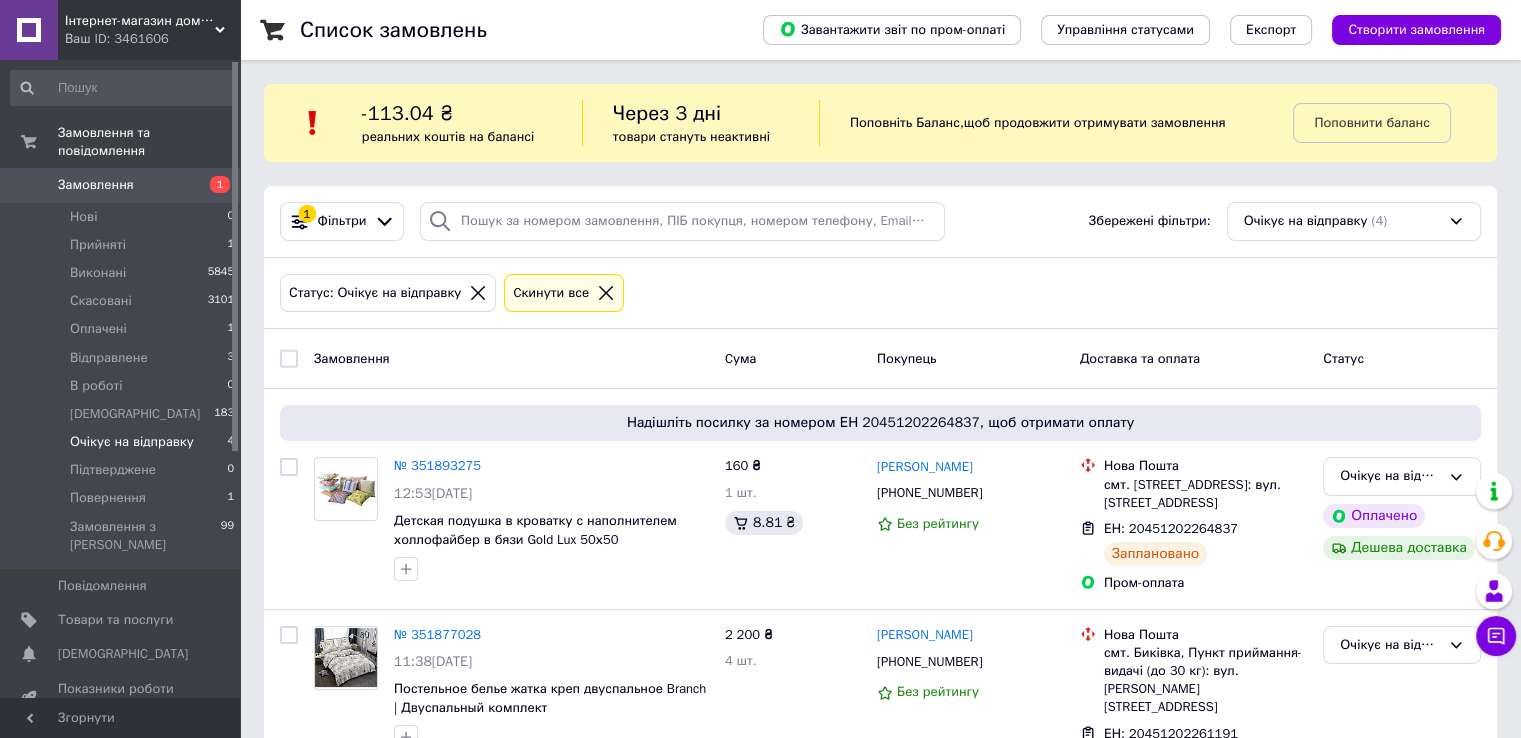 click on "Замовлення" at bounding box center (96, 185) 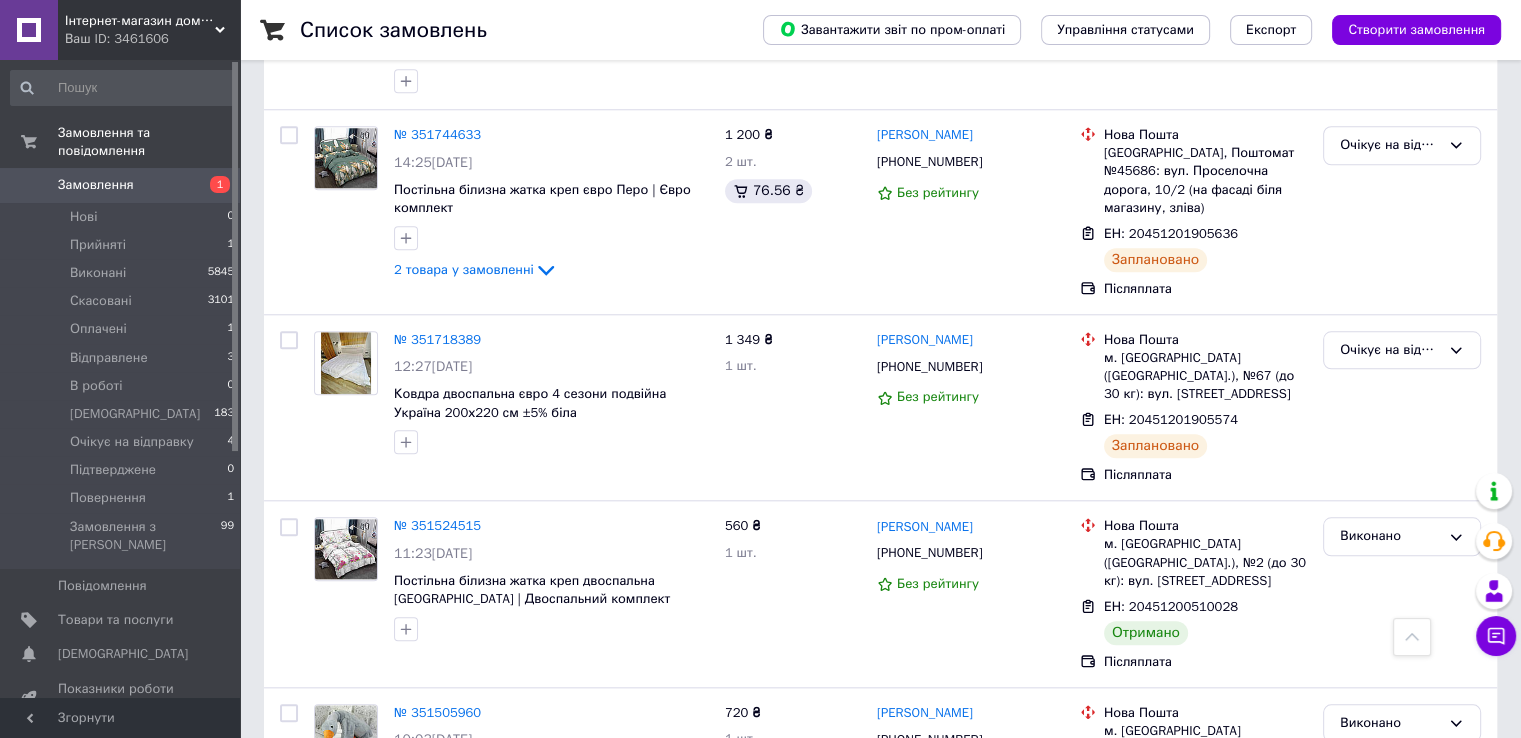 scroll, scrollTop: 2200, scrollLeft: 0, axis: vertical 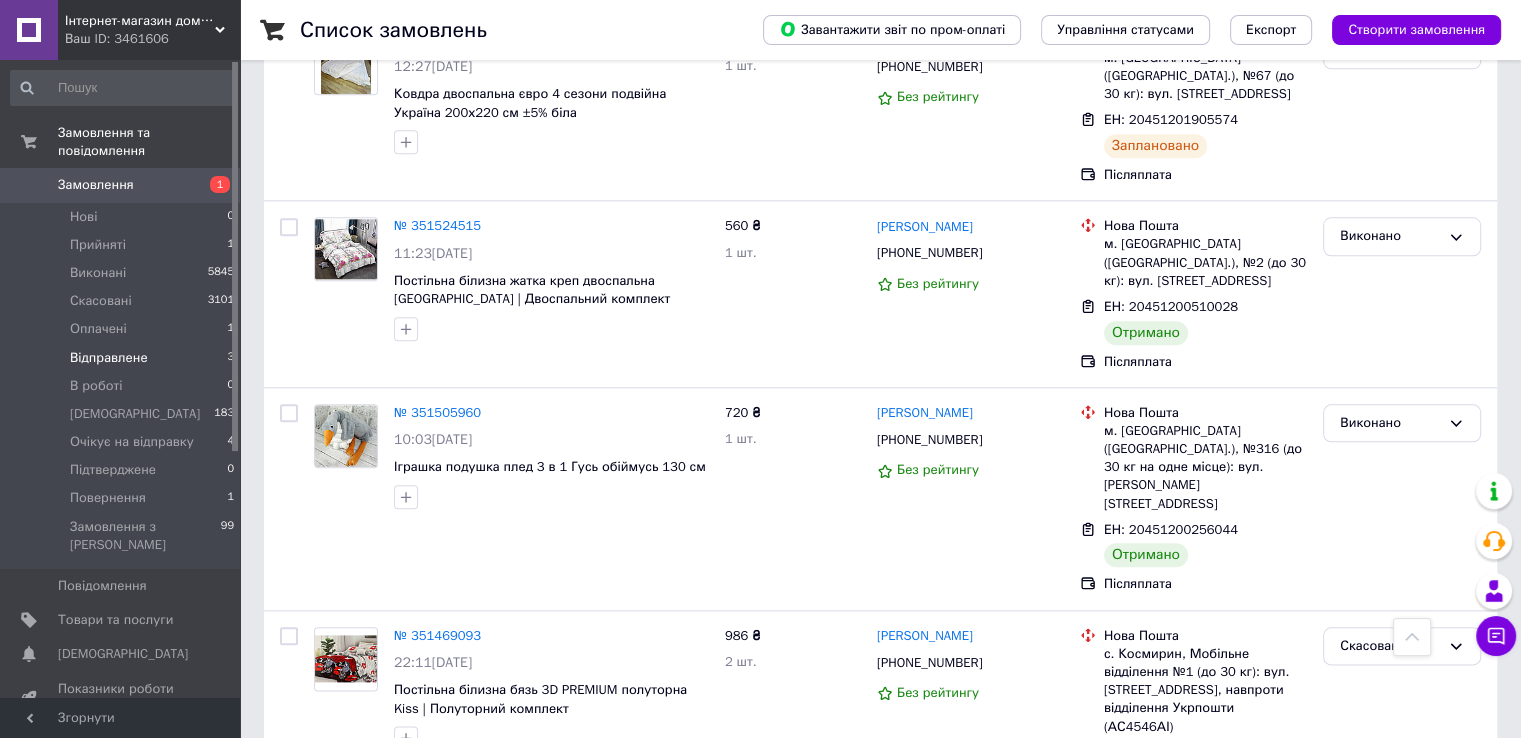 click on "Відправлене" at bounding box center (109, 358) 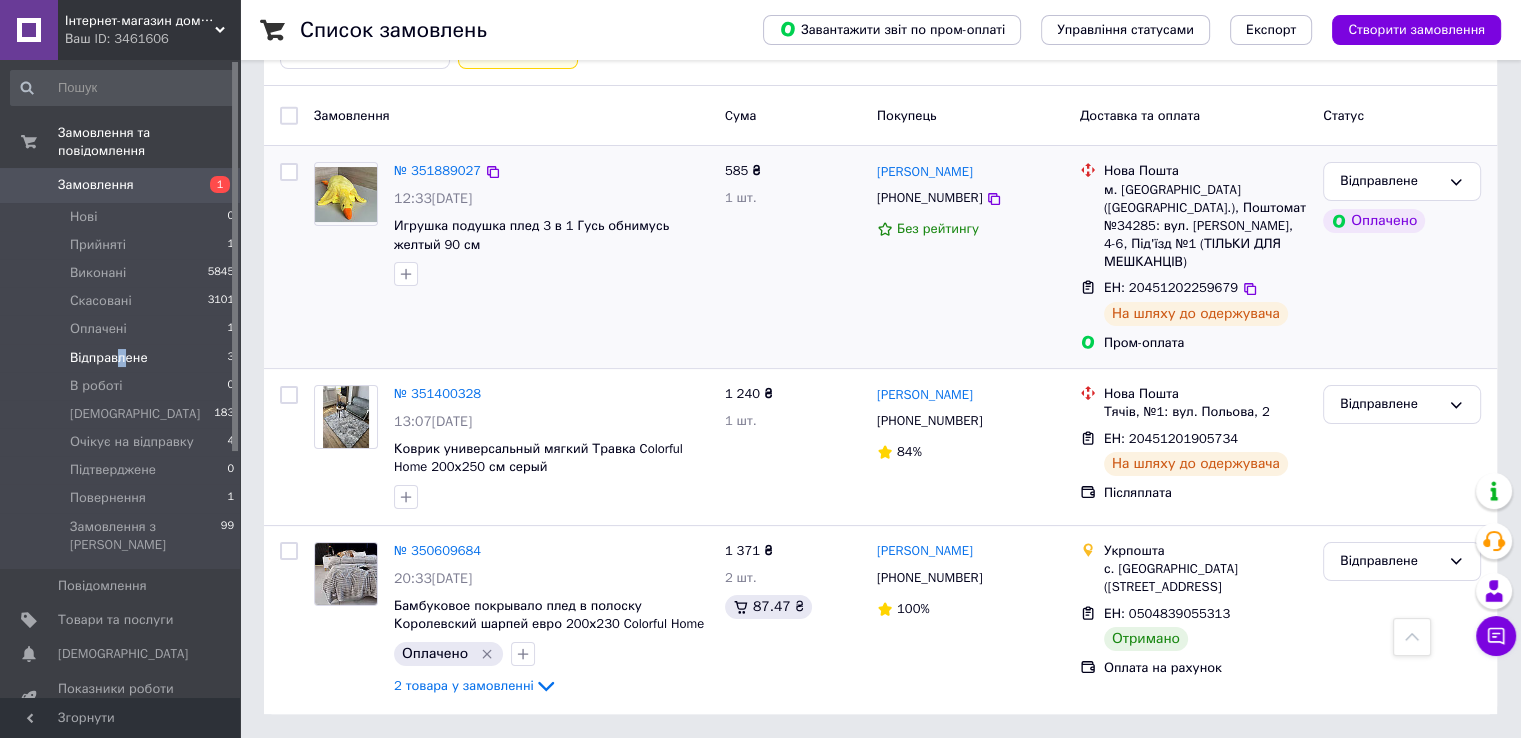 scroll, scrollTop: 1861, scrollLeft: 0, axis: vertical 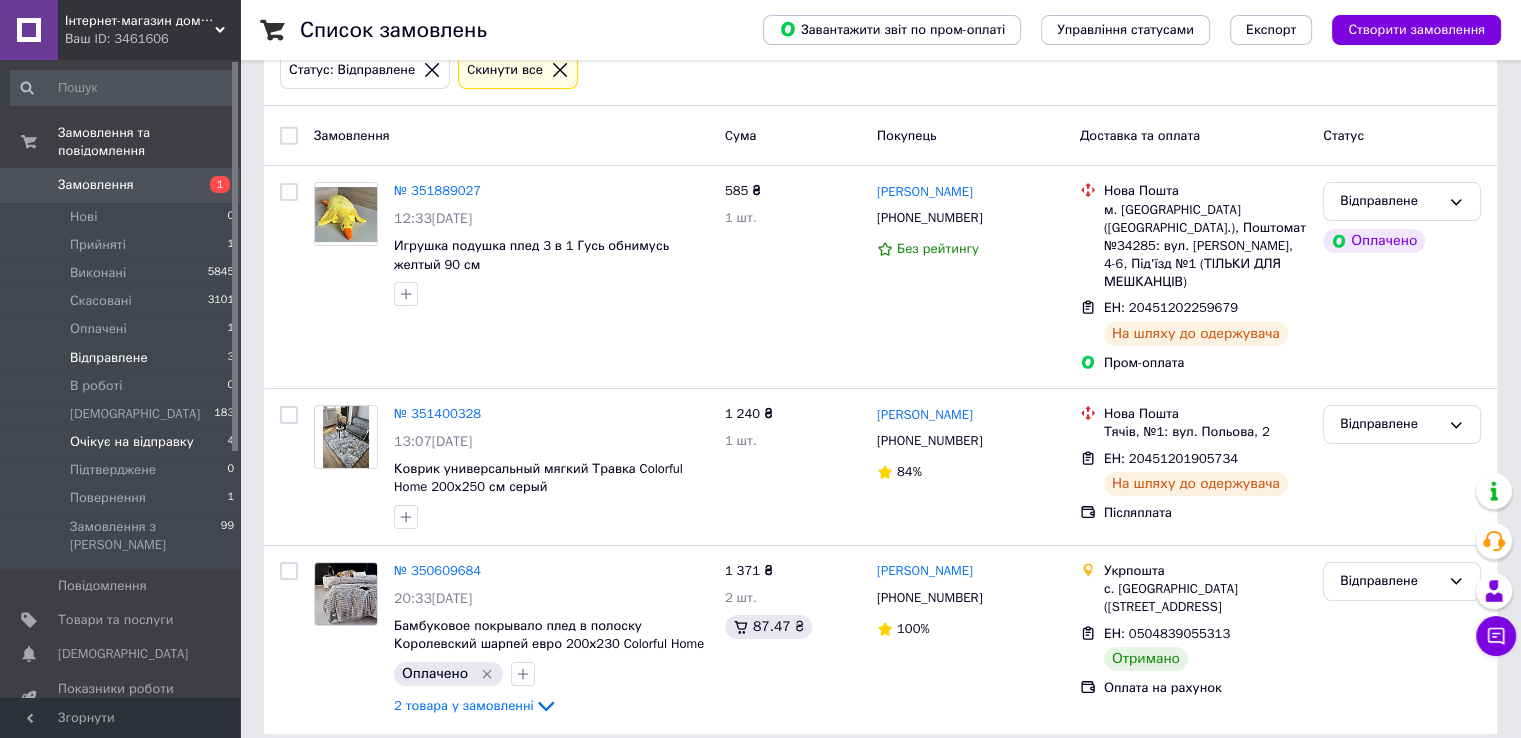 click on "Очікує на відправку" at bounding box center (132, 442) 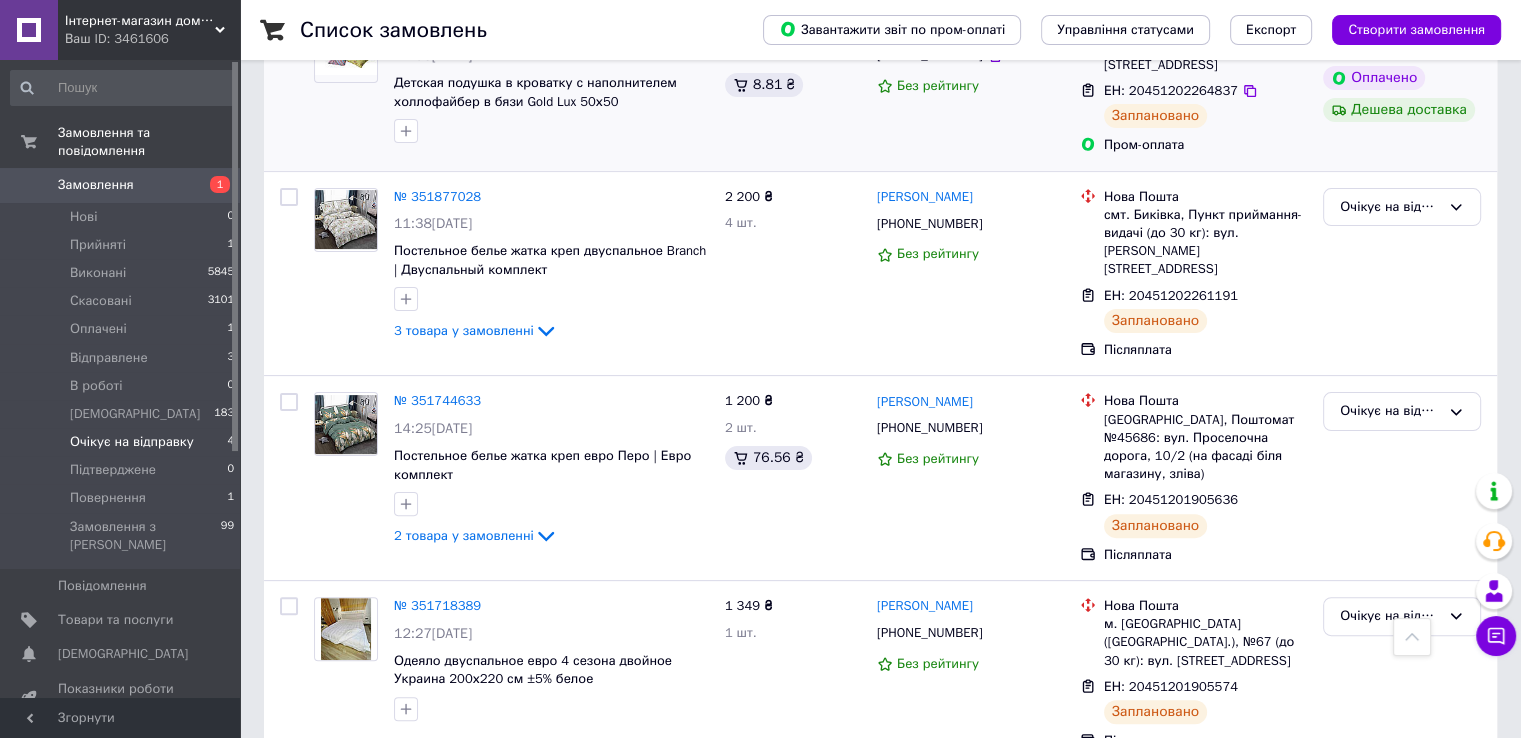 scroll, scrollTop: 457, scrollLeft: 0, axis: vertical 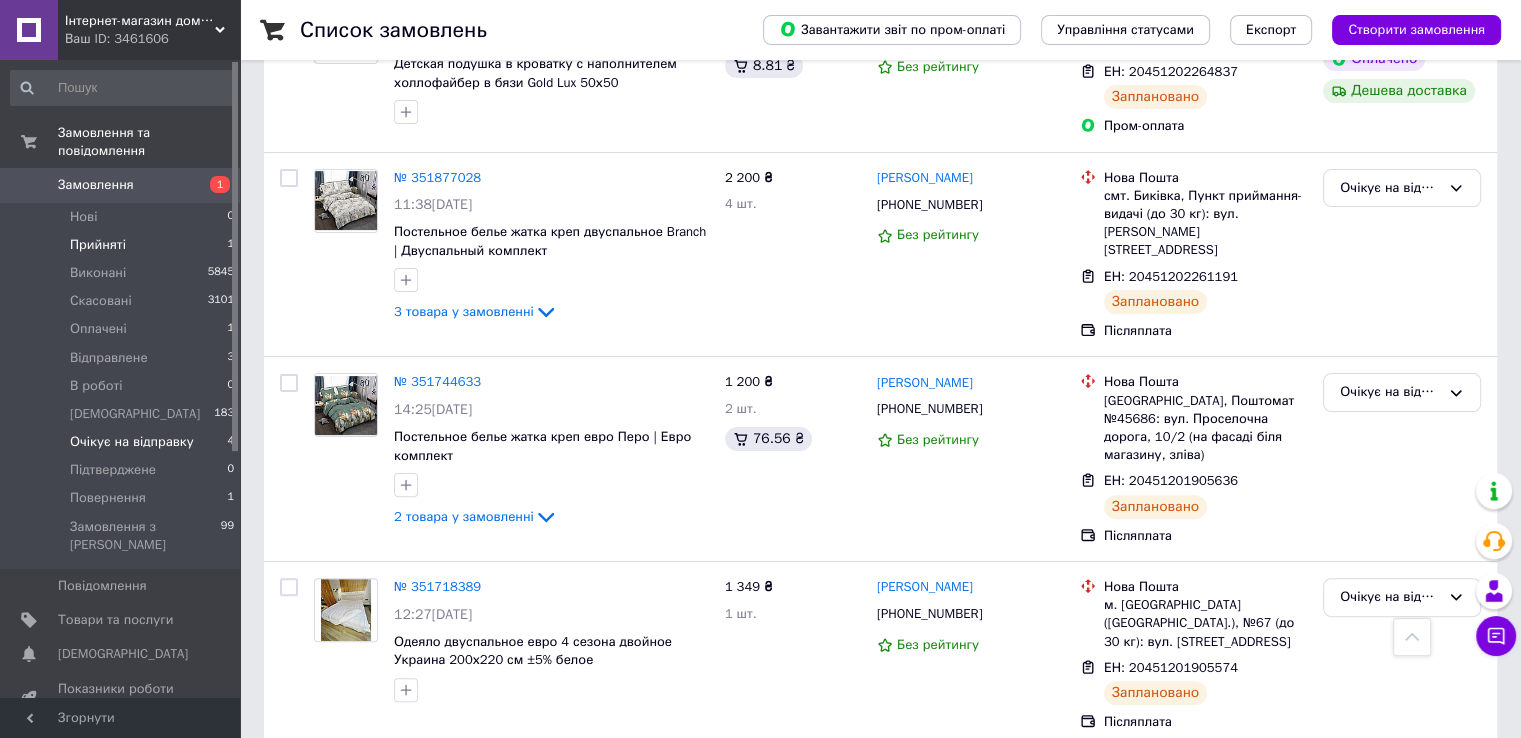 click on "Прийняті 1" at bounding box center (123, 245) 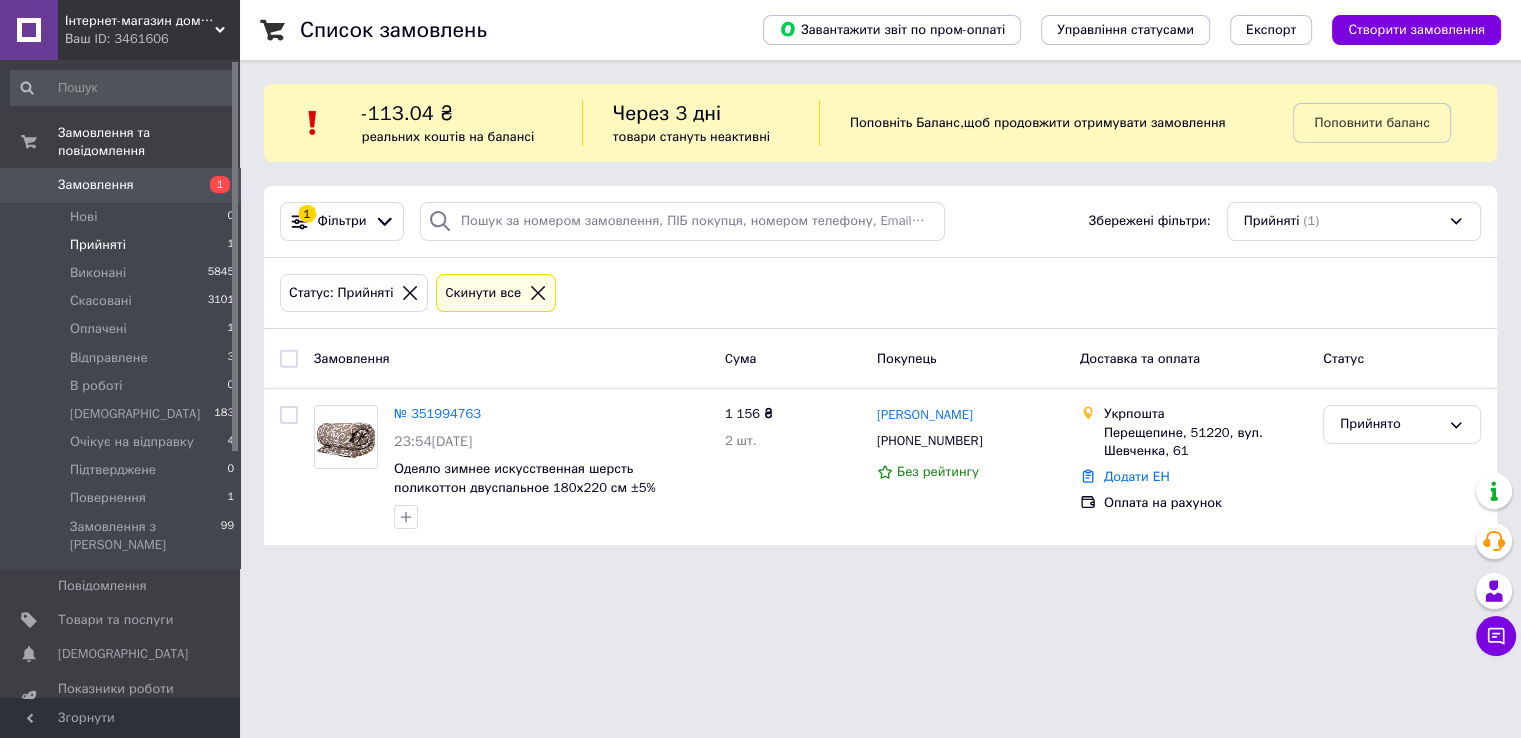 scroll, scrollTop: 0, scrollLeft: 0, axis: both 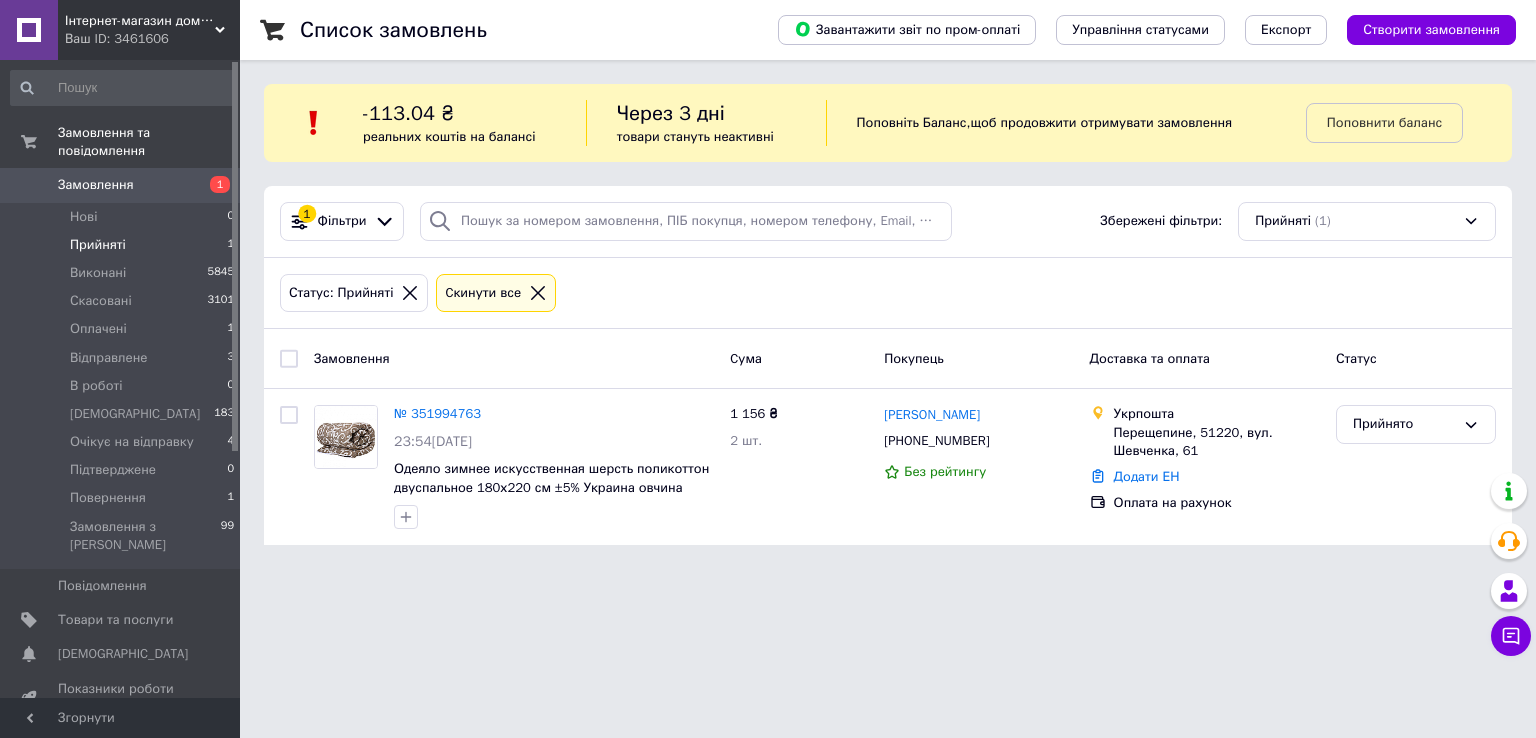 click on "Замовлення" at bounding box center [121, 185] 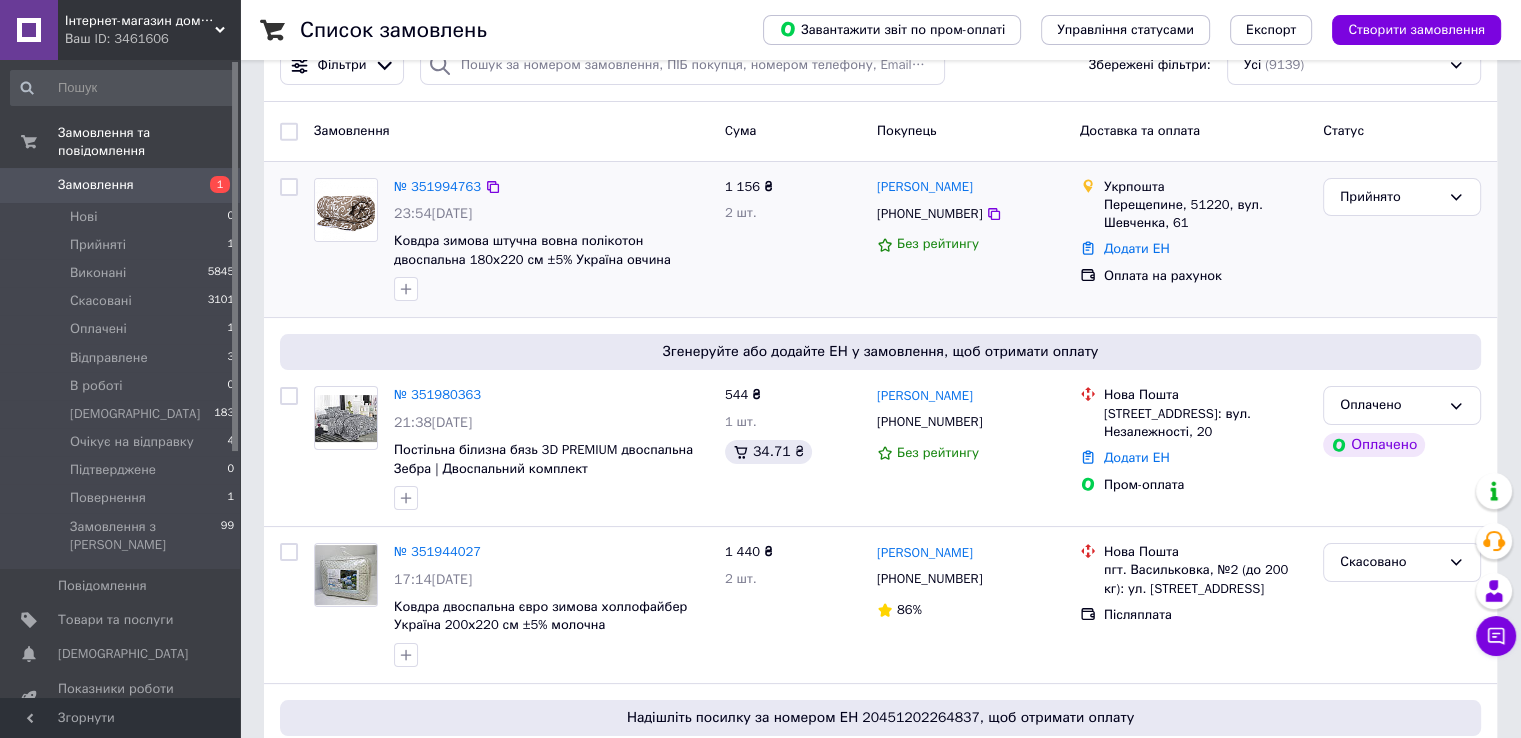 scroll, scrollTop: 300, scrollLeft: 0, axis: vertical 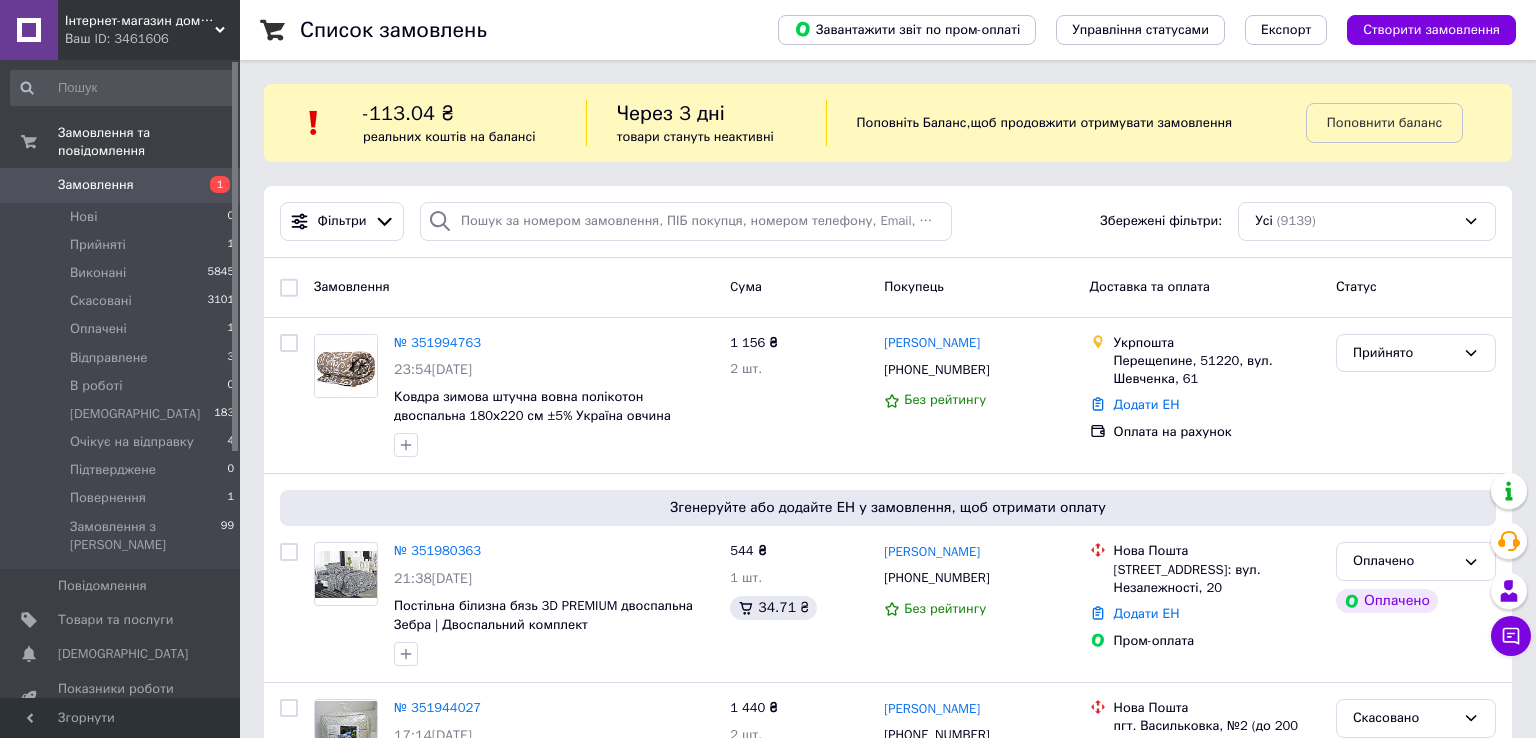 click on "Список замовлень" at bounding box center (519, 30) 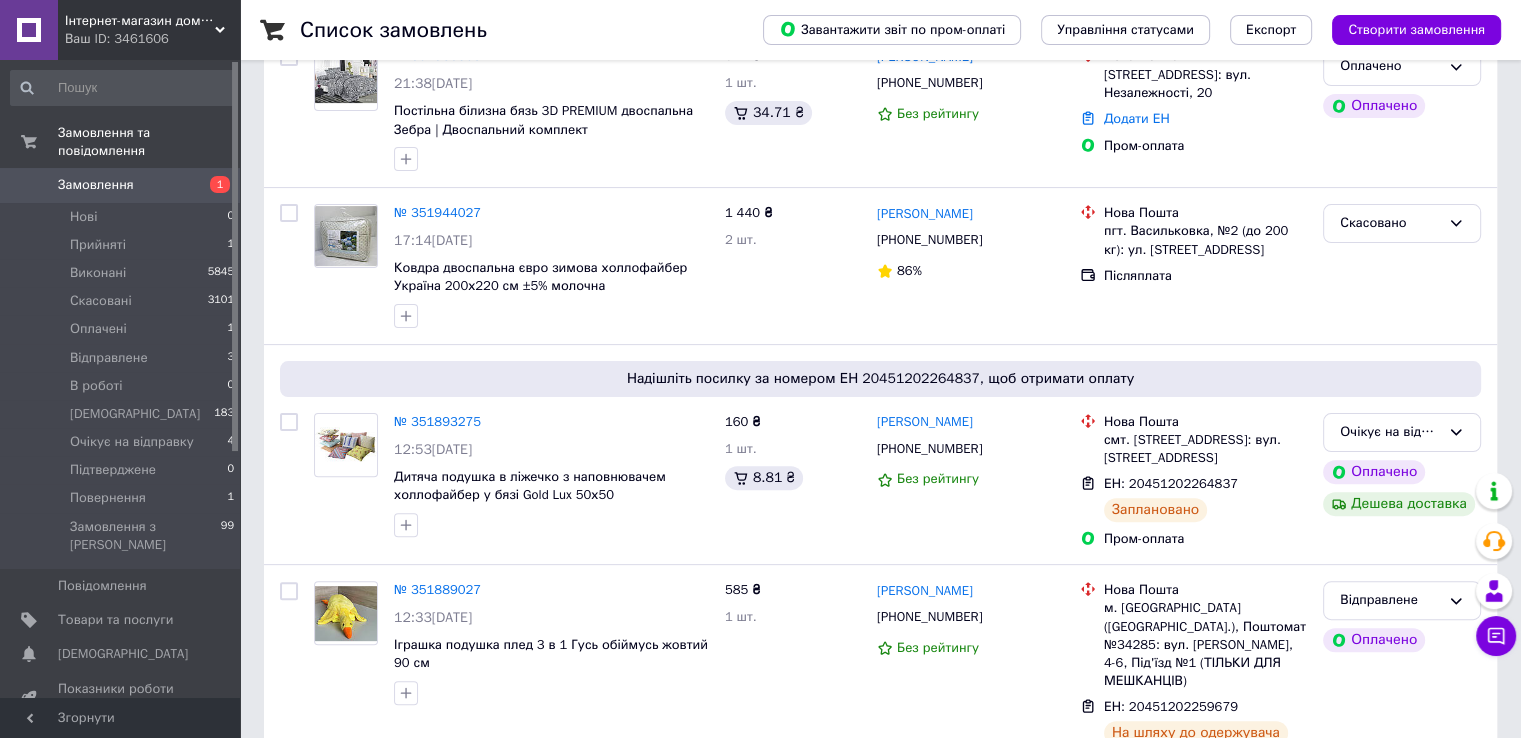 scroll, scrollTop: 500, scrollLeft: 0, axis: vertical 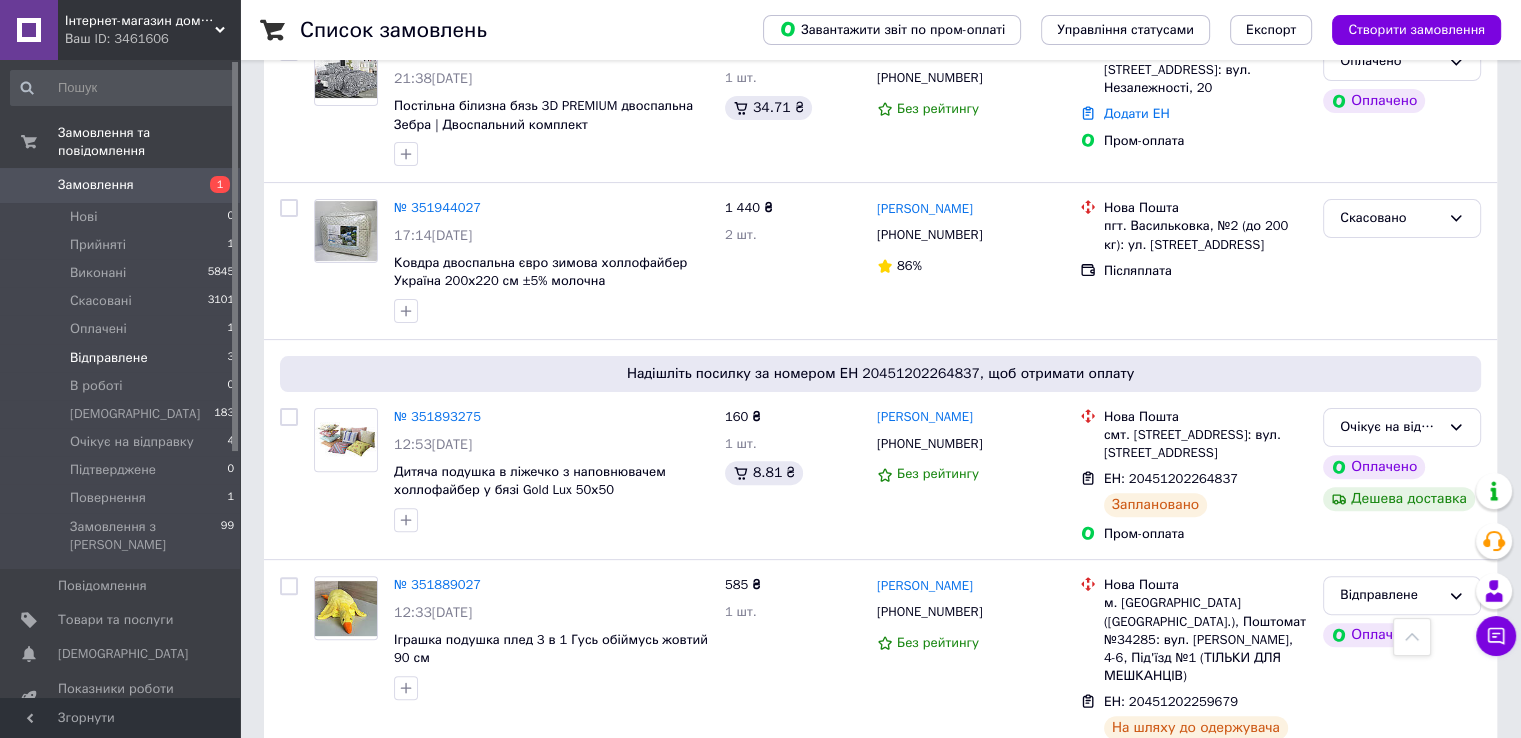 click on "Відправлене 3" at bounding box center (123, 358) 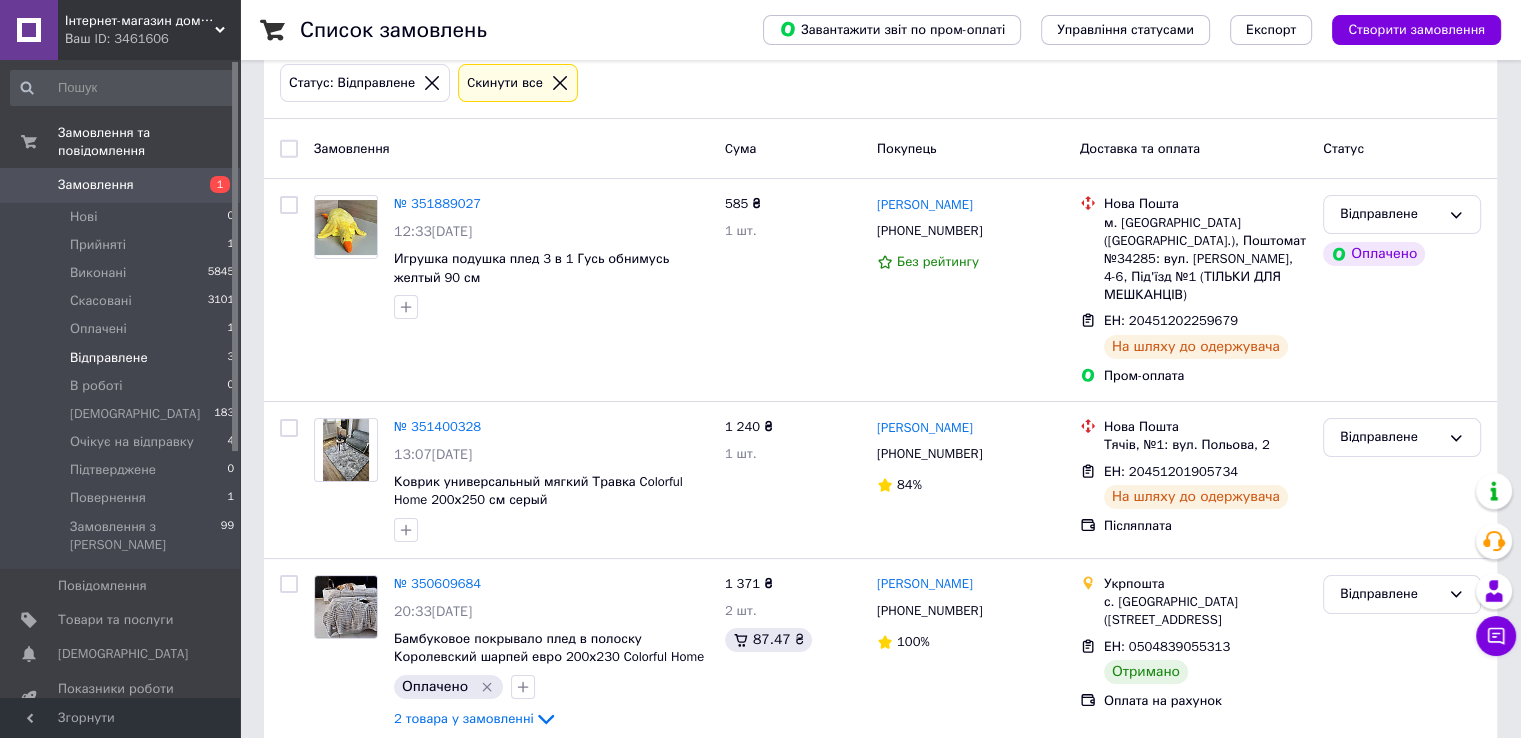 scroll, scrollTop: 223, scrollLeft: 0, axis: vertical 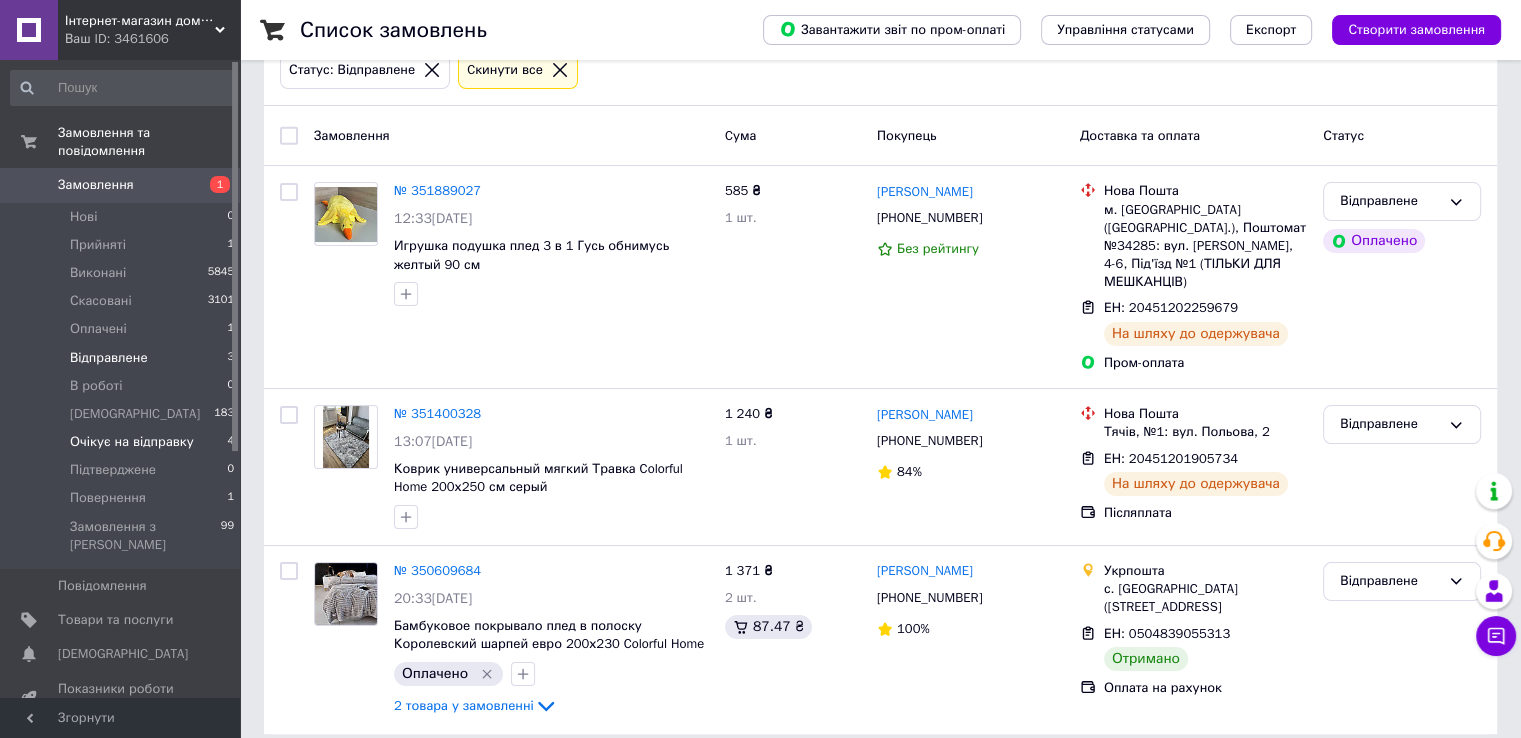 click on "Очікує на відправку" at bounding box center (132, 442) 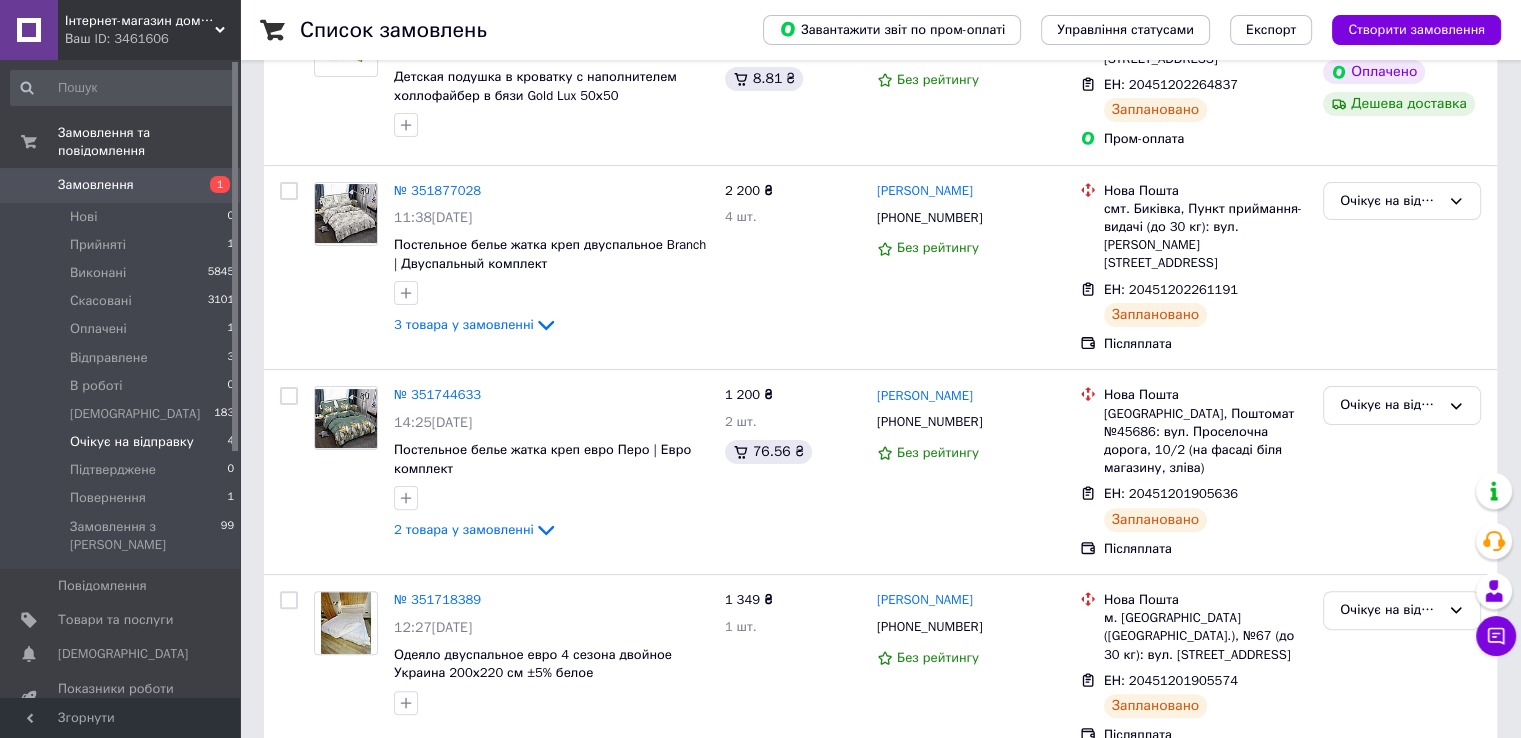 scroll, scrollTop: 457, scrollLeft: 0, axis: vertical 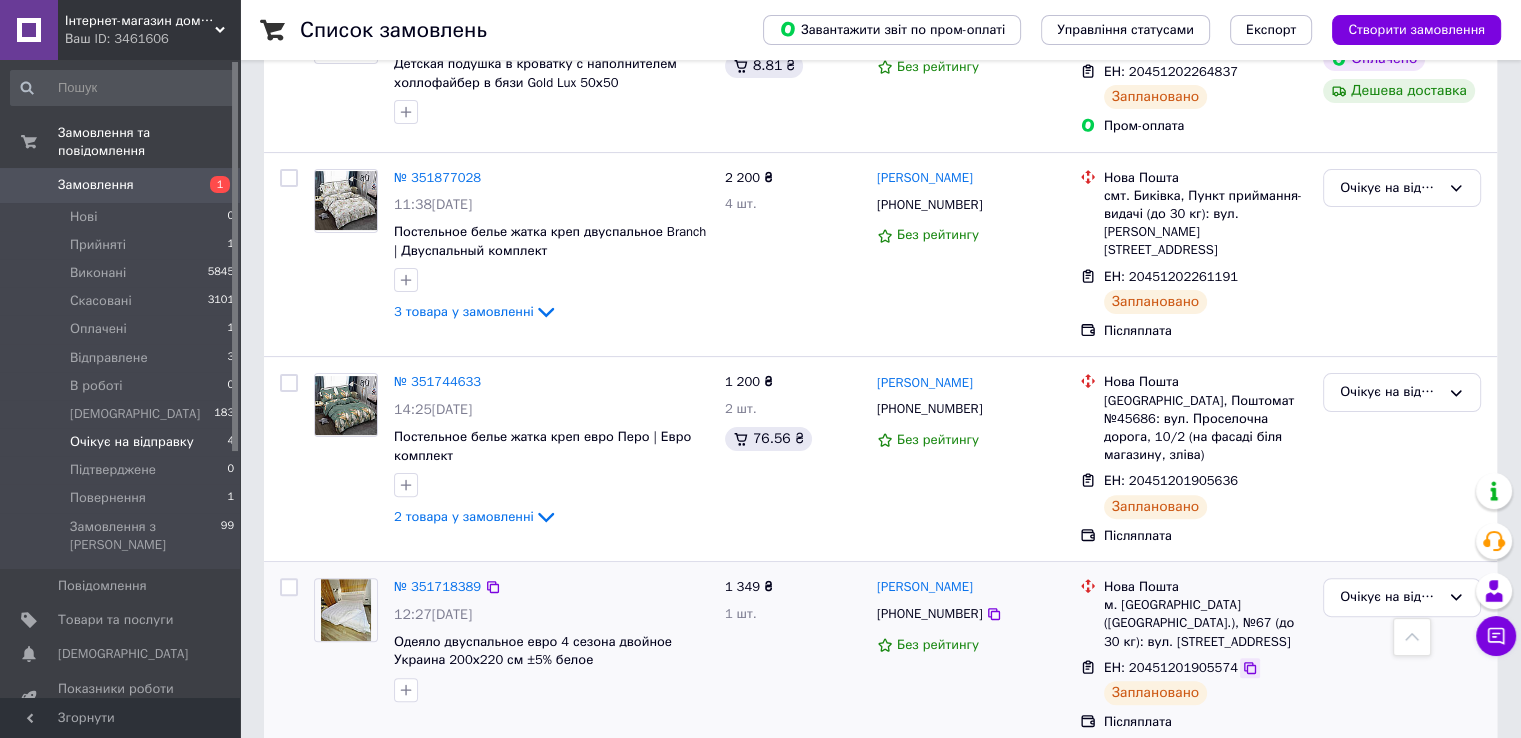 click 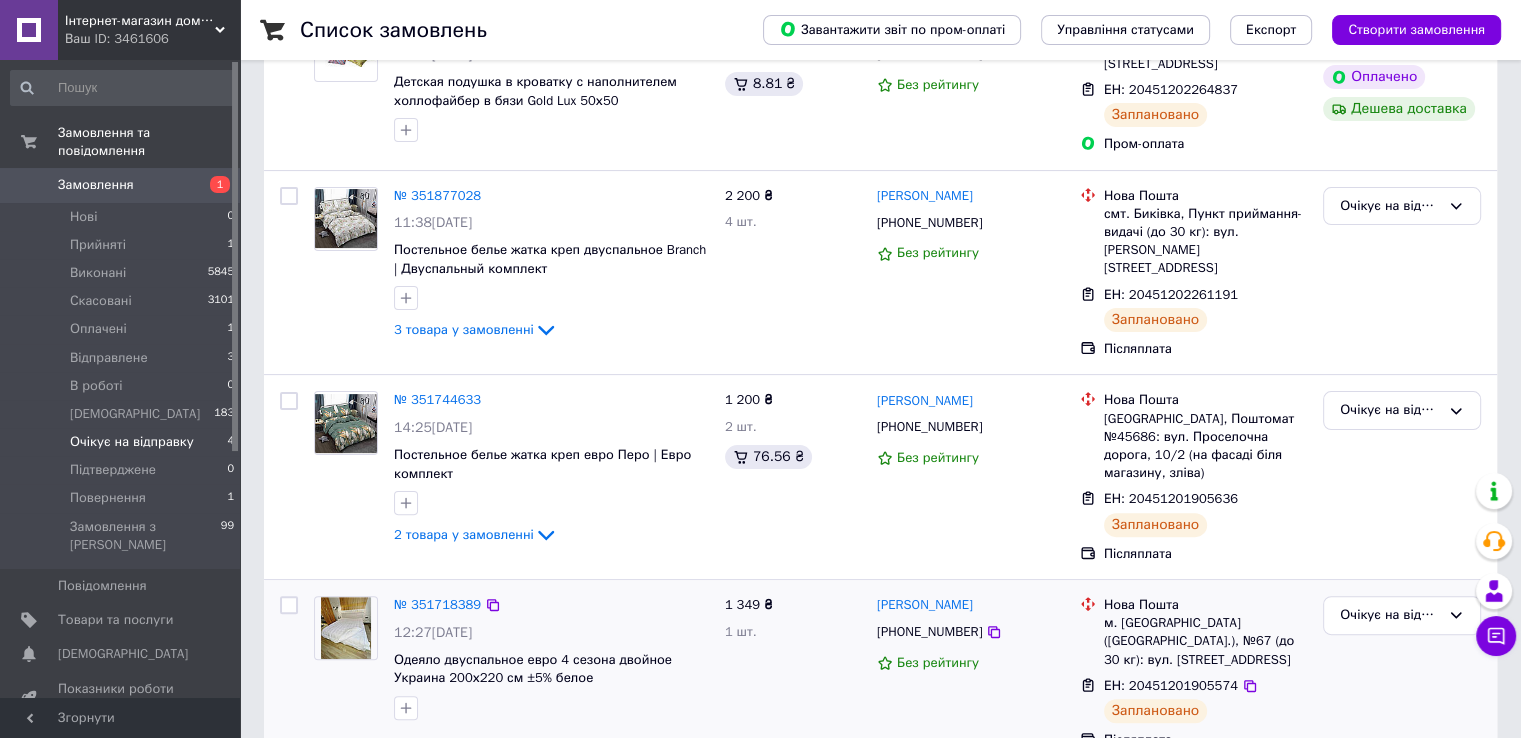 scroll, scrollTop: 457, scrollLeft: 0, axis: vertical 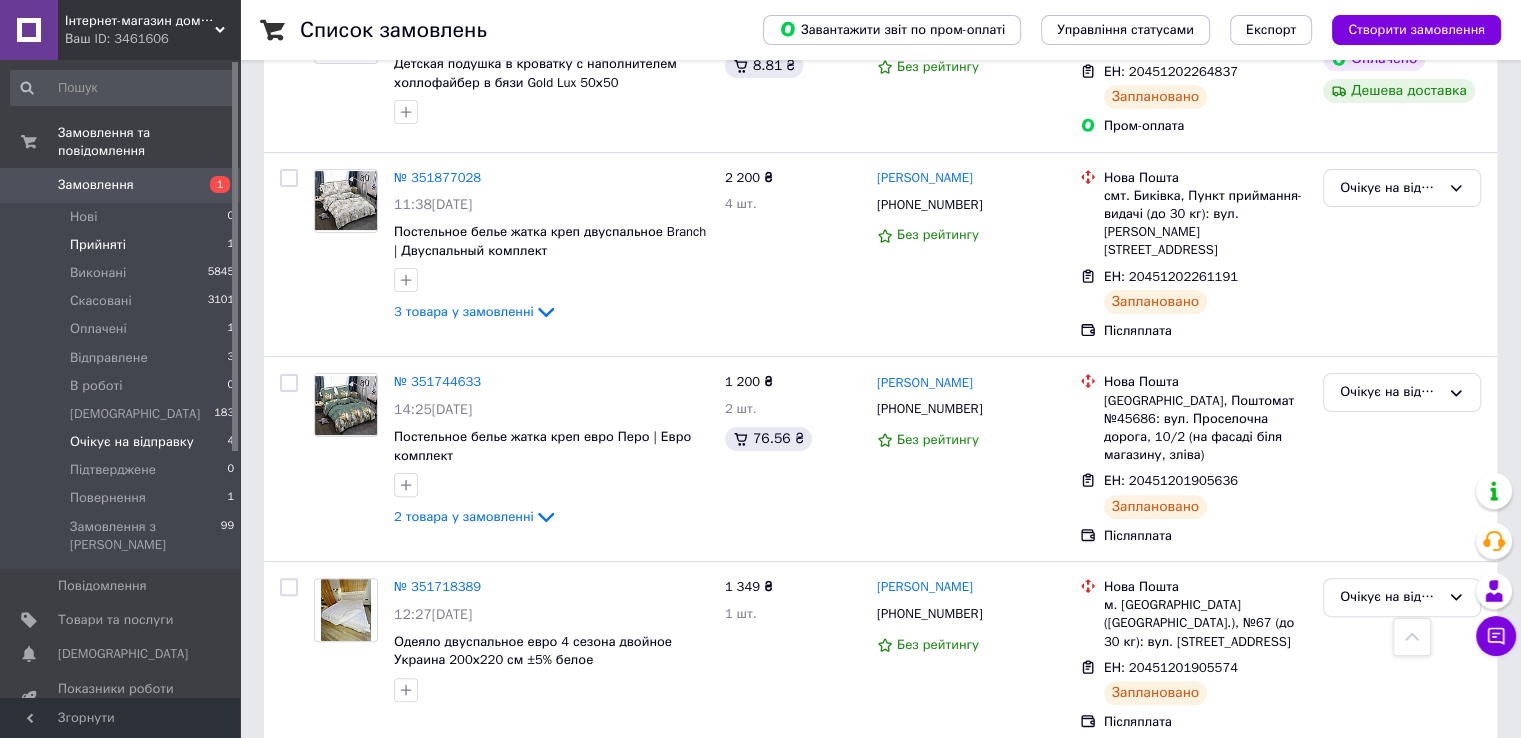 click on "Прийняті" at bounding box center [98, 245] 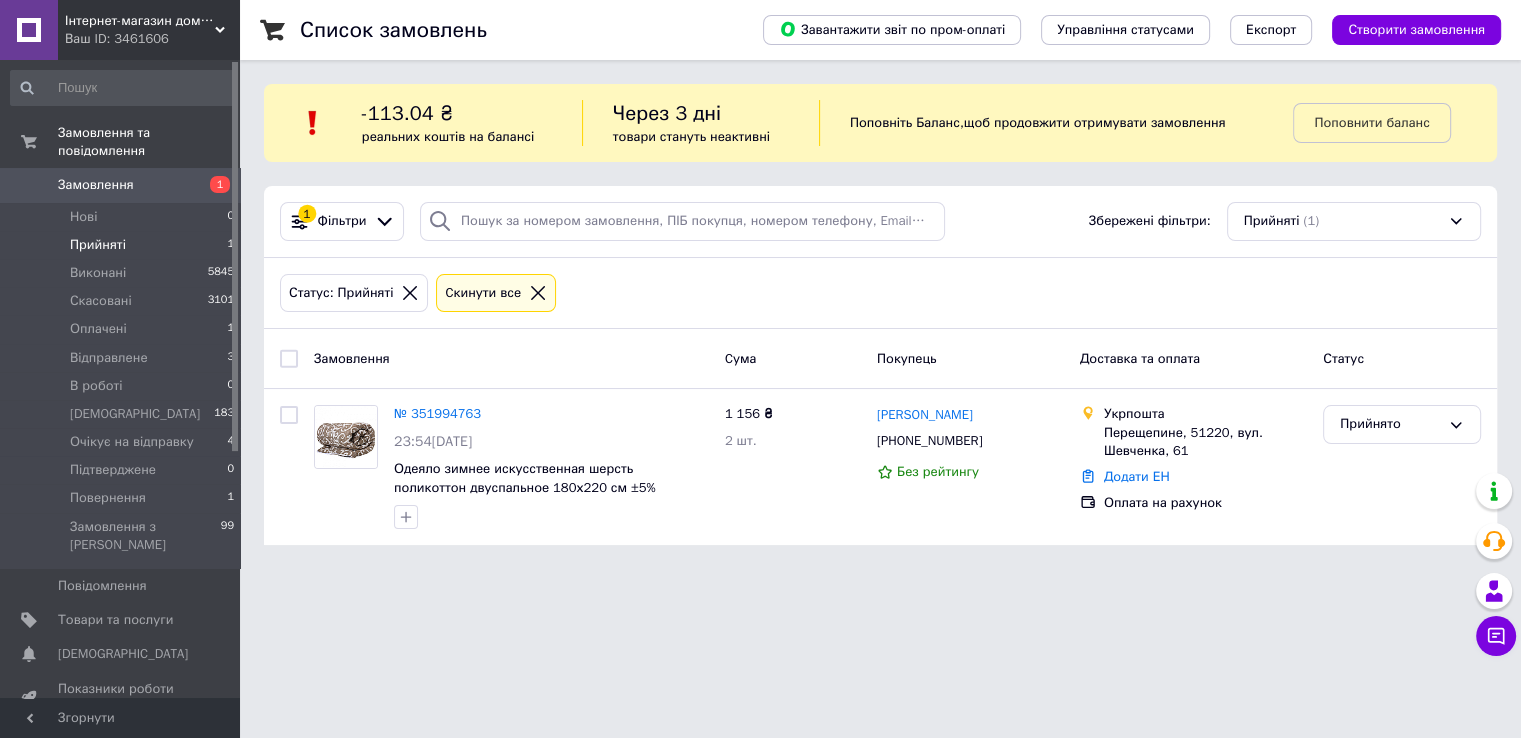 scroll, scrollTop: 0, scrollLeft: 0, axis: both 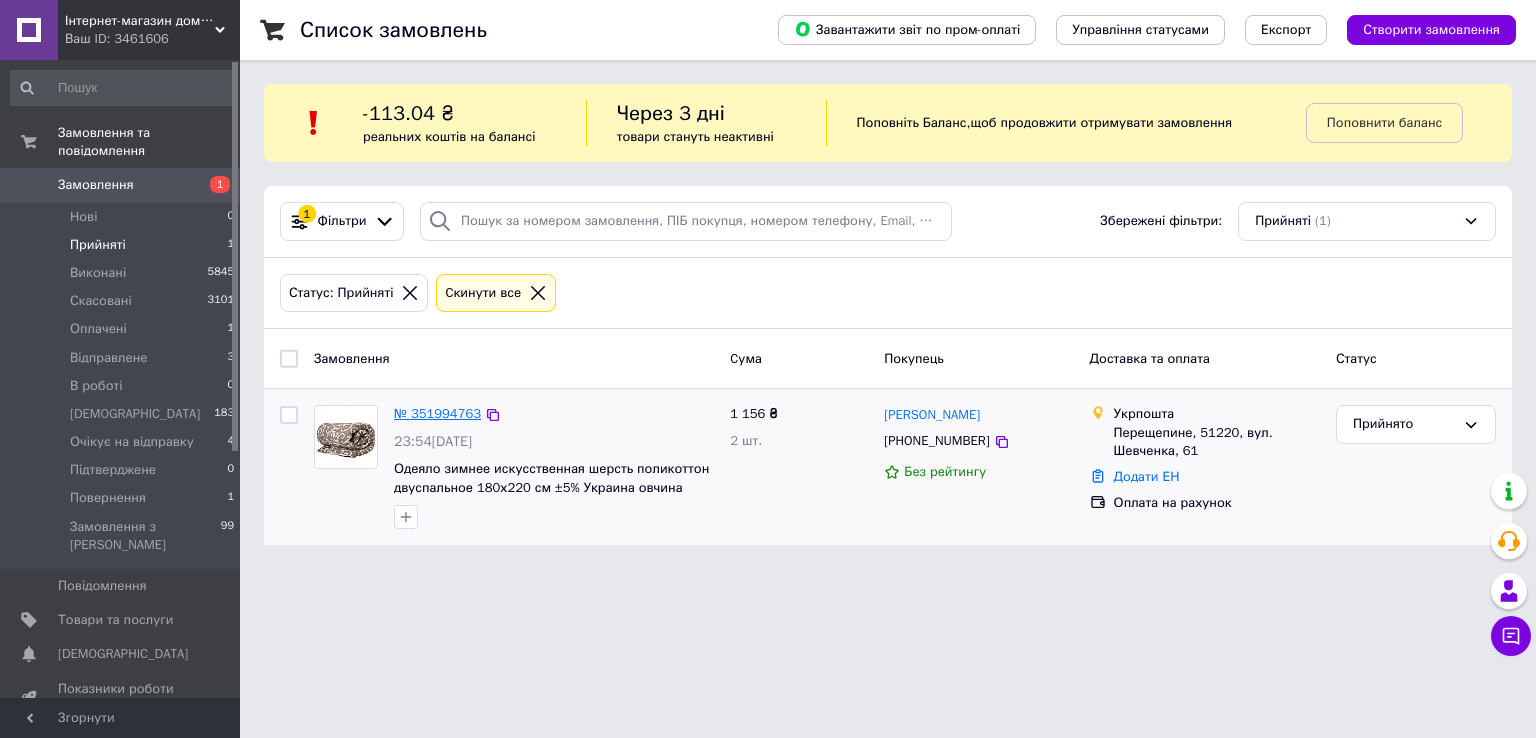 click on "№ 351994763" at bounding box center [437, 413] 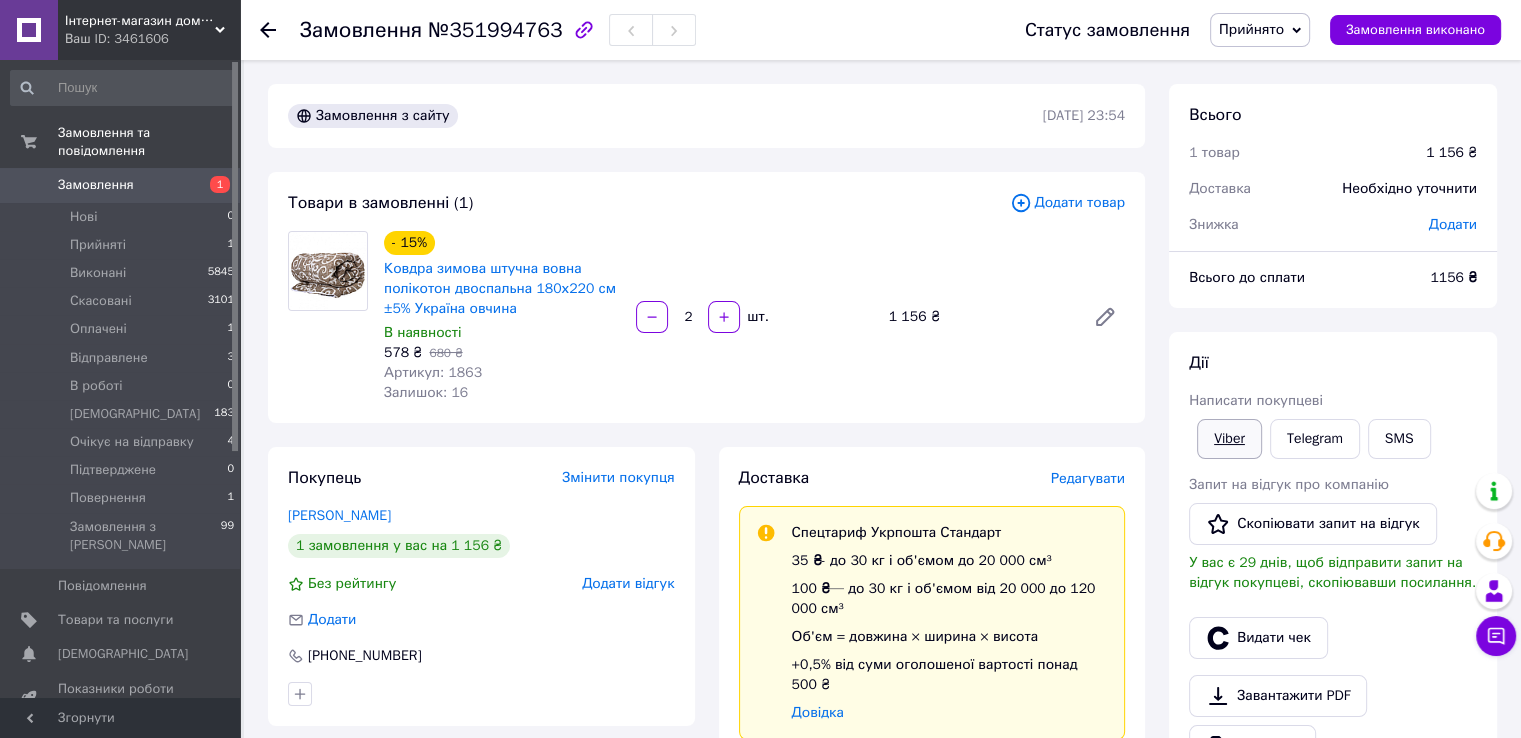 click on "Viber" at bounding box center (1229, 439) 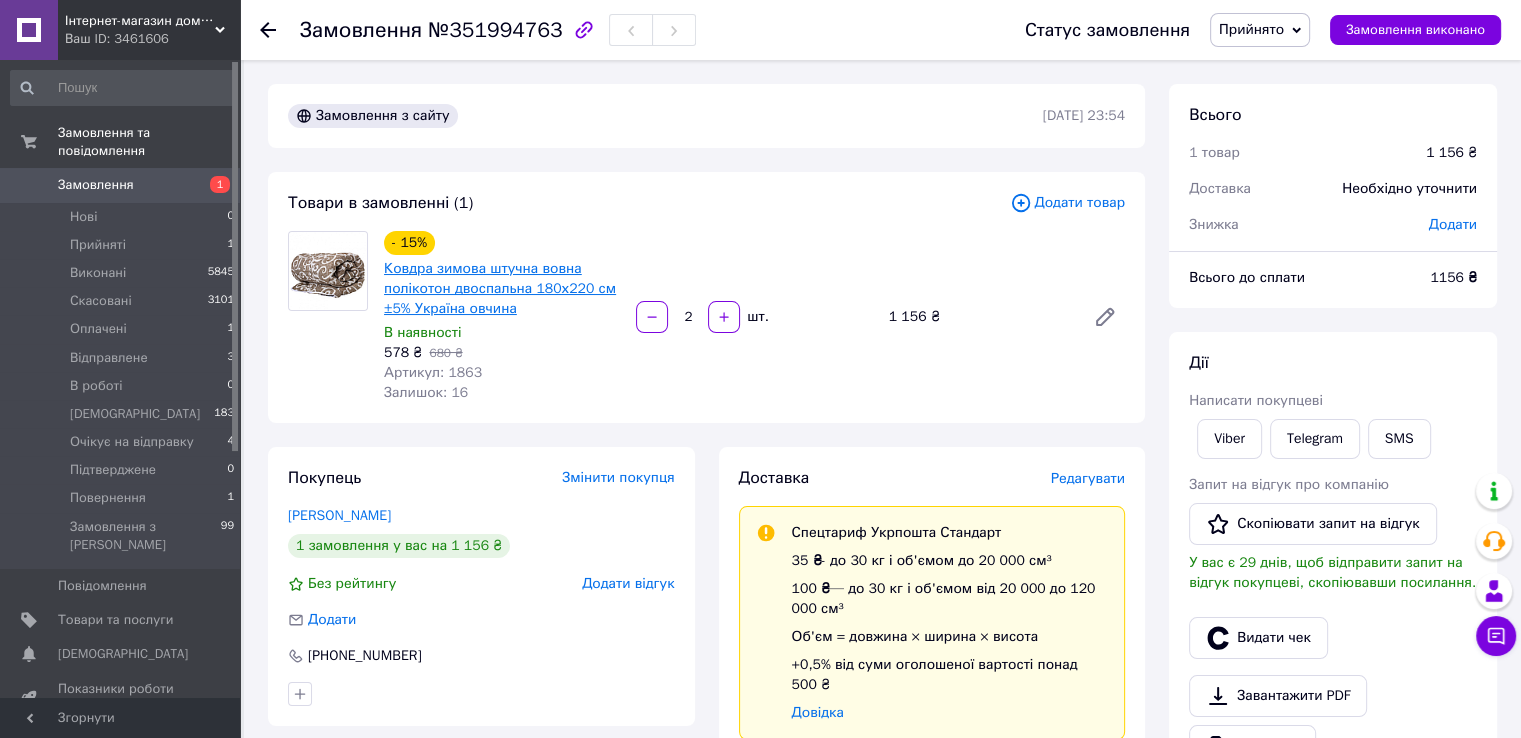 click on "Ковдра зимова штучна вовна полікотон двоспальна 180х220 см ±5% Україна овчина" at bounding box center (500, 288) 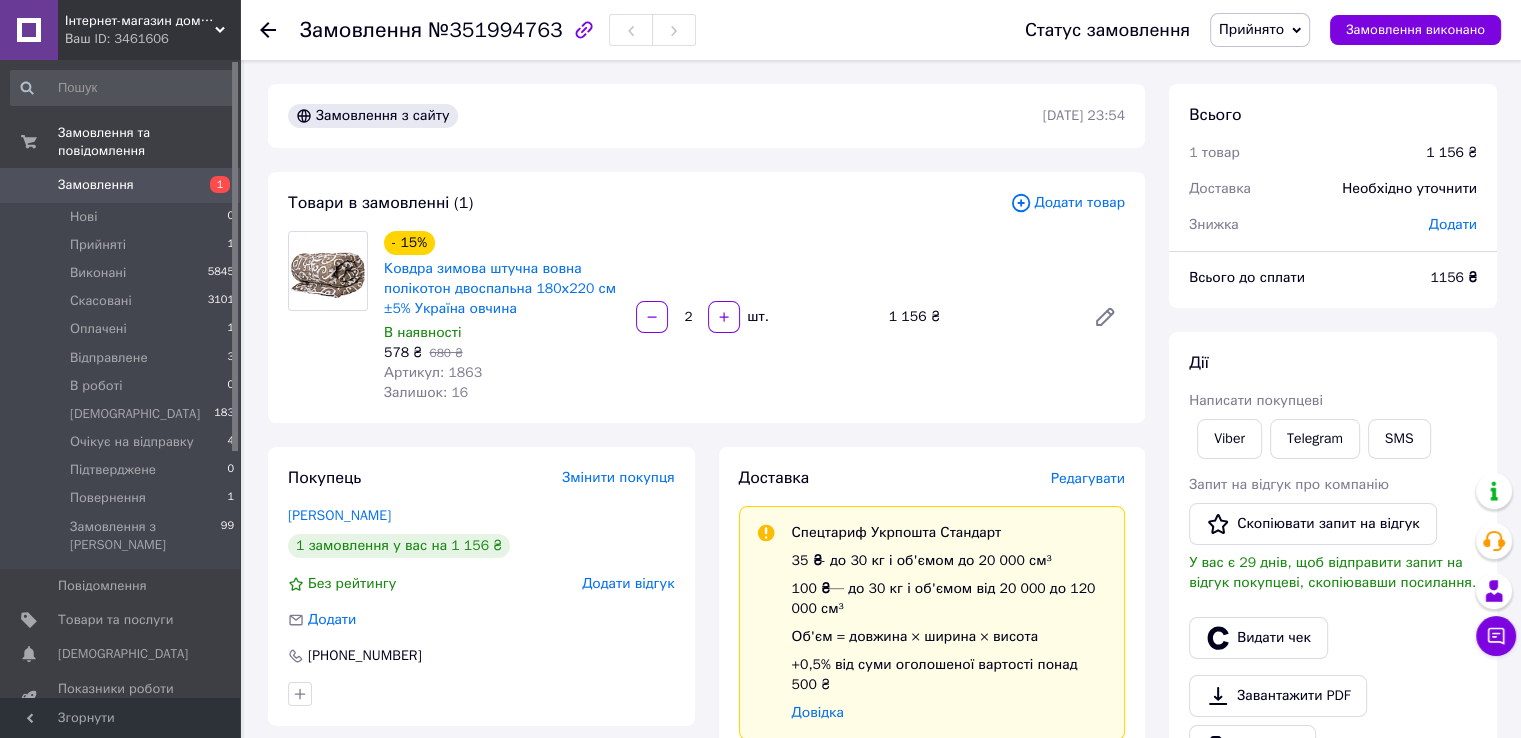 click on "Покупець Змінити покупця Гуренко Наталя 1 замовлення у вас на 1 156 ₴ Без рейтингу   Додати відгук Додати +380987434291" at bounding box center [481, 586] 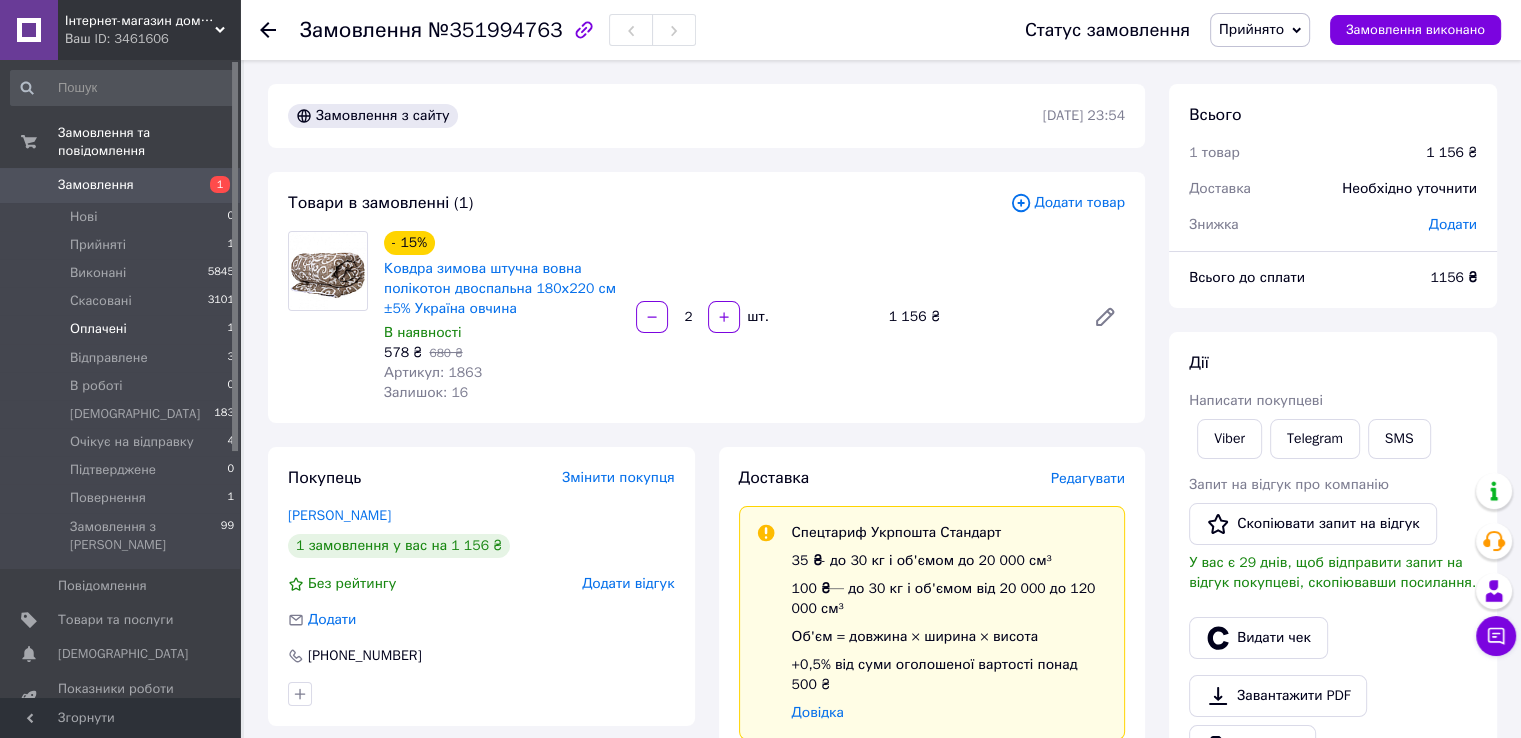 click on "Оплачені 1" at bounding box center [123, 329] 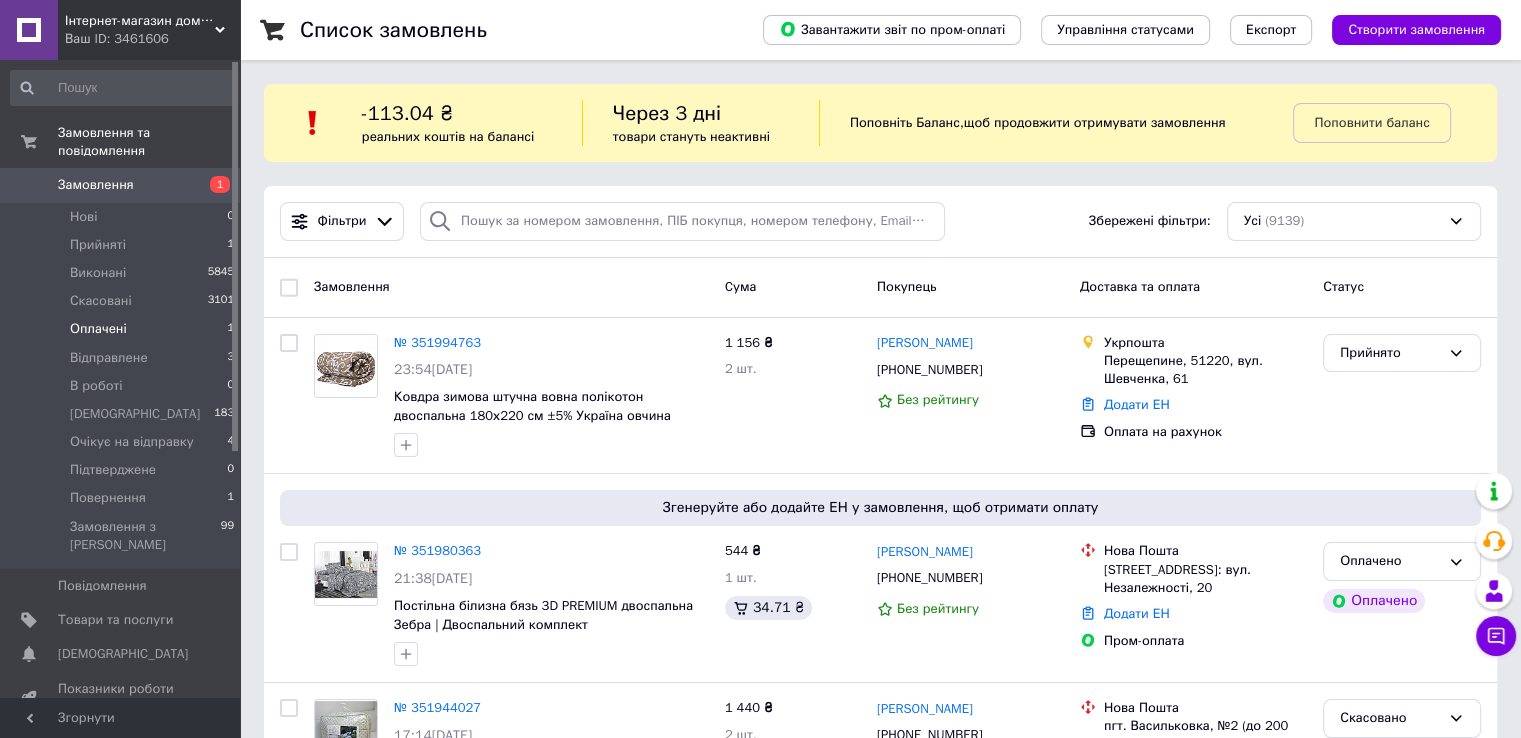 click on "Оплачені 1" at bounding box center (123, 329) 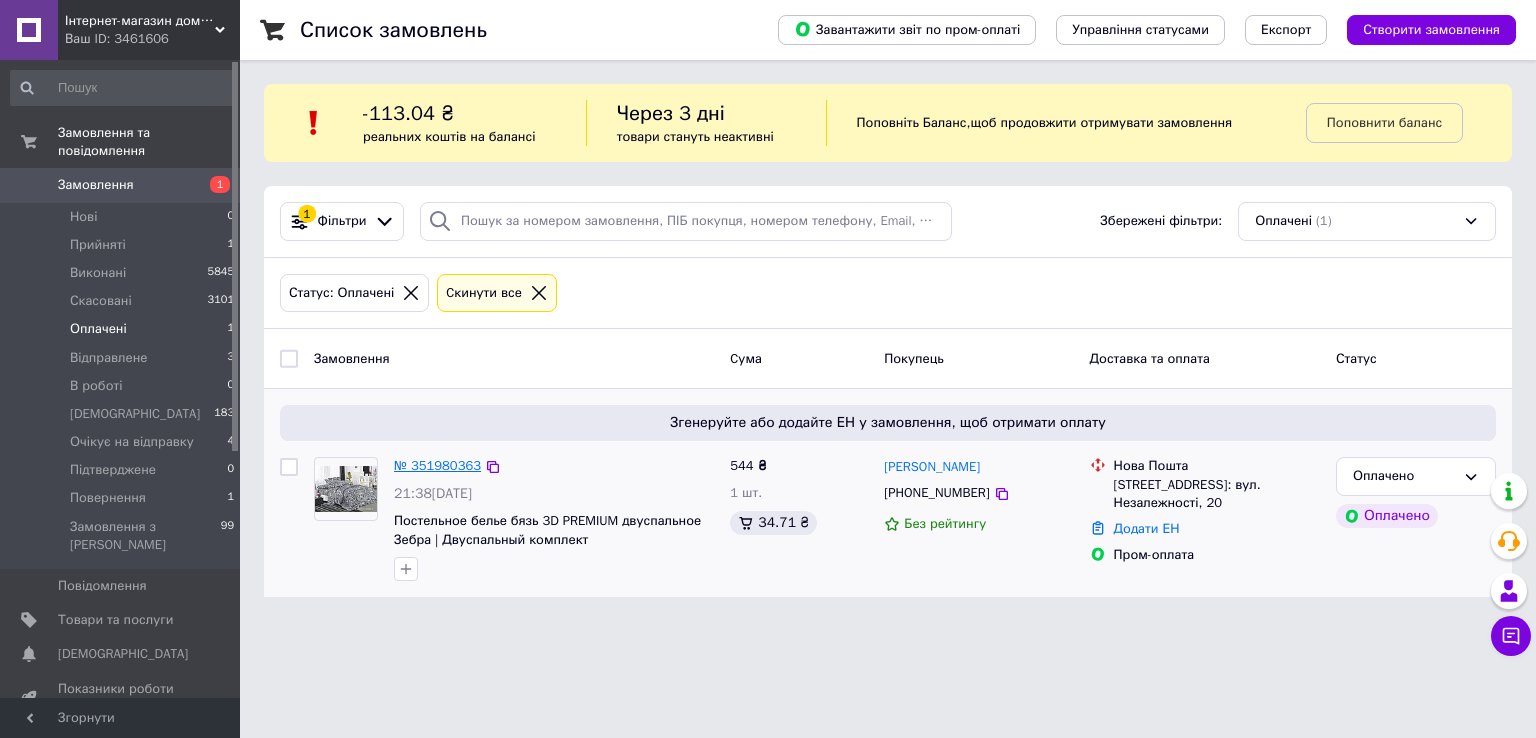 click on "№ 351980363" at bounding box center (437, 465) 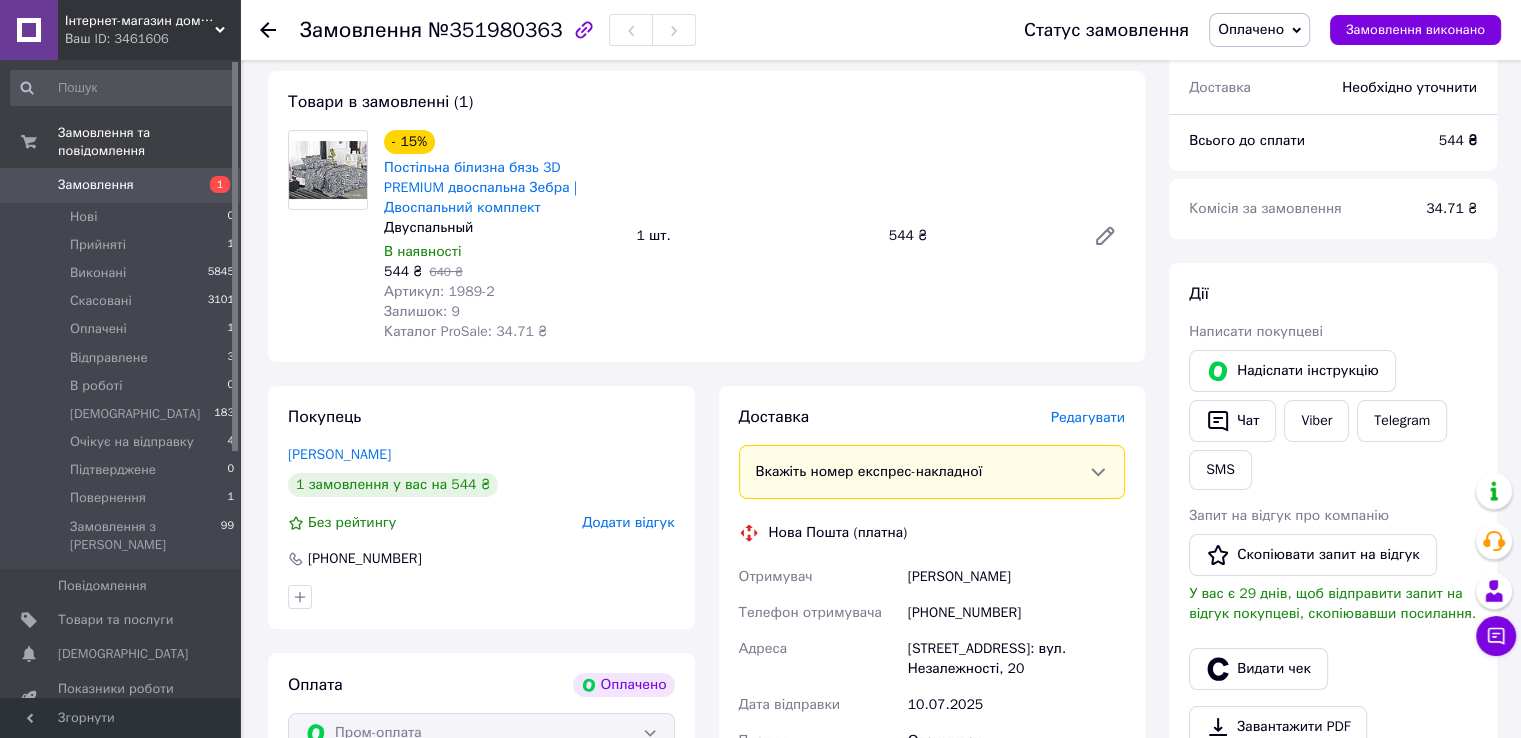 scroll, scrollTop: 100, scrollLeft: 0, axis: vertical 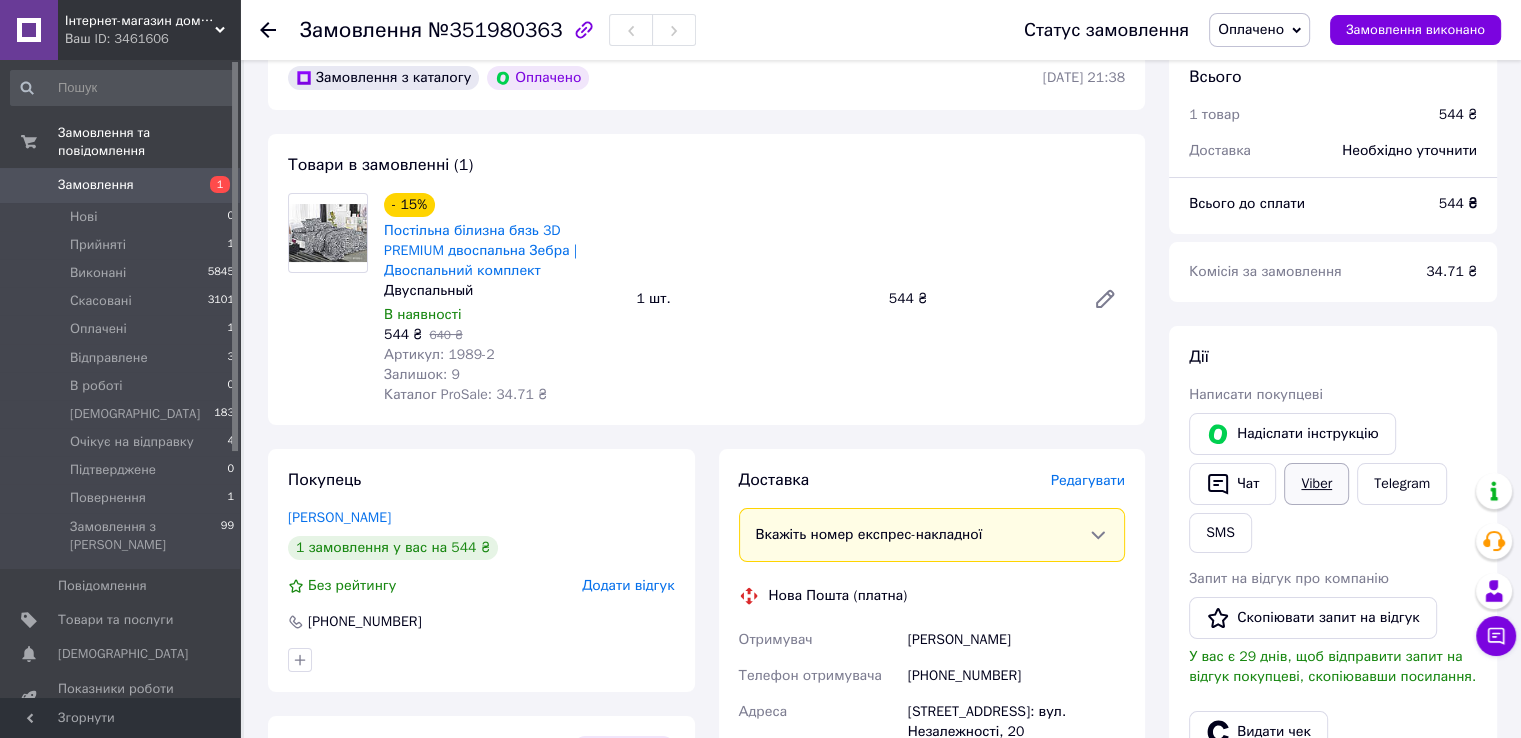 click on "Viber" at bounding box center [1316, 484] 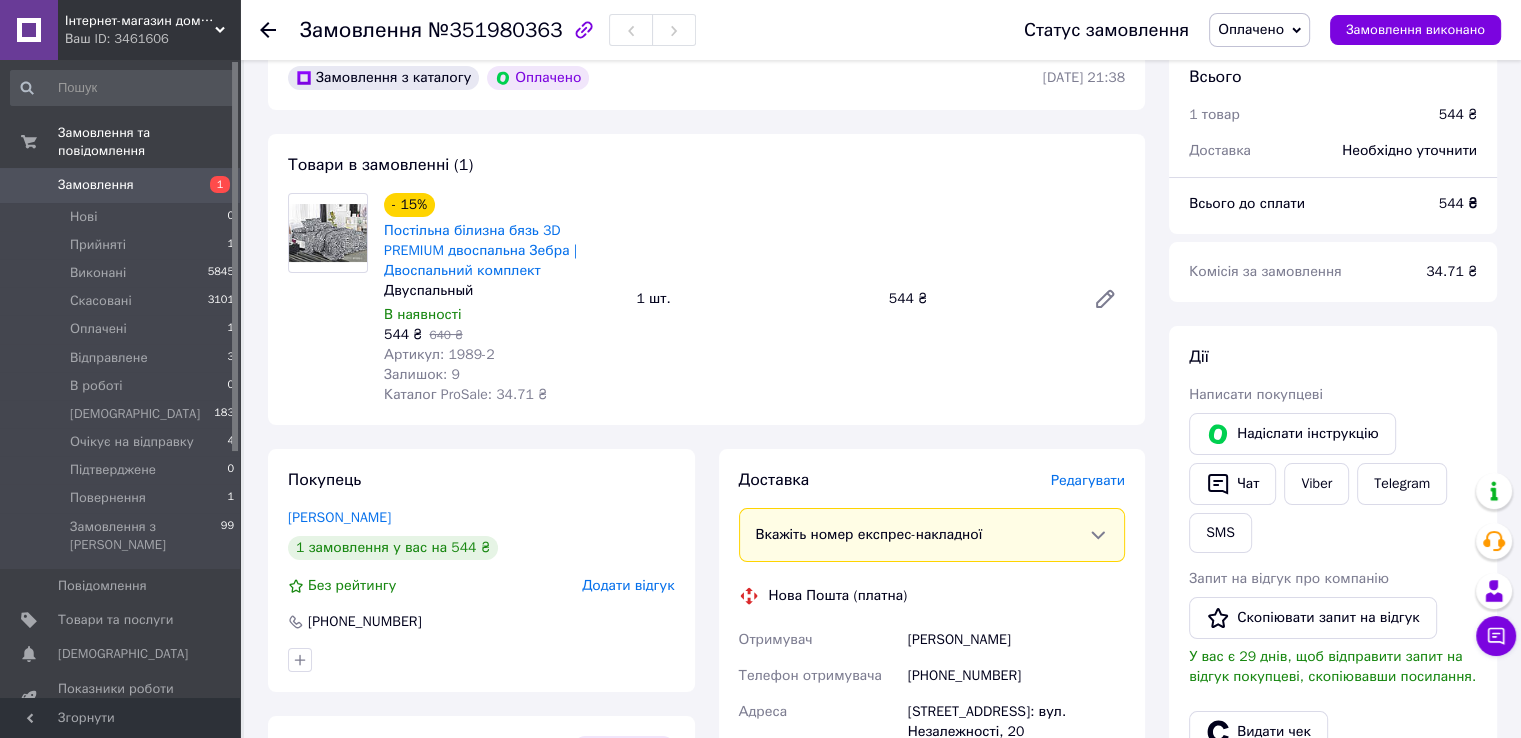 click on "Товари в замовленні (1) - 15% Постільна білизна бязь 3D PREMIUM двоспальна Зебра | Двоспальний комплект Двуспальный В наявності 544 ₴   640 ₴ Артикул: 1989-2 Залишок: 9 Каталог ProSale: 34.71 ₴  1 шт. 544 ₴" at bounding box center [706, 279] 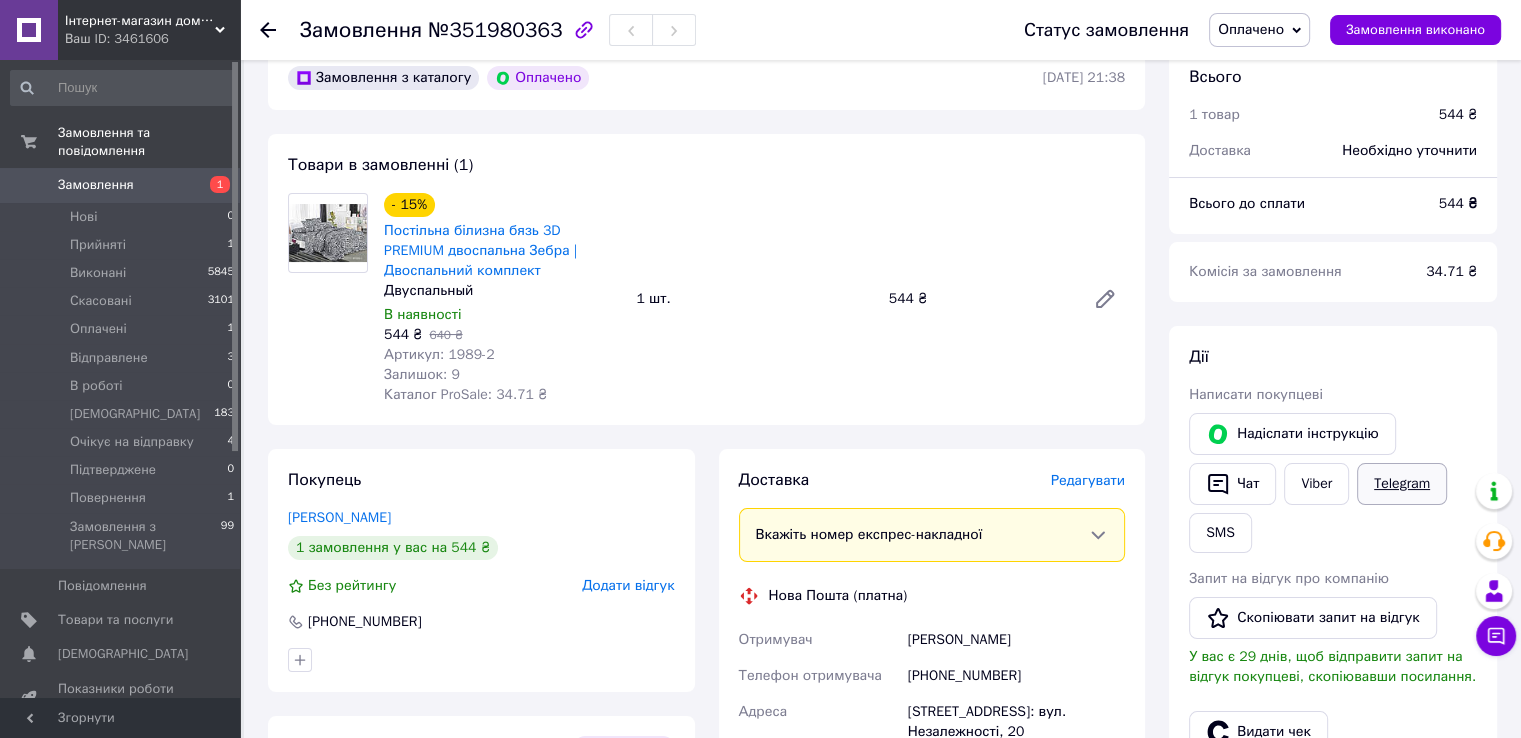 click on "Telegram" at bounding box center (1402, 484) 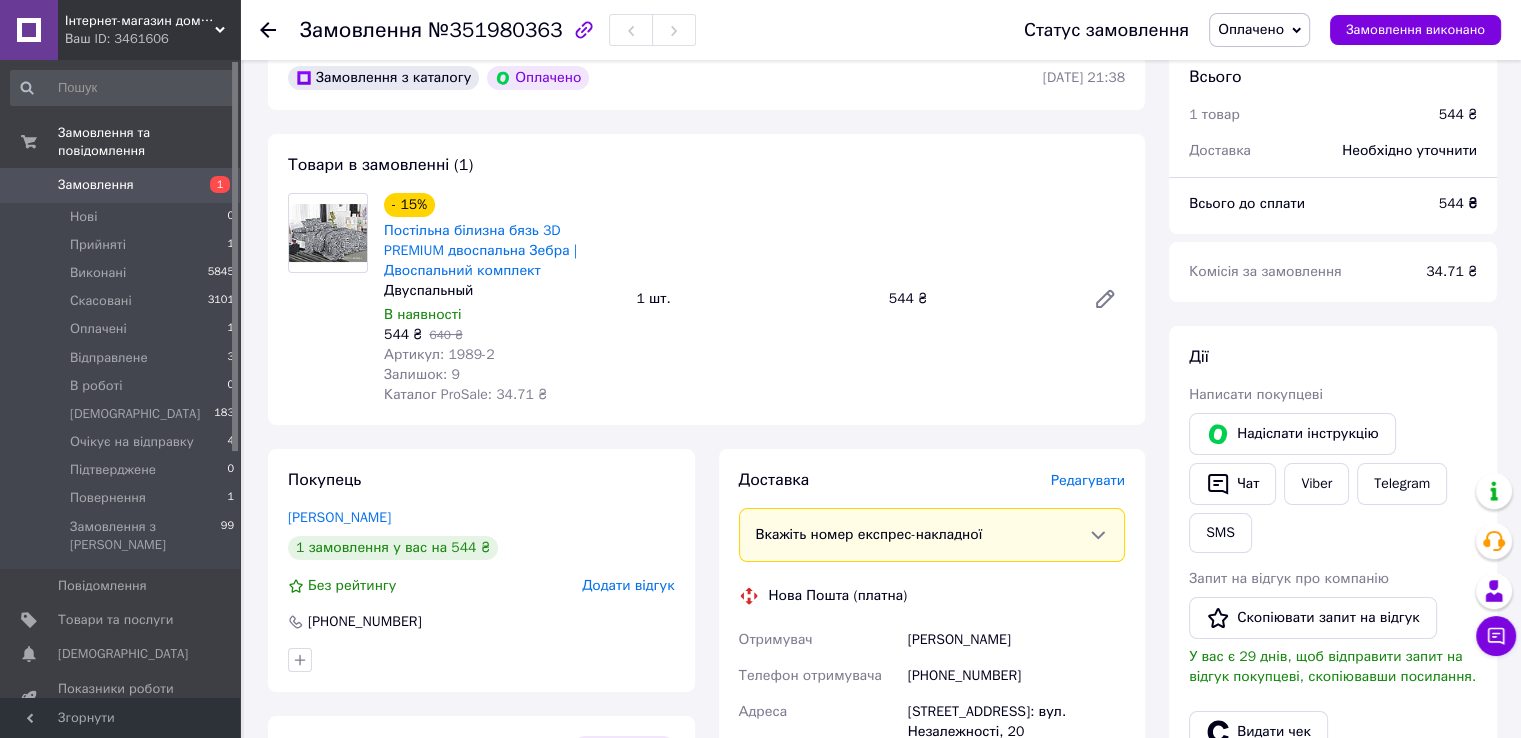 scroll, scrollTop: 100, scrollLeft: 0, axis: vertical 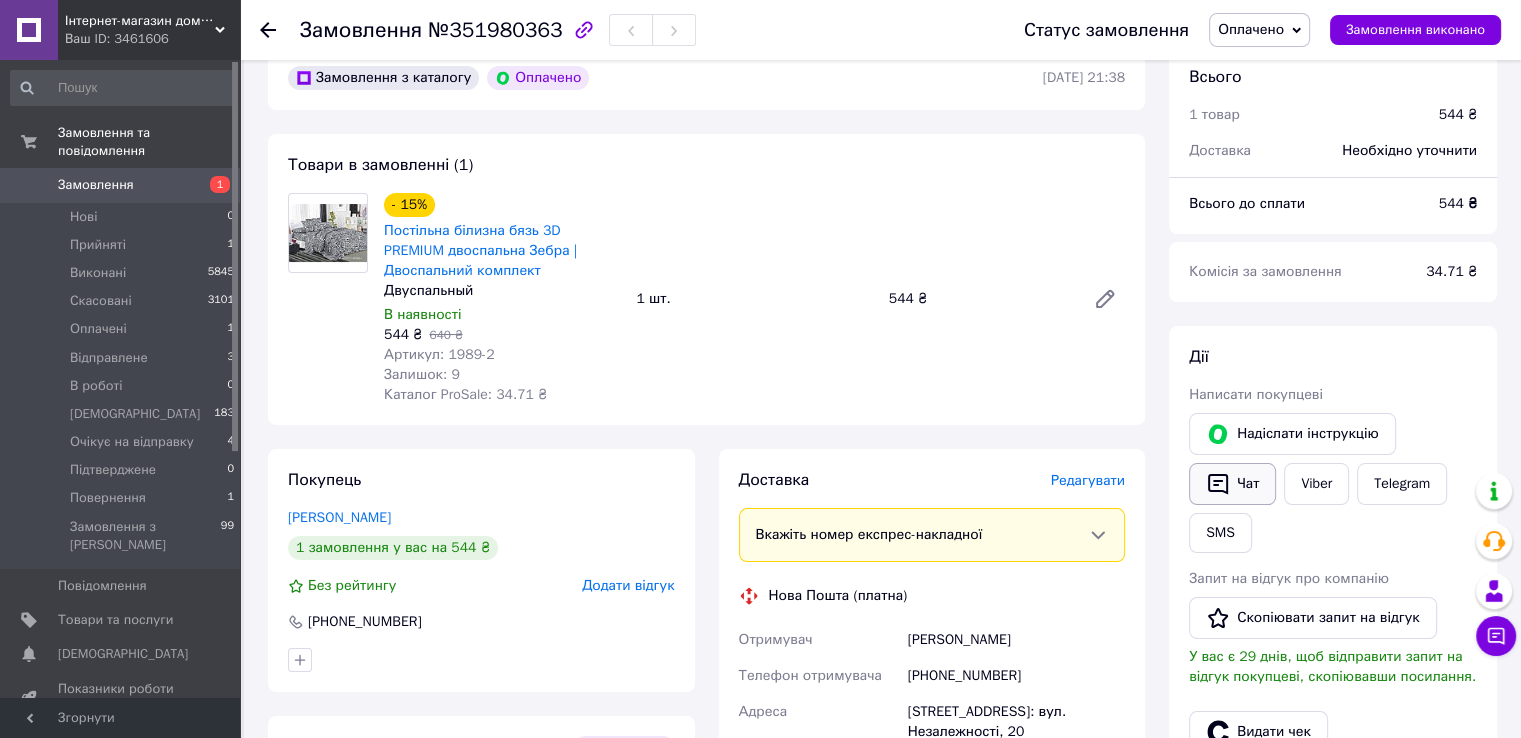 click on "Чат" at bounding box center [1232, 484] 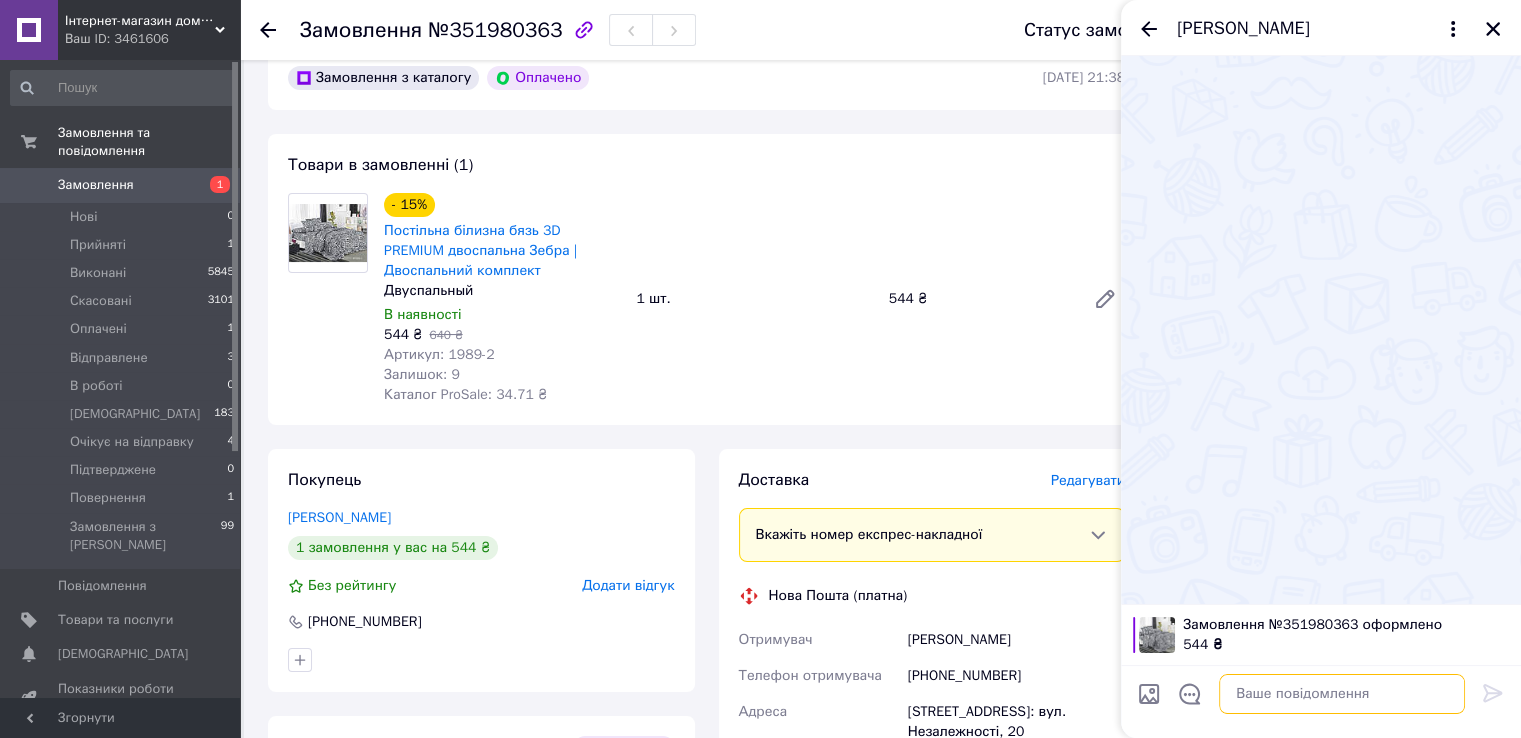 paste on "Добрий день! Інтернет-магазин Sleeping Beauty турбує Вас стосовно замовлення на рукоплед Солодка парочка у розмірі 160х210 вартістю 999 грн. Пром-оплата пройшла успішно. Дякуємо за замовлення! Вартість доставки буде за Ваш рахунок. Відправка – протягом 3х робочих днів. Після відправки надішлемо Вам номер ТТН через смс-повідомлення. Гарного дня!🌸" 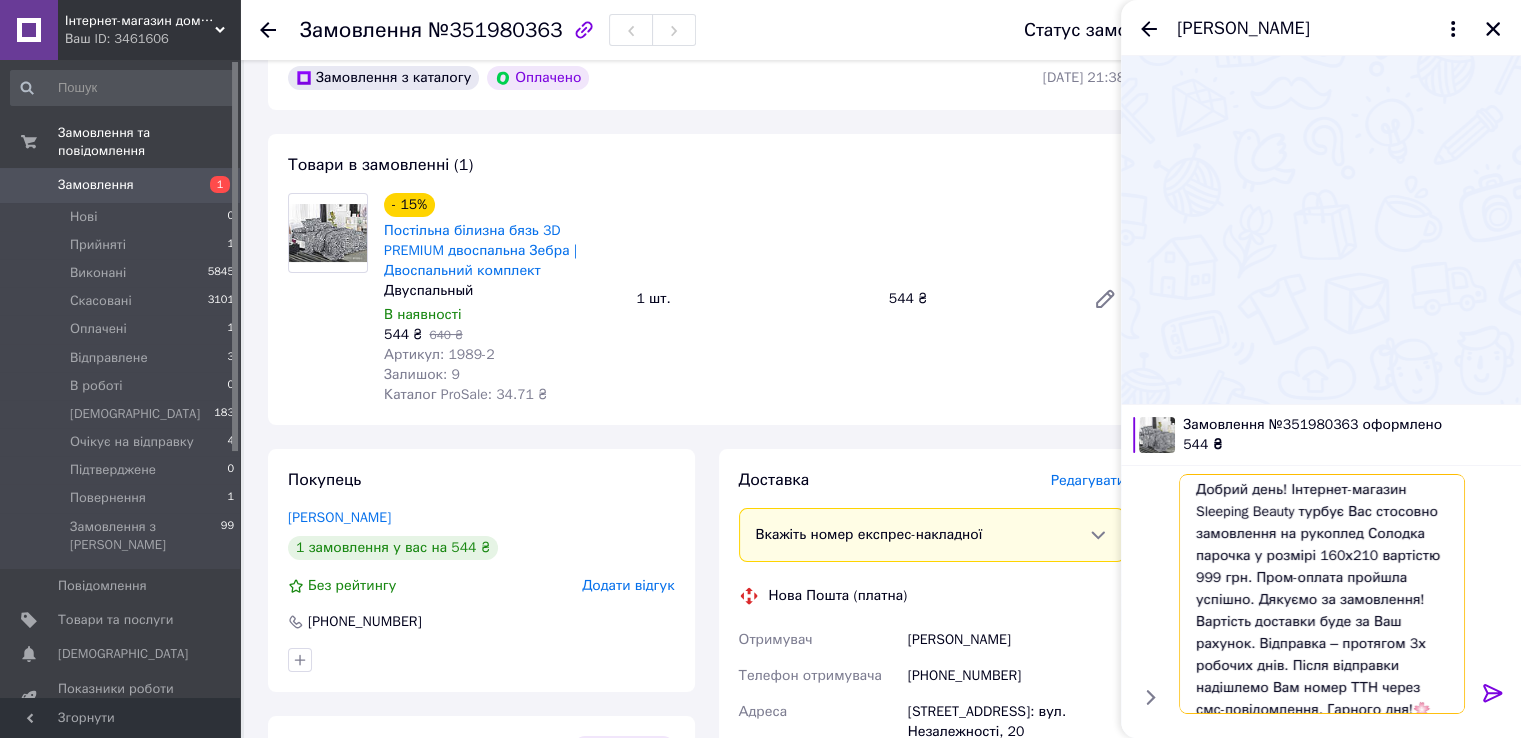 scroll, scrollTop: 0, scrollLeft: 0, axis: both 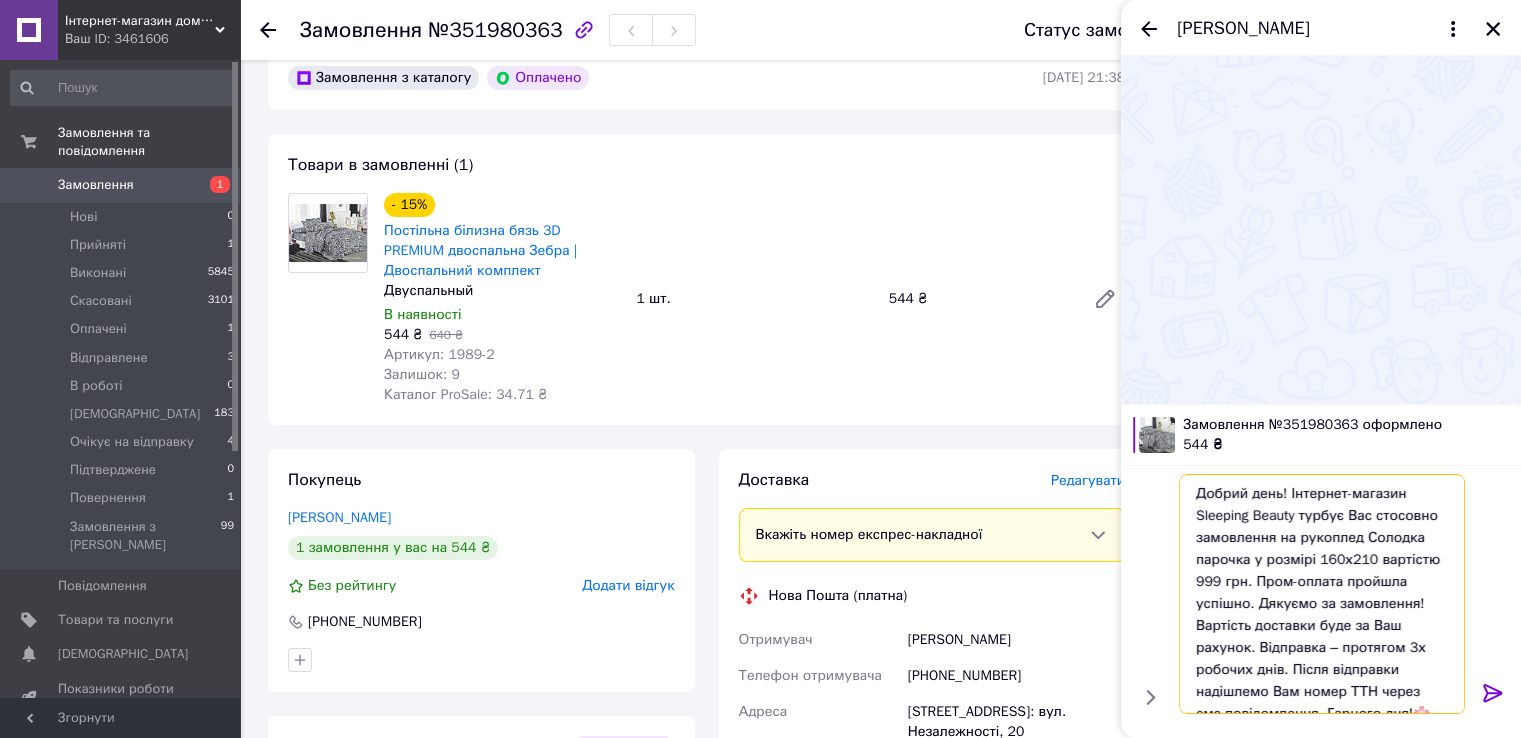 drag, startPoint x: 1296, startPoint y: 542, endPoint x: 1249, endPoint y: 563, distance: 51.47815 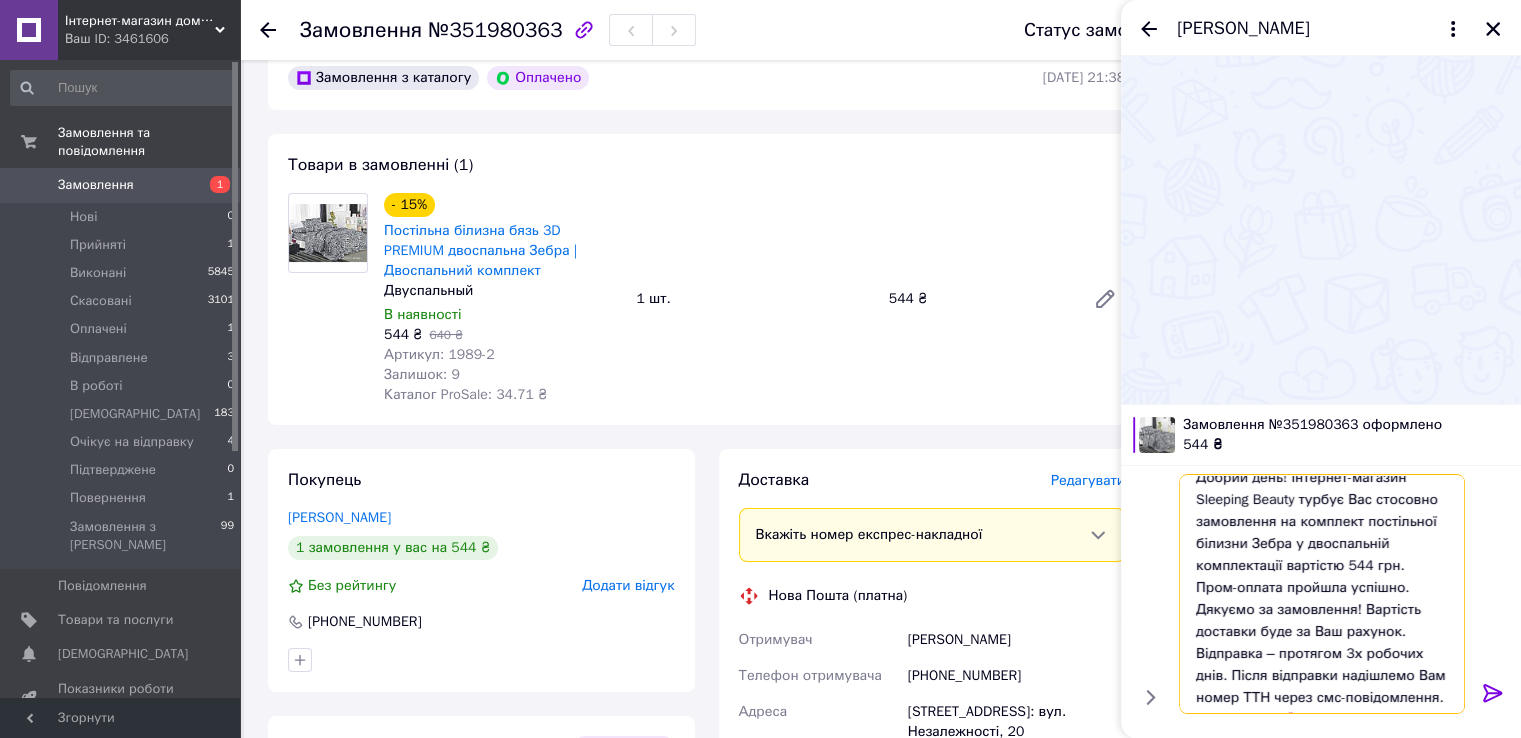 scroll, scrollTop: 20, scrollLeft: 0, axis: vertical 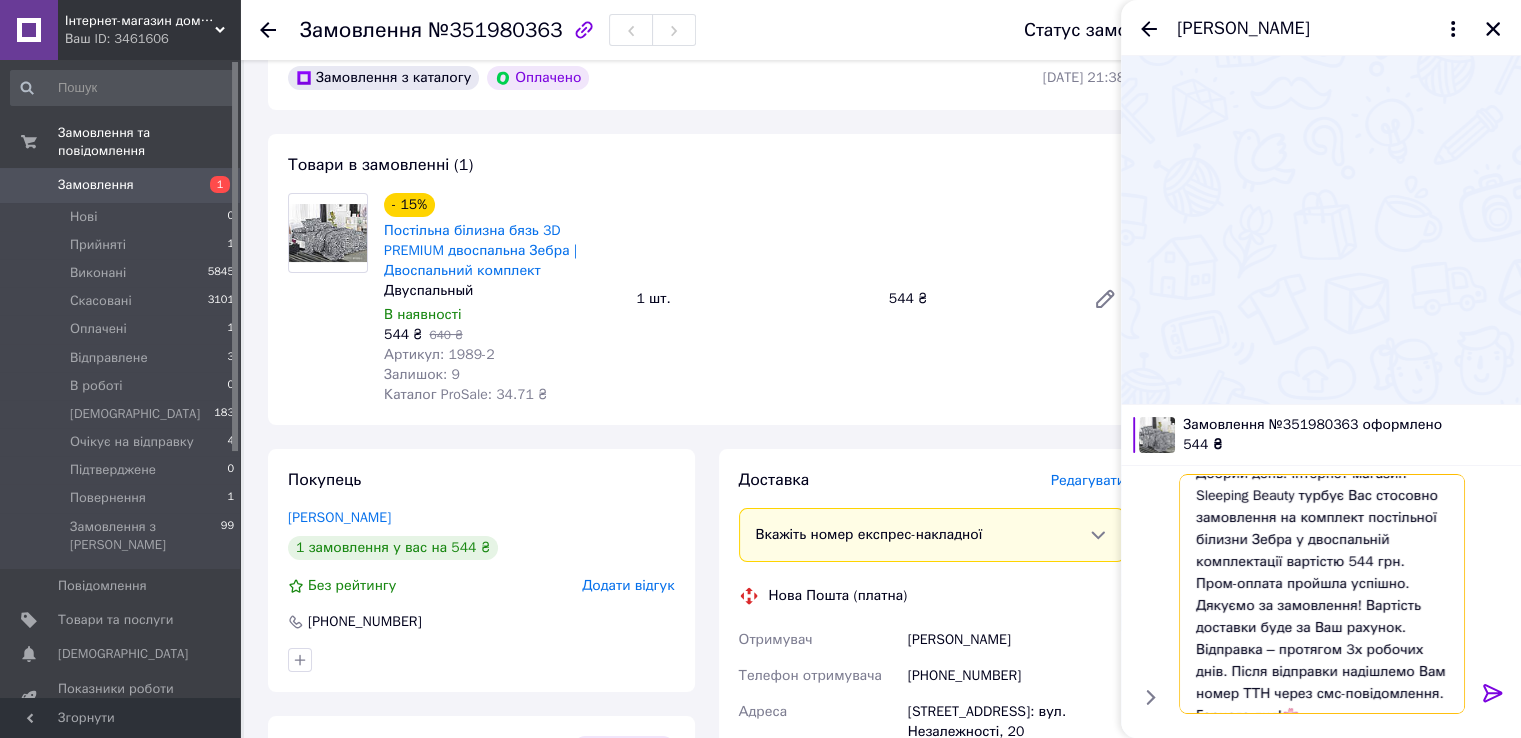 type on "Добрий день! Інтернет-магазин Sleeping Beauty турбує Вас стосовно замовлення на комплект постільної білизни Зебра у двоспальній комплектації вартістю 544 грн. Пром-оплата пройшла успішно. Дякуємо за замовлення! Вартість доставки буде за Ваш рахунок. Відправка – протягом 3х робочих днів. Після відправки надішлемо Вам номер ТТН через смс-повідомлення. Гарного дня!🌸" 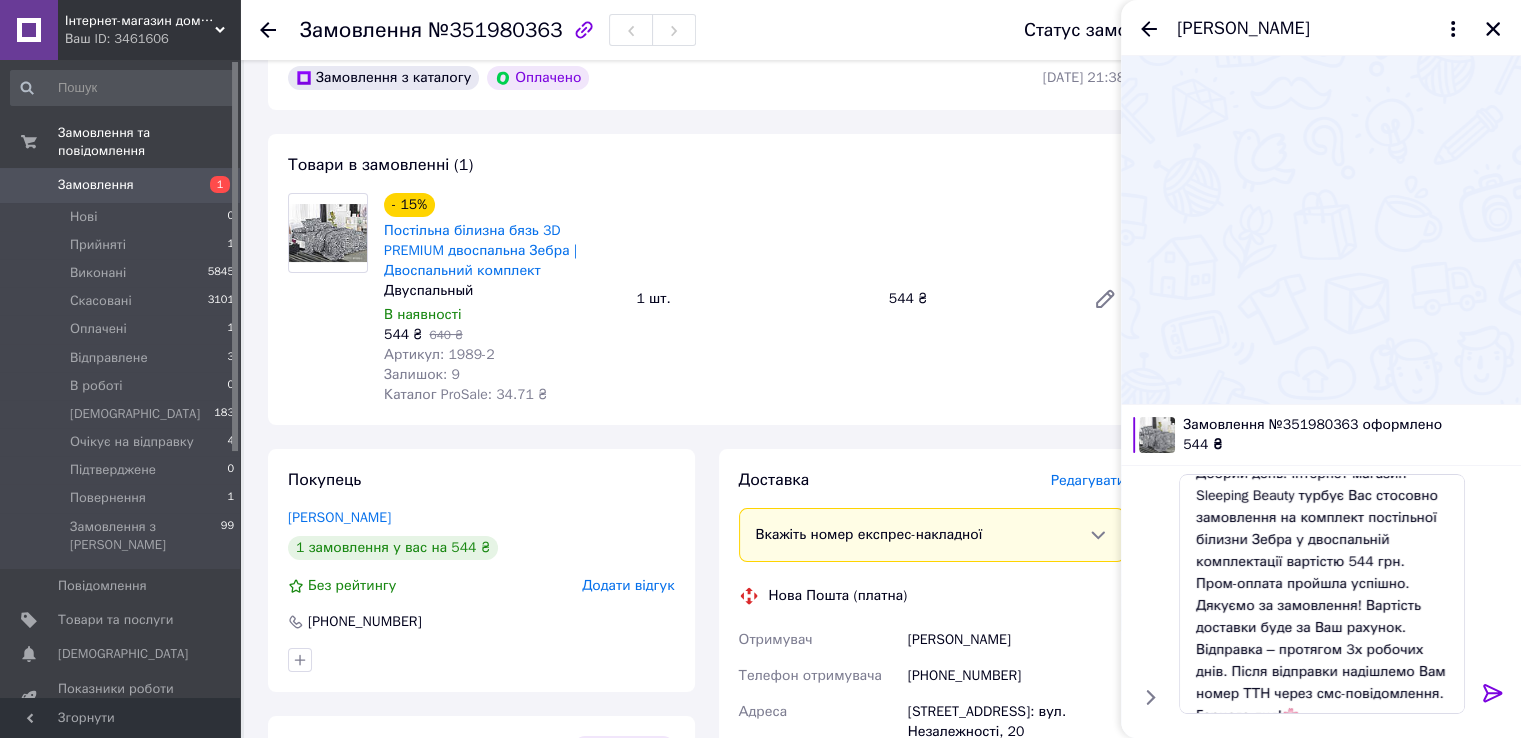 click 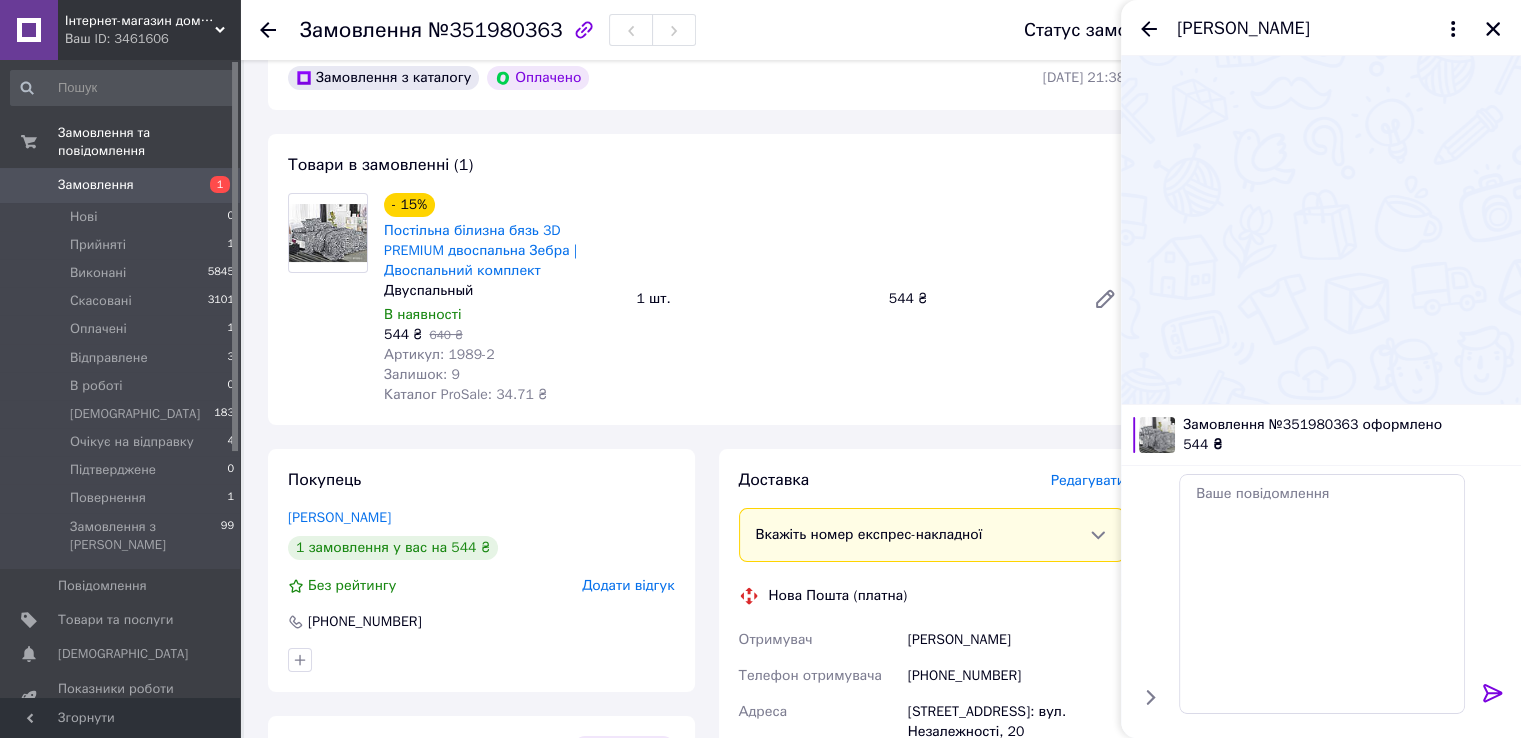 scroll, scrollTop: 0, scrollLeft: 0, axis: both 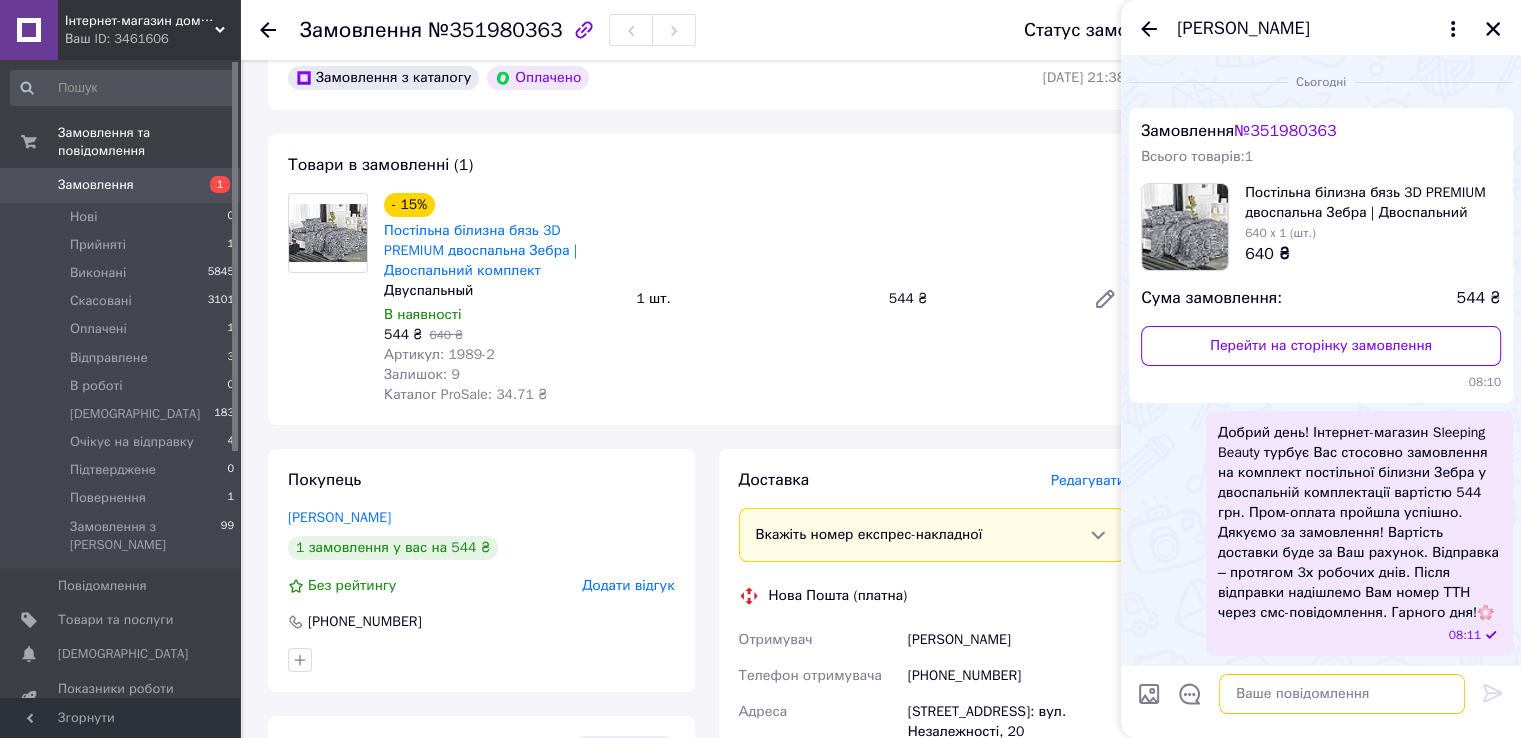 click at bounding box center (1342, 694) 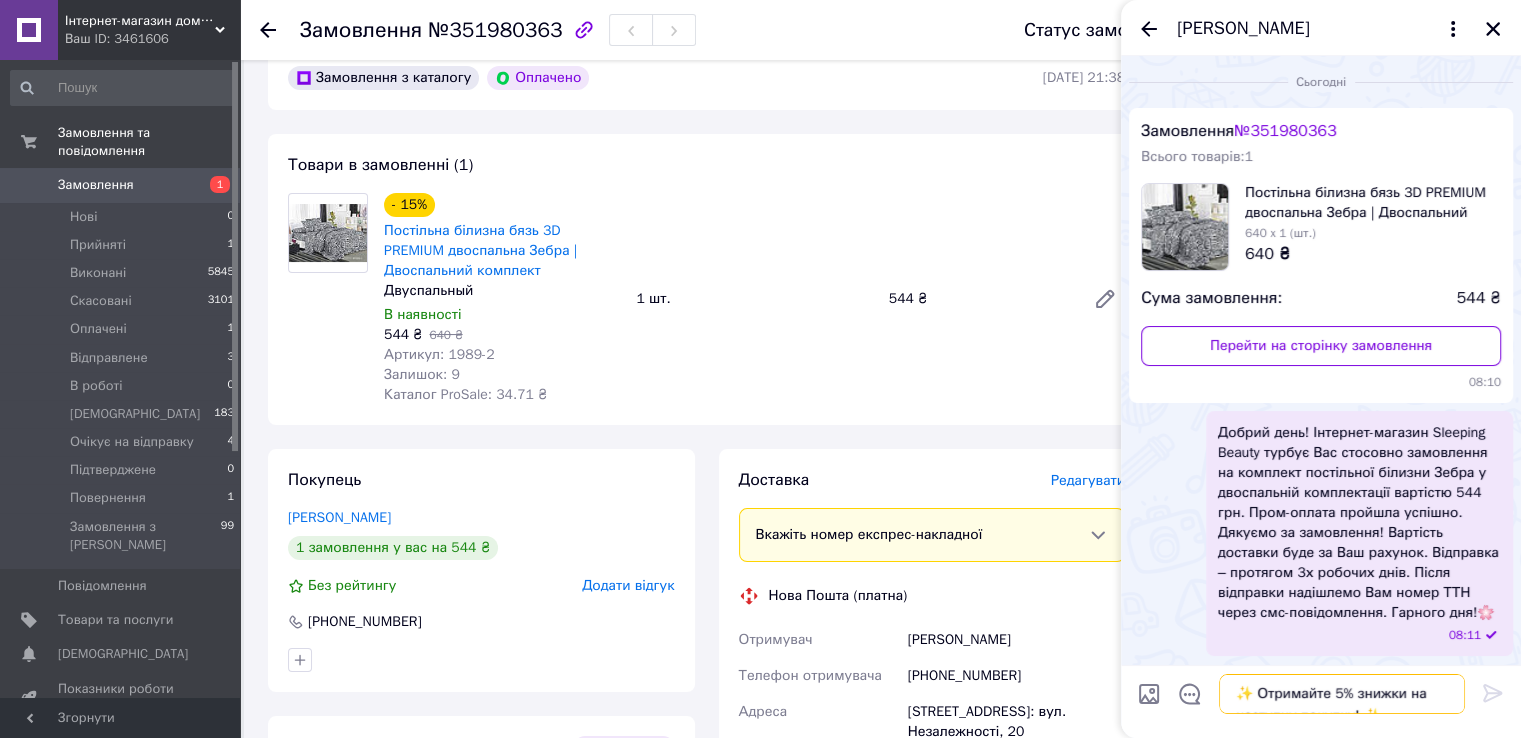 scroll, scrollTop: 173, scrollLeft: 0, axis: vertical 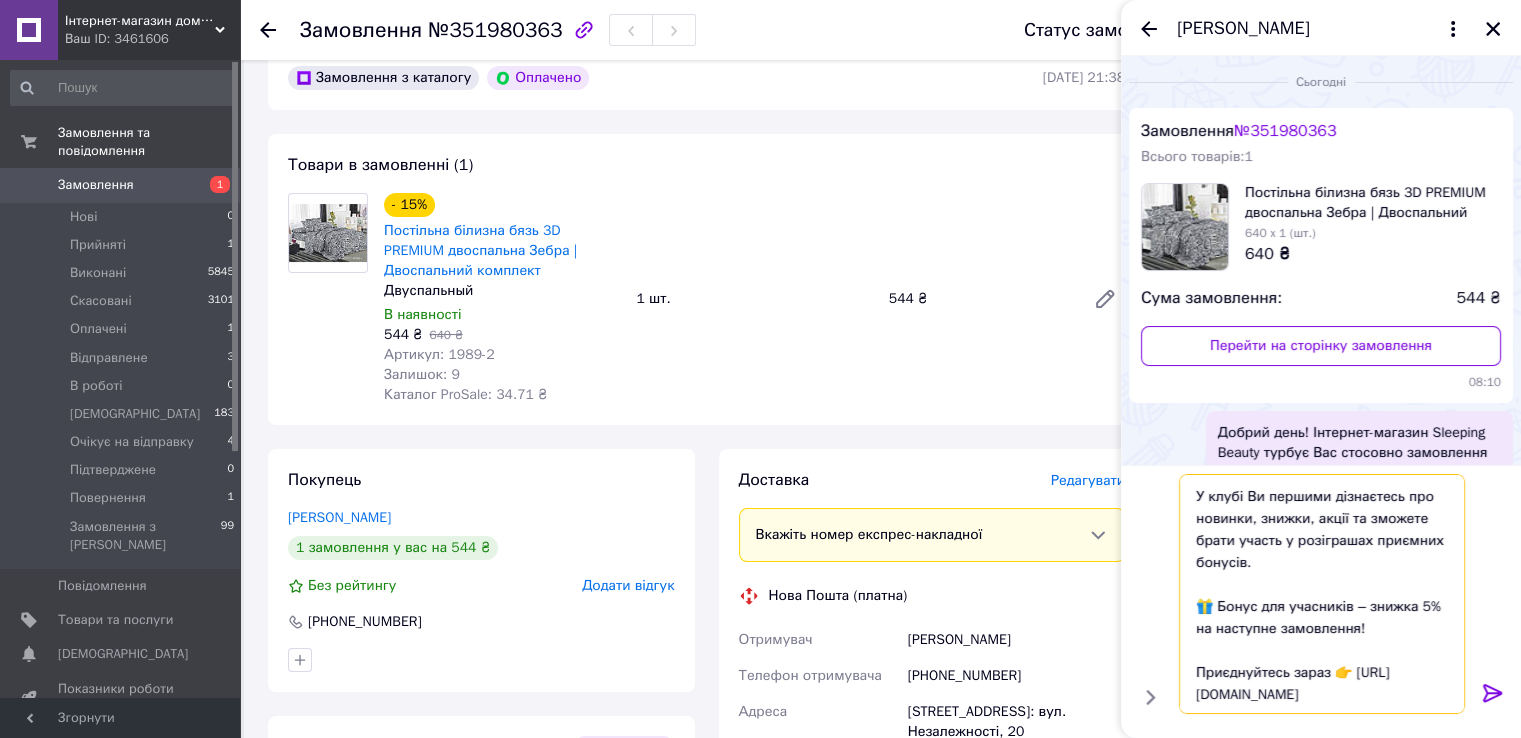 type on "✨ Отримайте 5% знижки на наступну покупку! ✨
Дякуємо за Ваше замовлення! 💛 Ми цінуємо наших клієнтів, тому запрошуємо вас приєднатися до Telegram-клубу Sleeping Beauty!
У клубі Ви першими дізнаєтесь про новинки, знижки, акції та зможете брати участь у розіграшах приємних бонусів.
🎁 Бонус для учасників – знижка 5% на наступне замовлення!
Приєднуйтесь зараз 👉 https://t.me/SleepingBeautyShop" 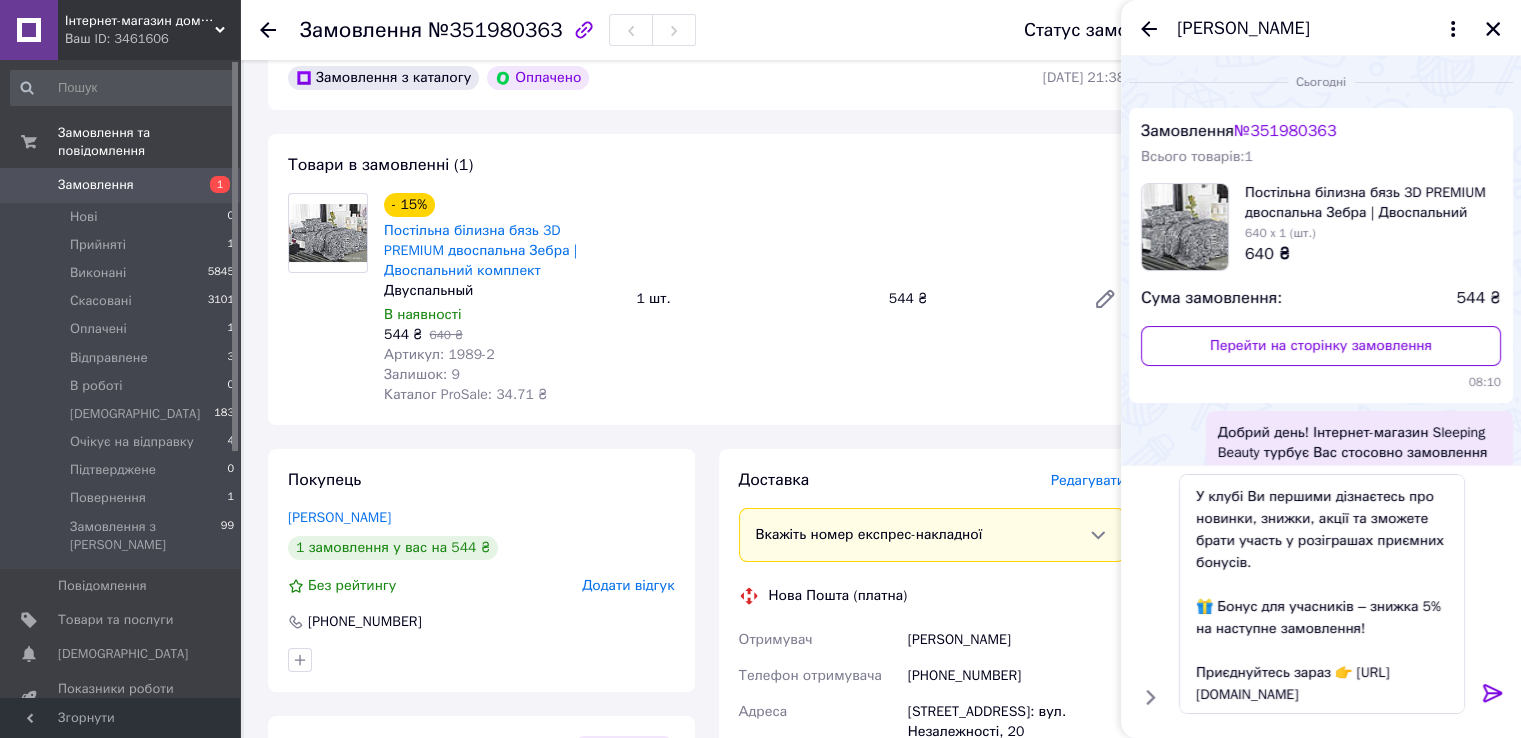 drag, startPoint x: 1493, startPoint y: 694, endPoint x: 1505, endPoint y: 493, distance: 201.3579 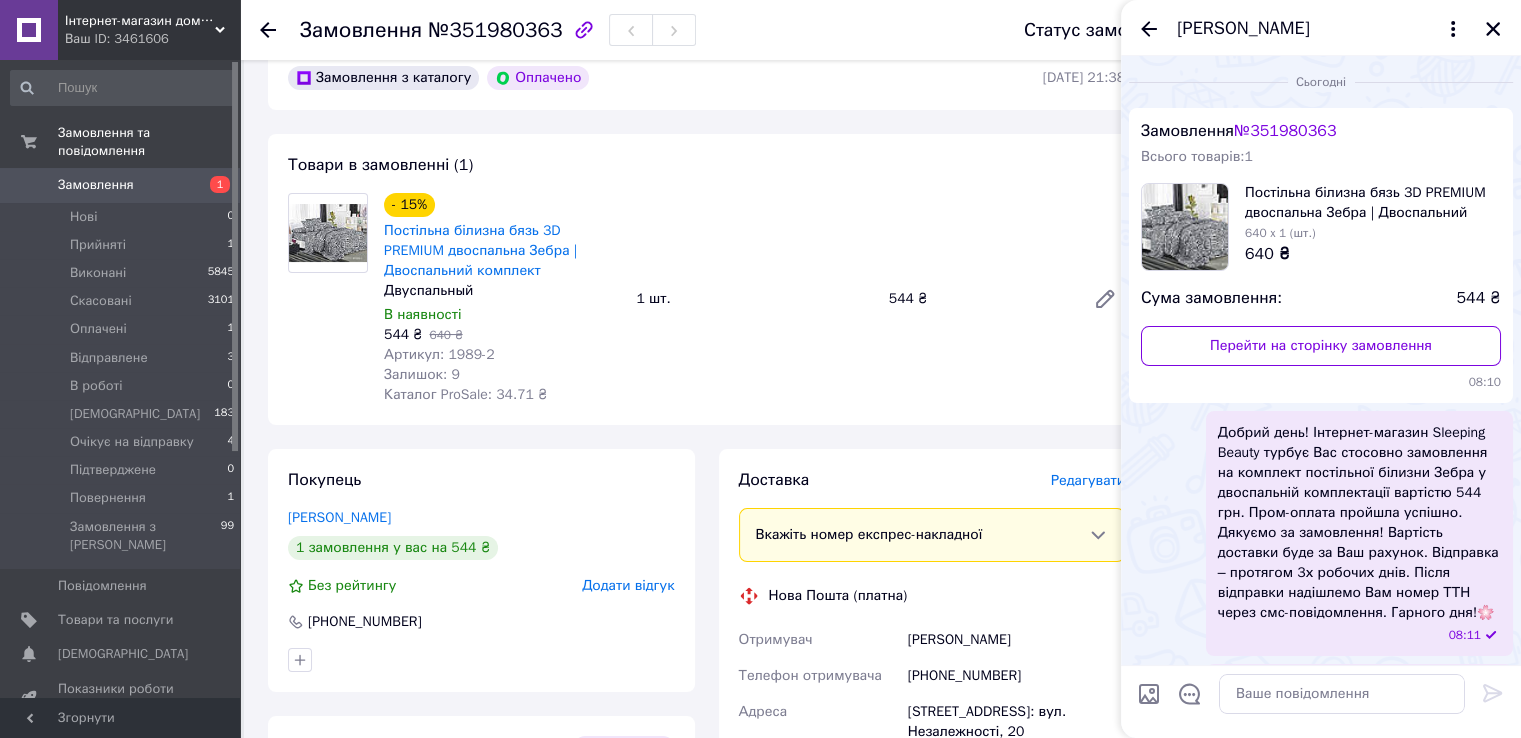 scroll, scrollTop: 0, scrollLeft: 0, axis: both 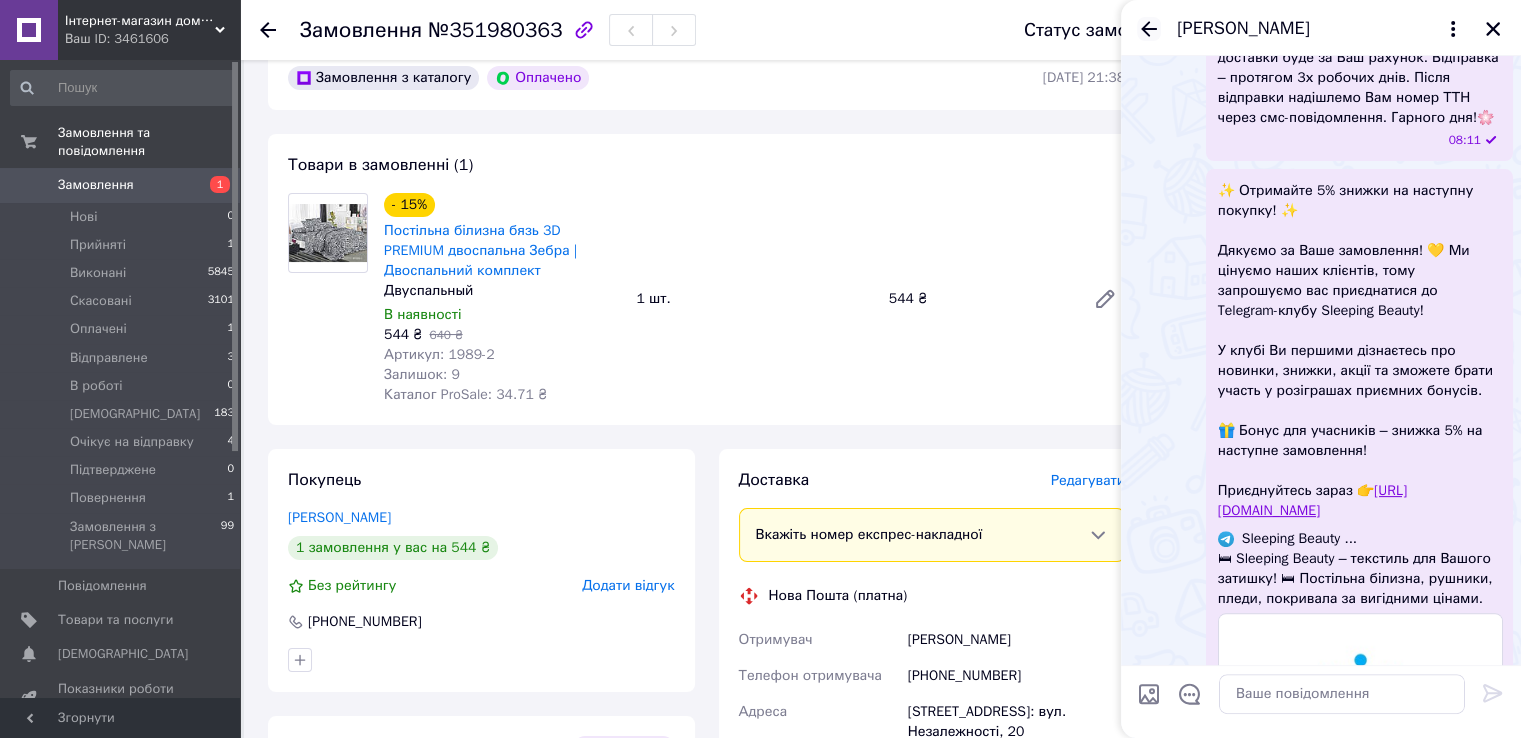 click 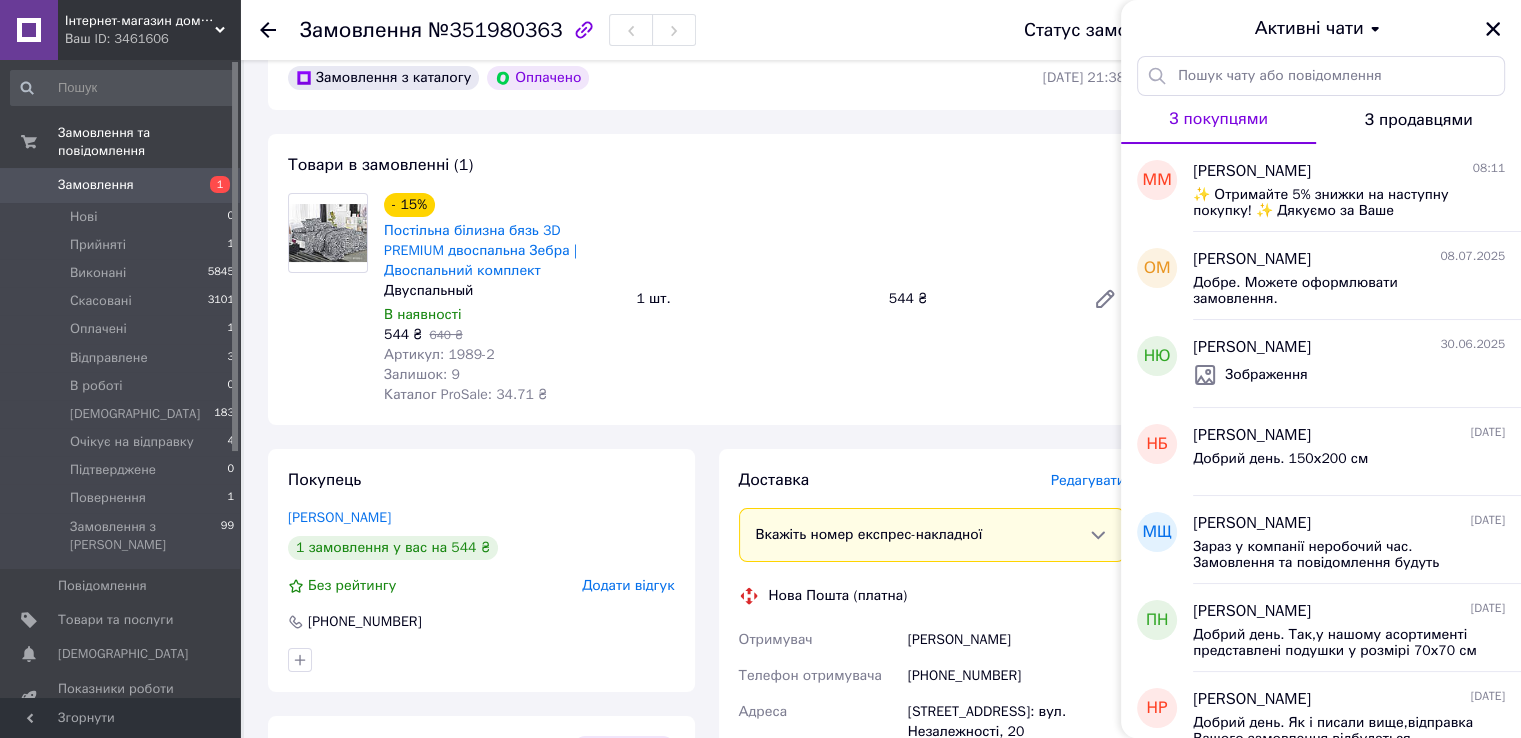 click on "Активні чати" at bounding box center [1321, 28] 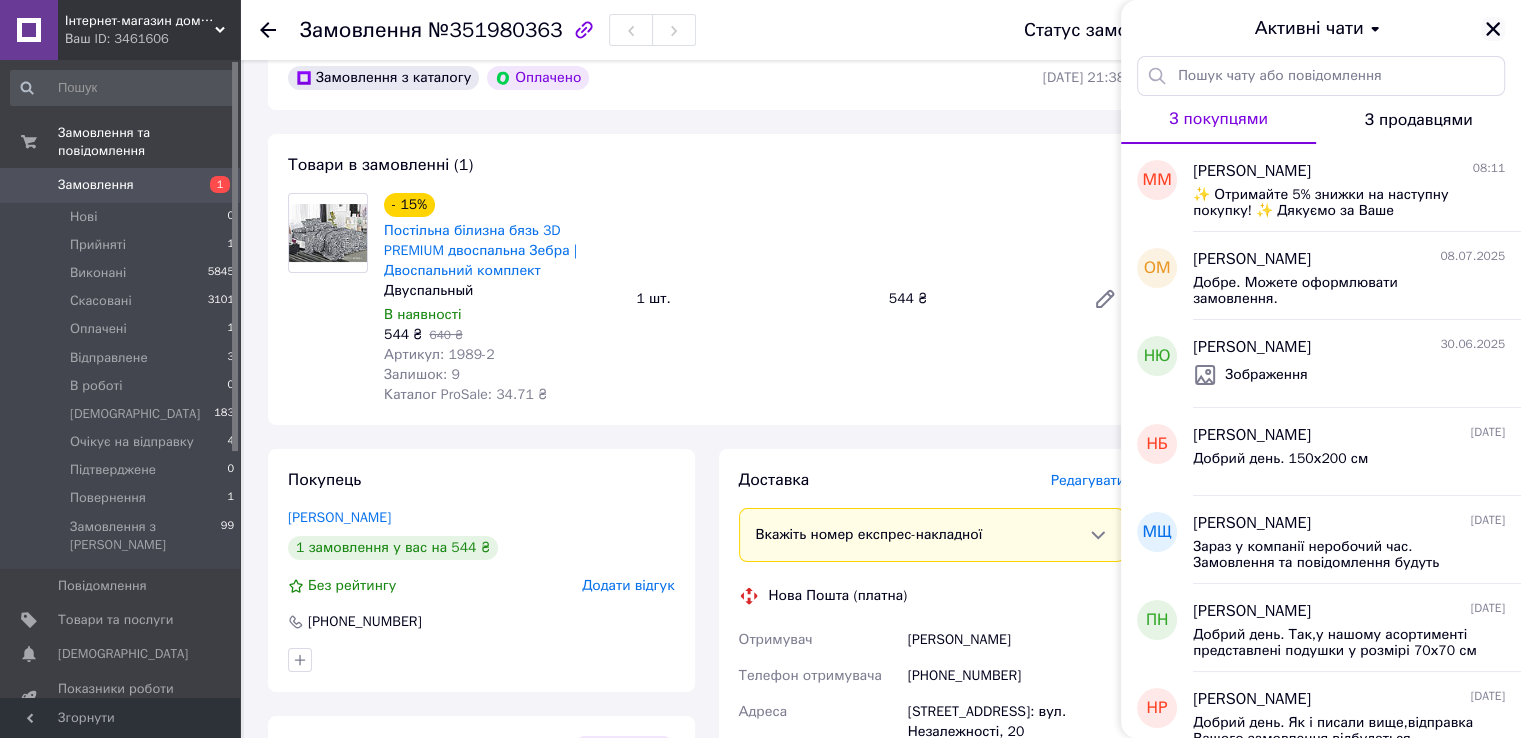click 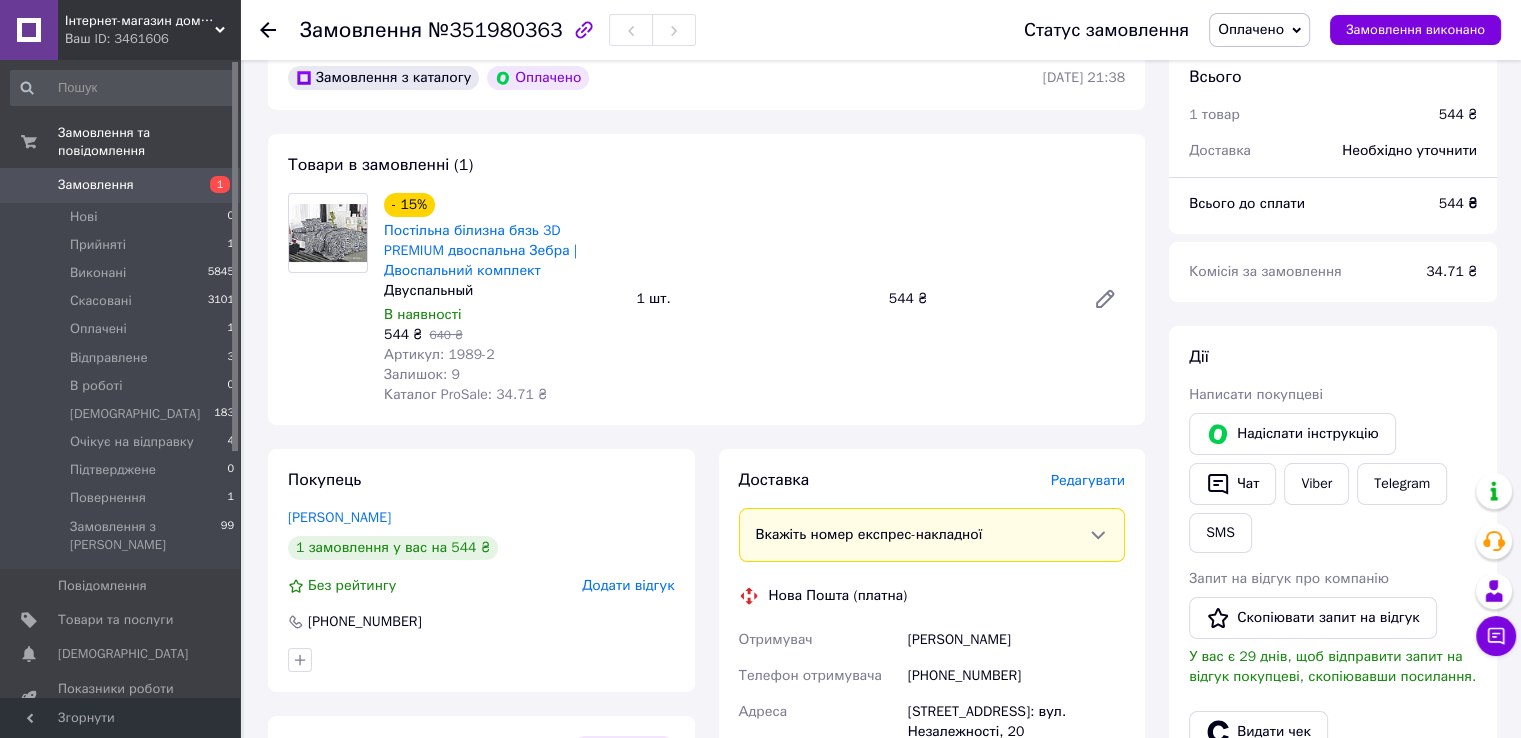 click on "Оплачено" at bounding box center (1251, 29) 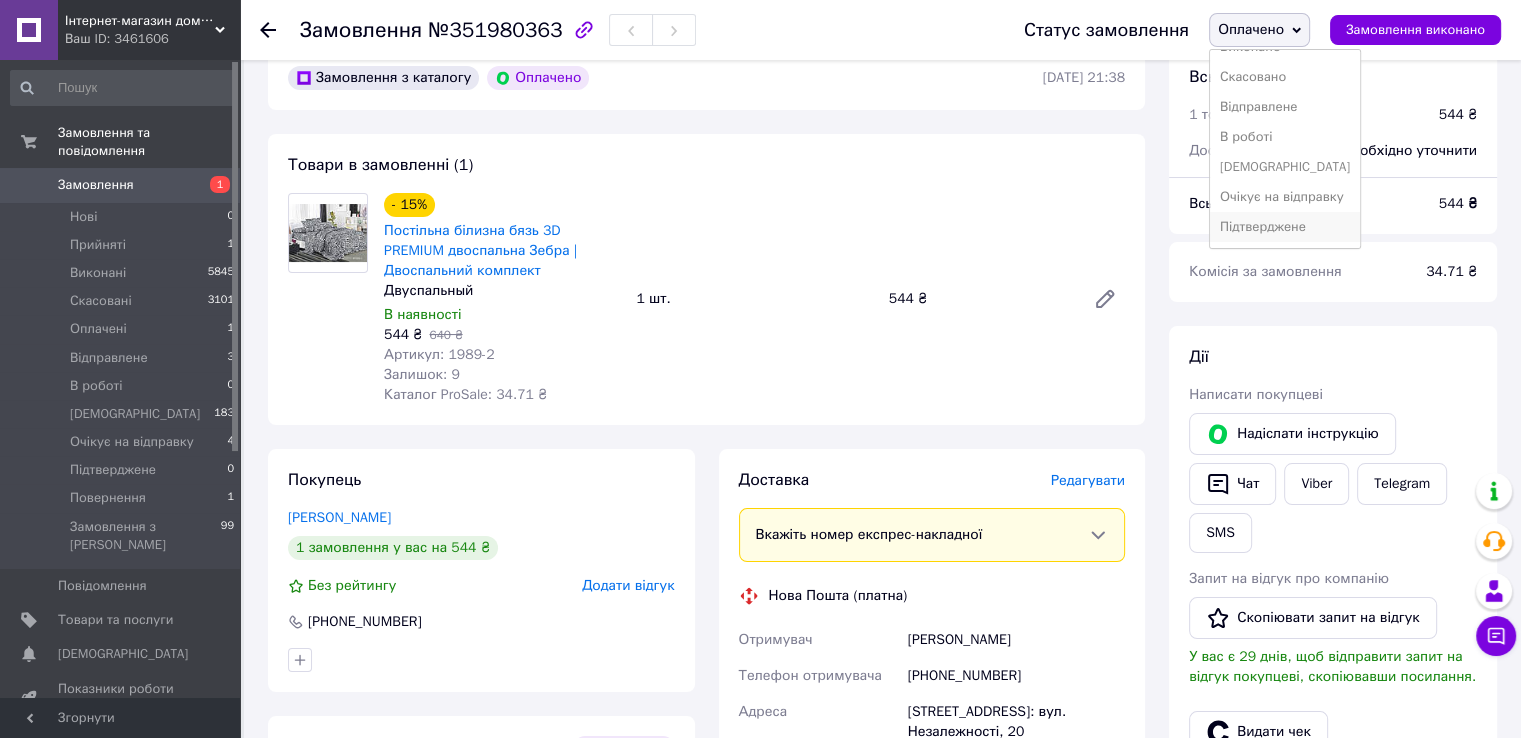 scroll, scrollTop: 81, scrollLeft: 0, axis: vertical 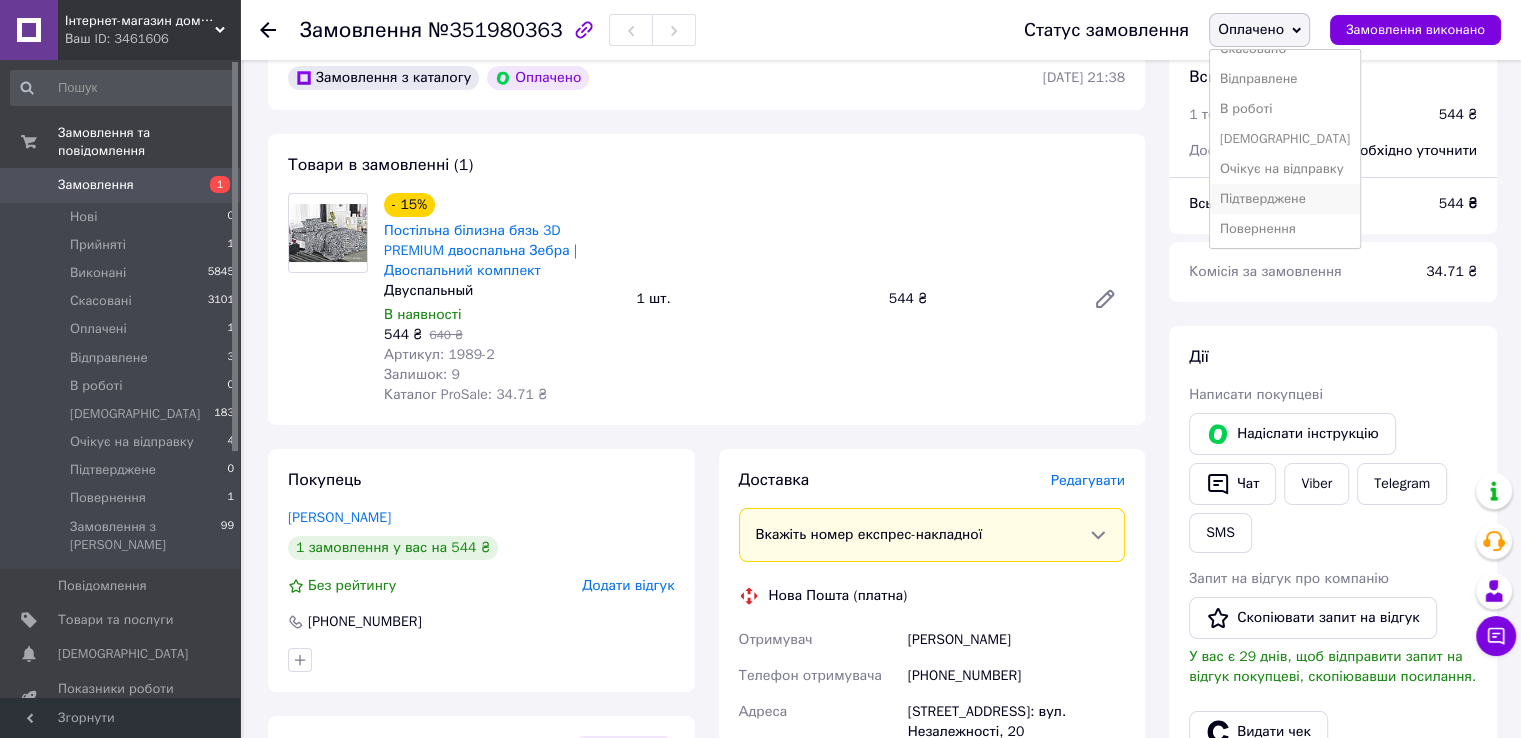 click on "Підтверджене" at bounding box center [1285, 199] 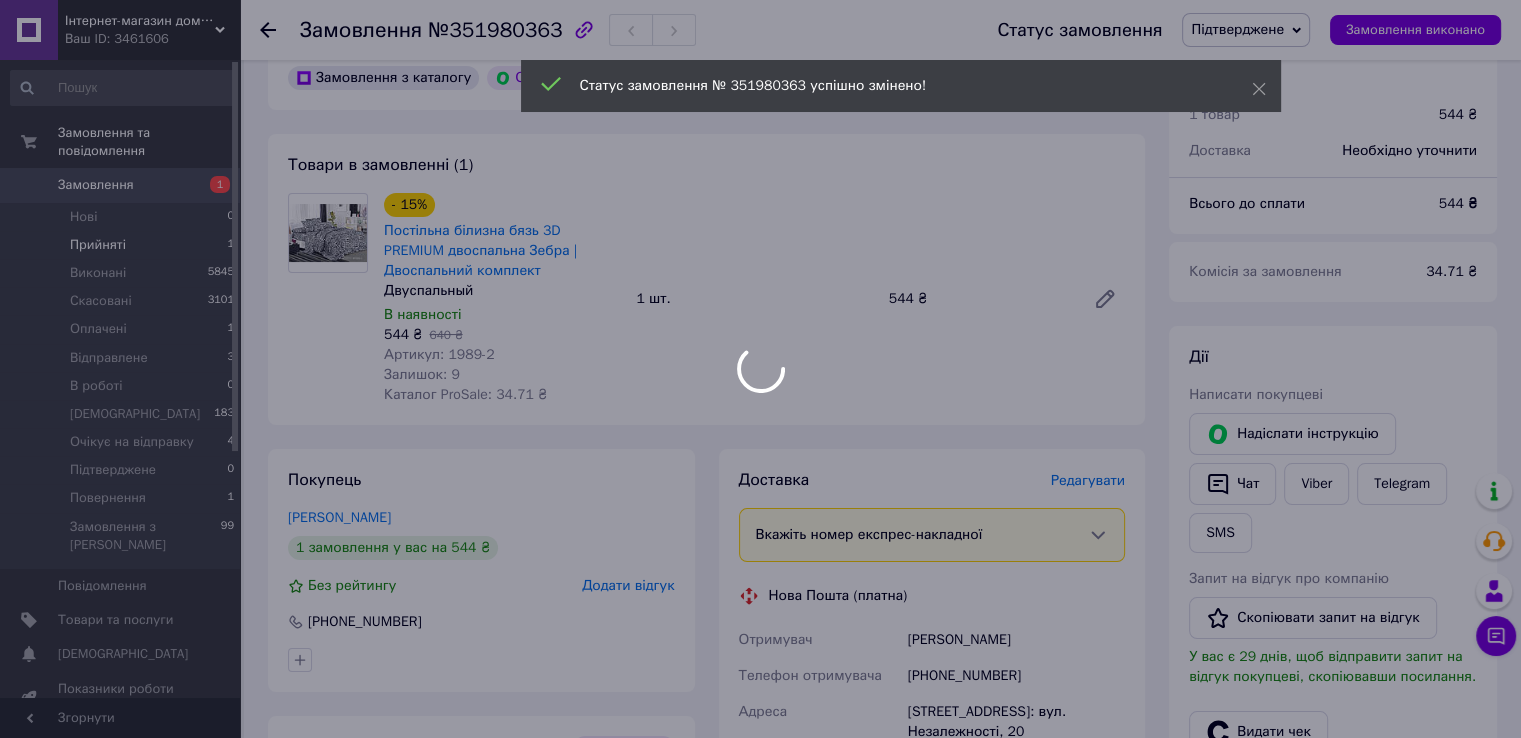 click at bounding box center (760, 369) 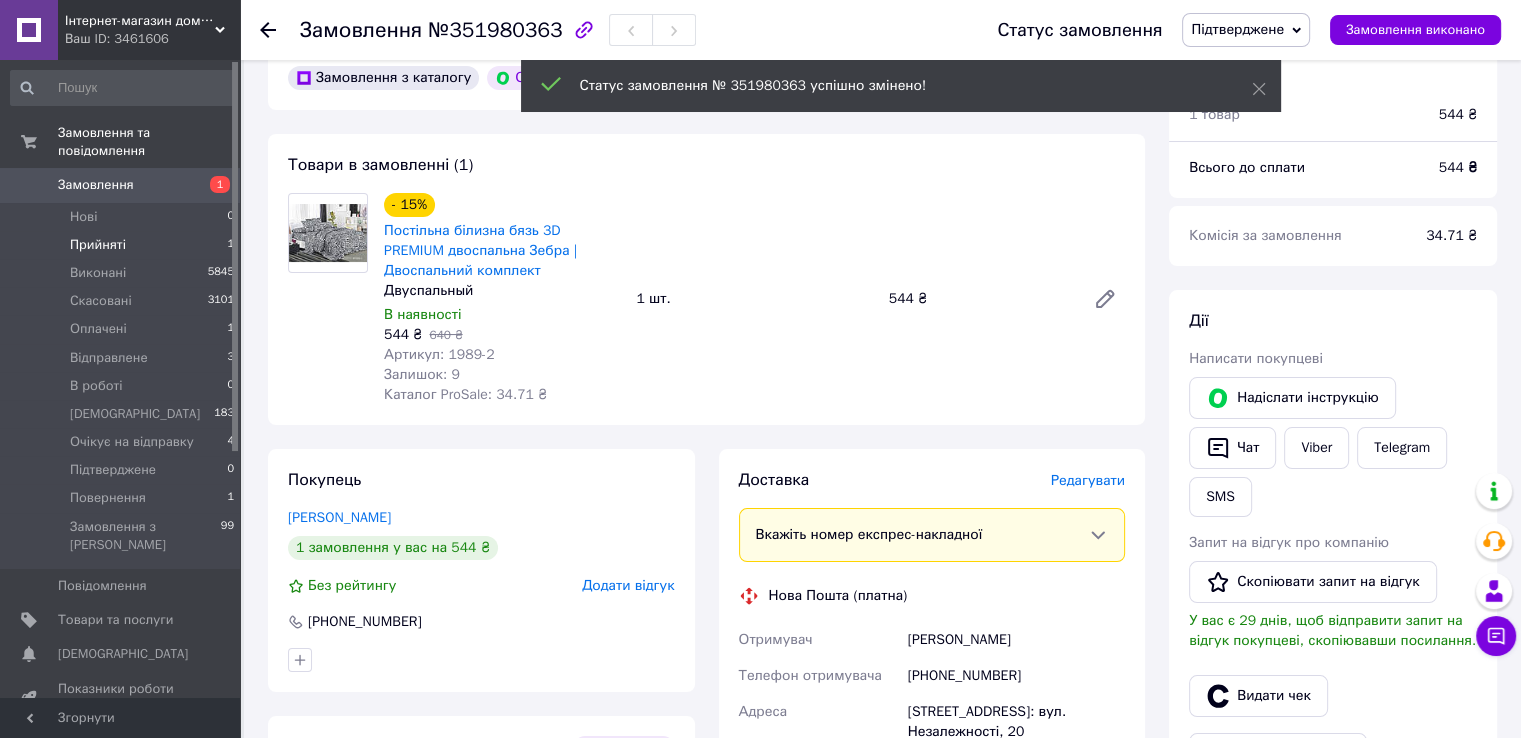 click on "Прийняті" at bounding box center [98, 245] 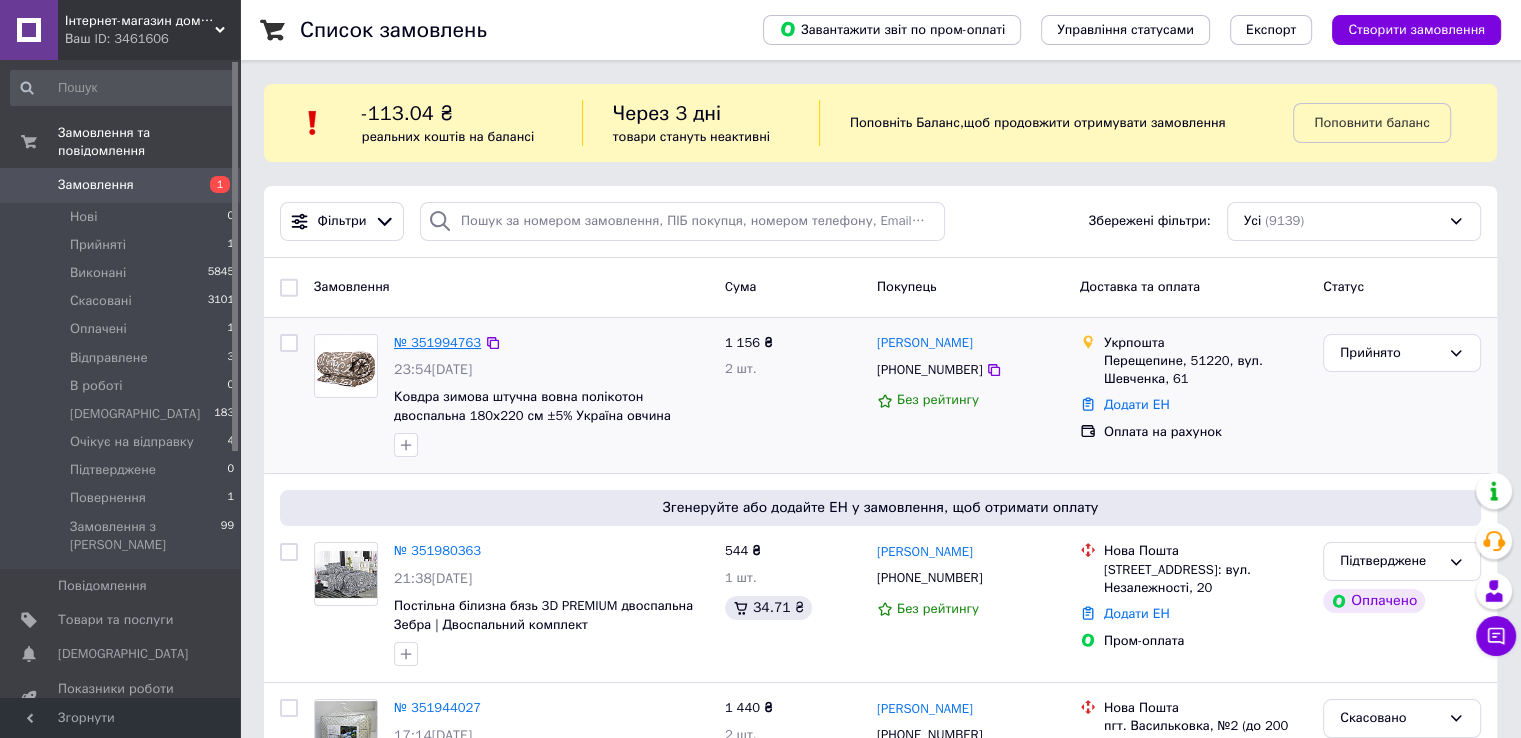 click on "№ 351994763" at bounding box center (437, 342) 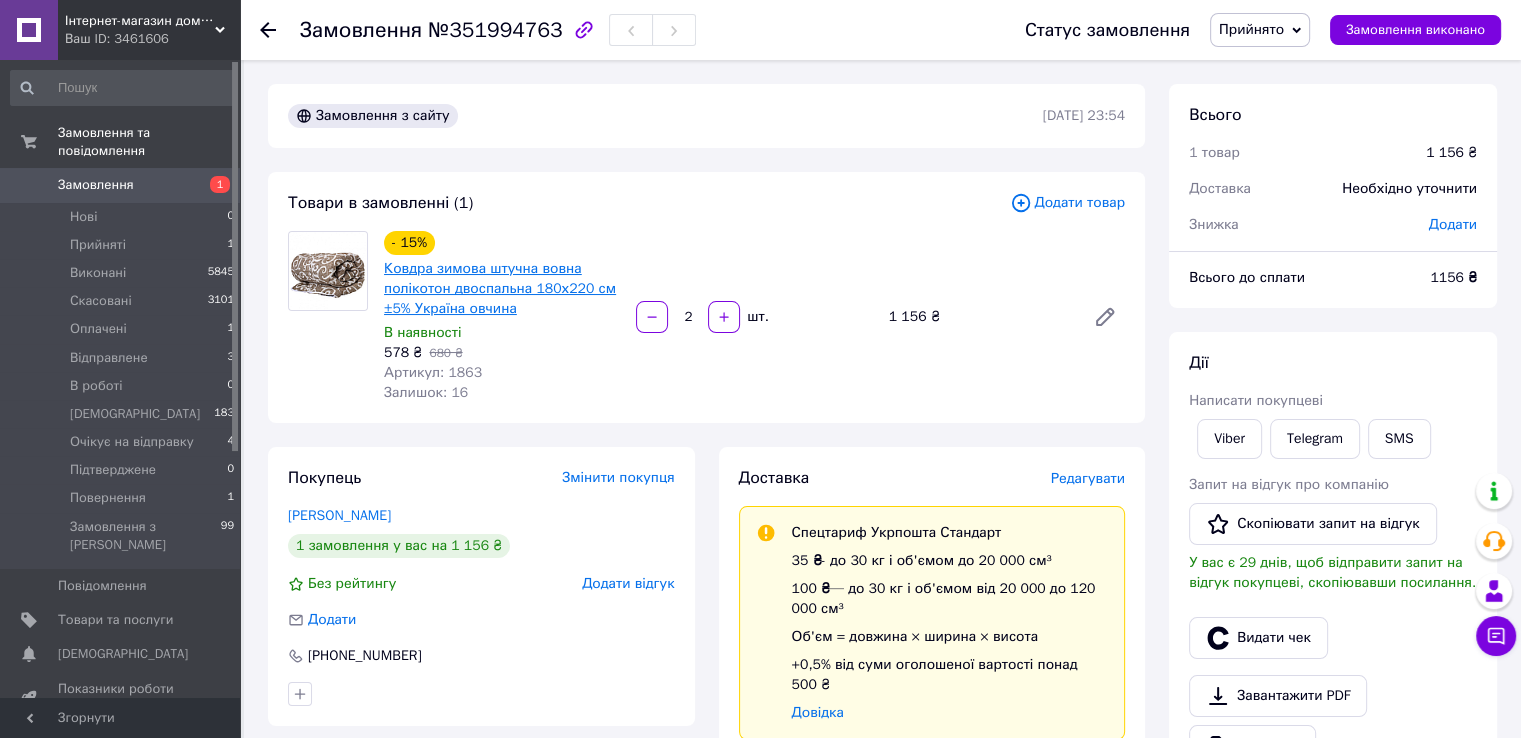 click on "Ковдра зимова штучна вовна полікотон двоспальна 180х220 см ±5% Україна овчина" at bounding box center [500, 288] 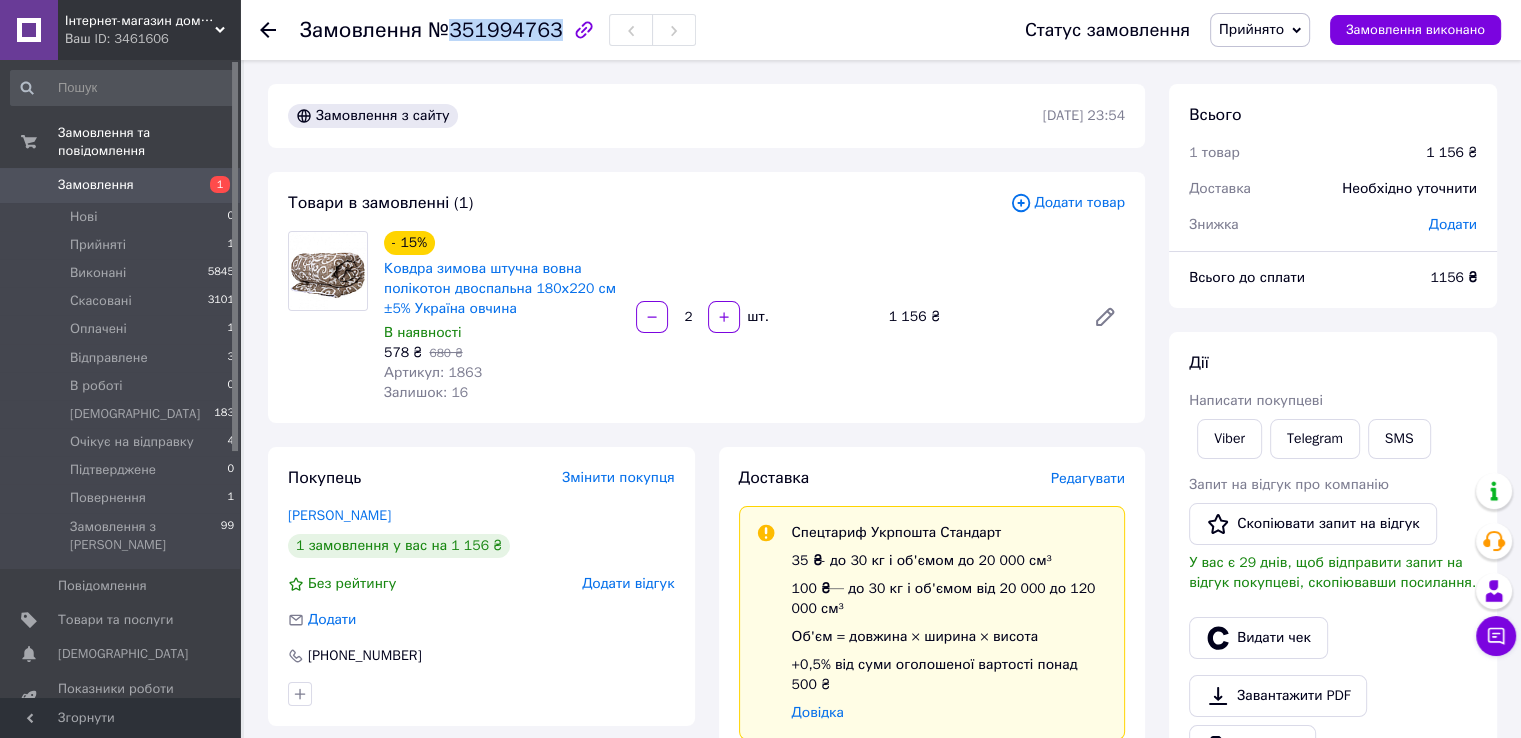 drag, startPoint x: 448, startPoint y: 31, endPoint x: 542, endPoint y: 37, distance: 94.19129 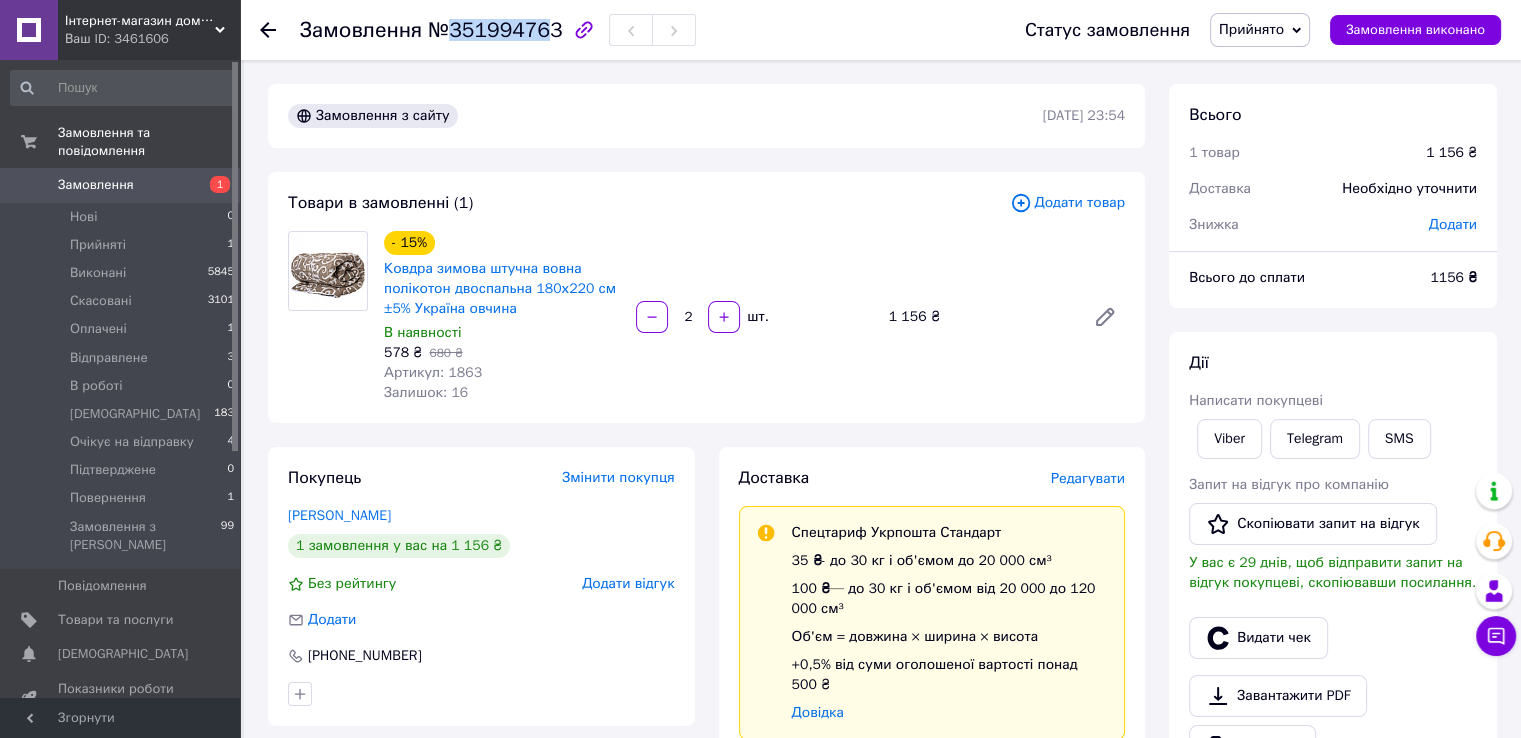 drag, startPoint x: 541, startPoint y: 35, endPoint x: 441, endPoint y: 38, distance: 100.04499 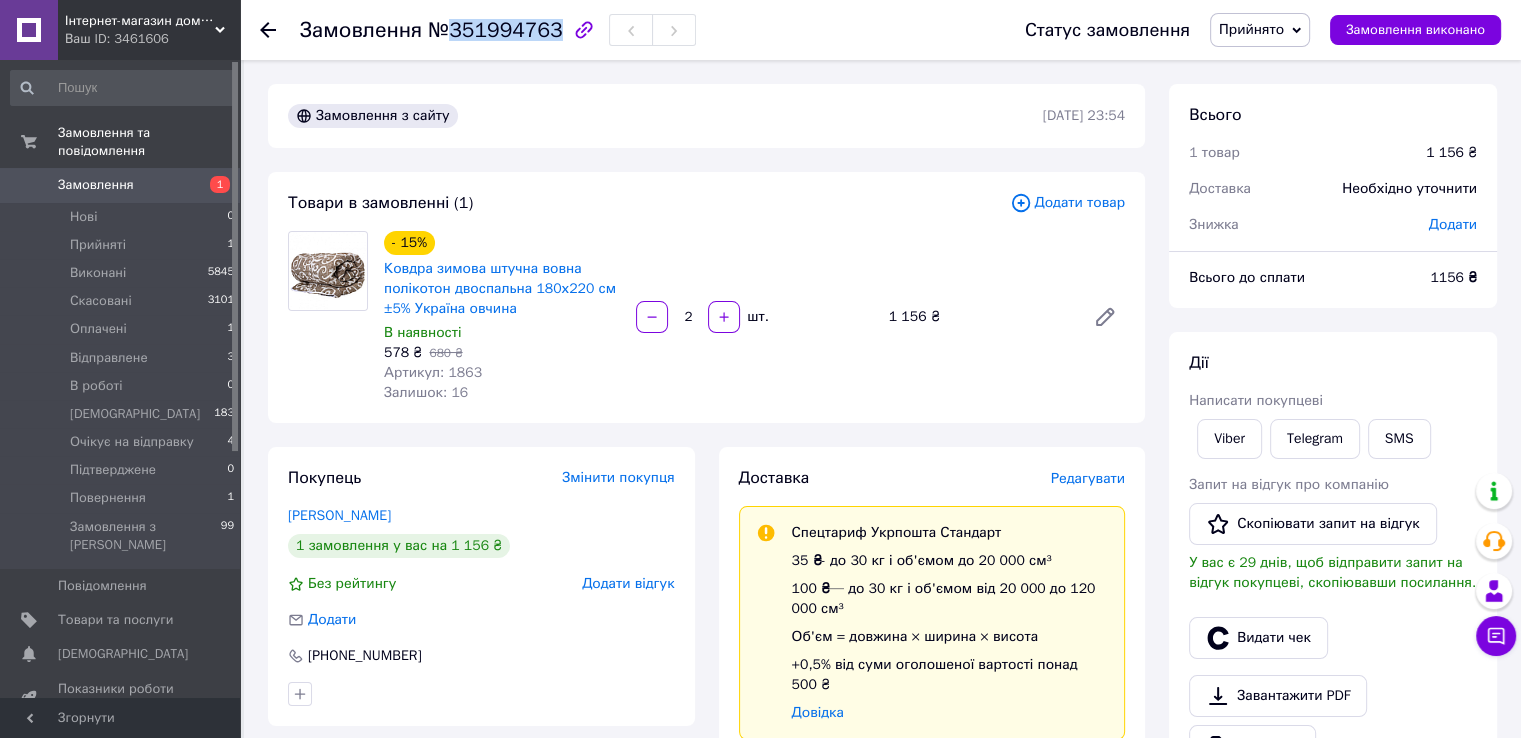 drag, startPoint x: 447, startPoint y: 38, endPoint x: 540, endPoint y: 38, distance: 93 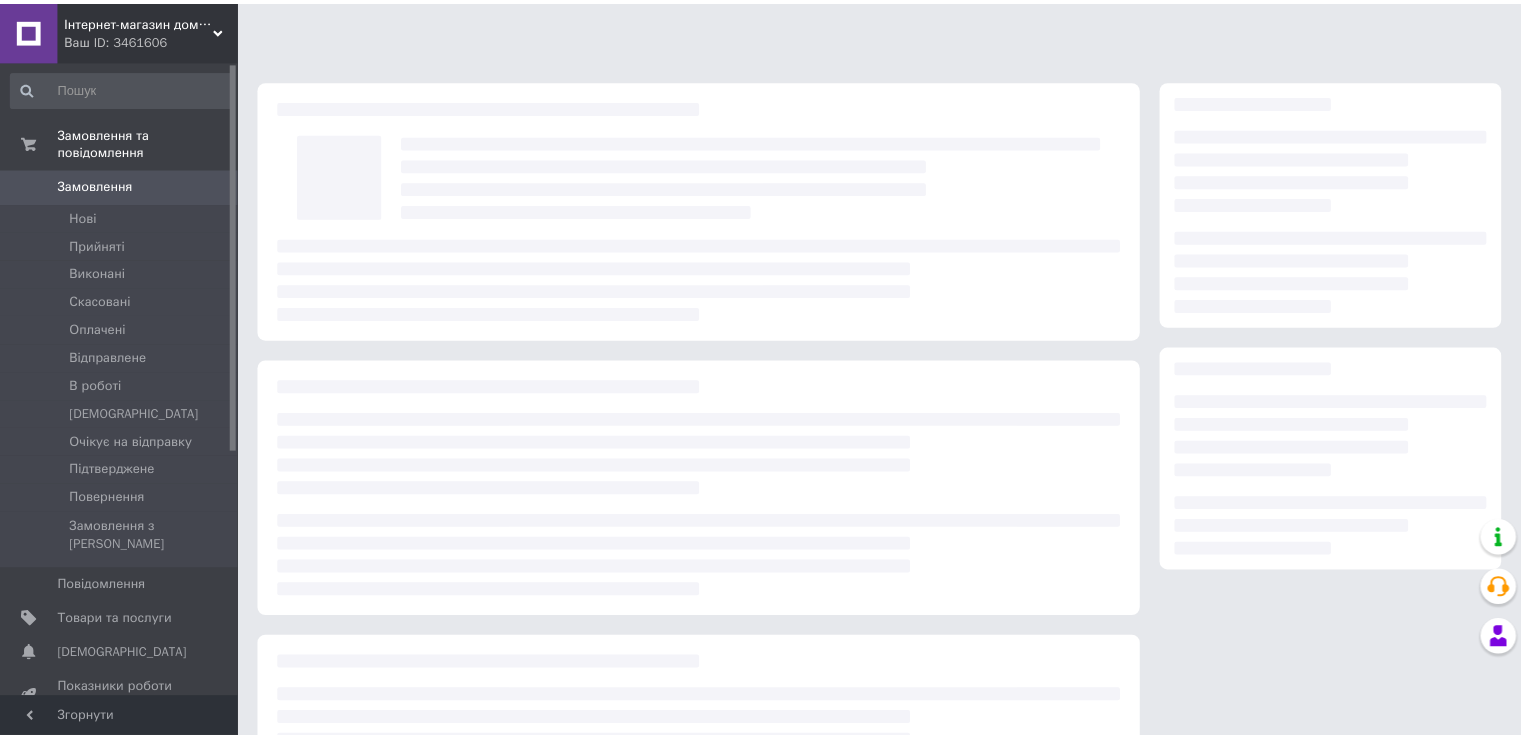 scroll, scrollTop: 0, scrollLeft: 0, axis: both 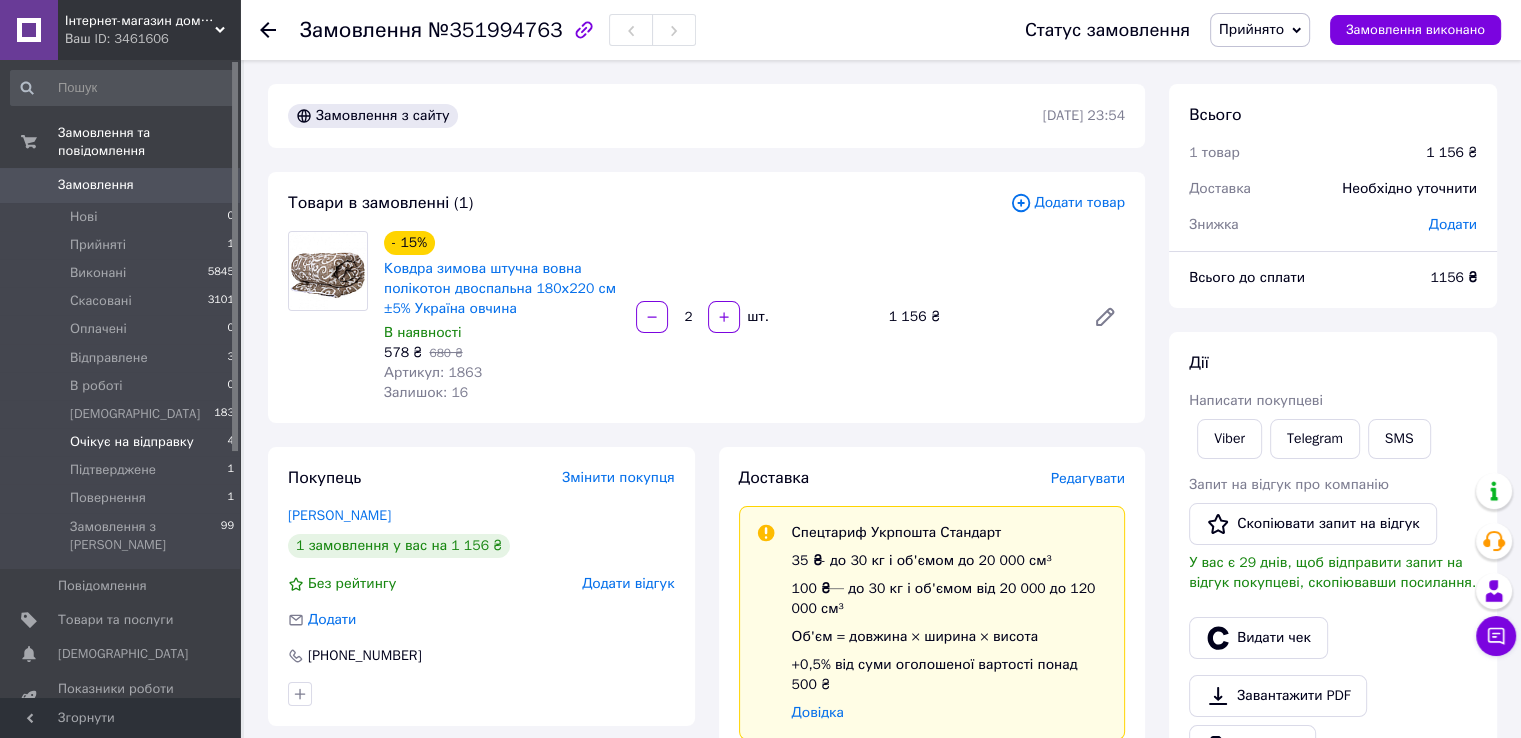 click on "Очікує на відправку 4" at bounding box center [123, 442] 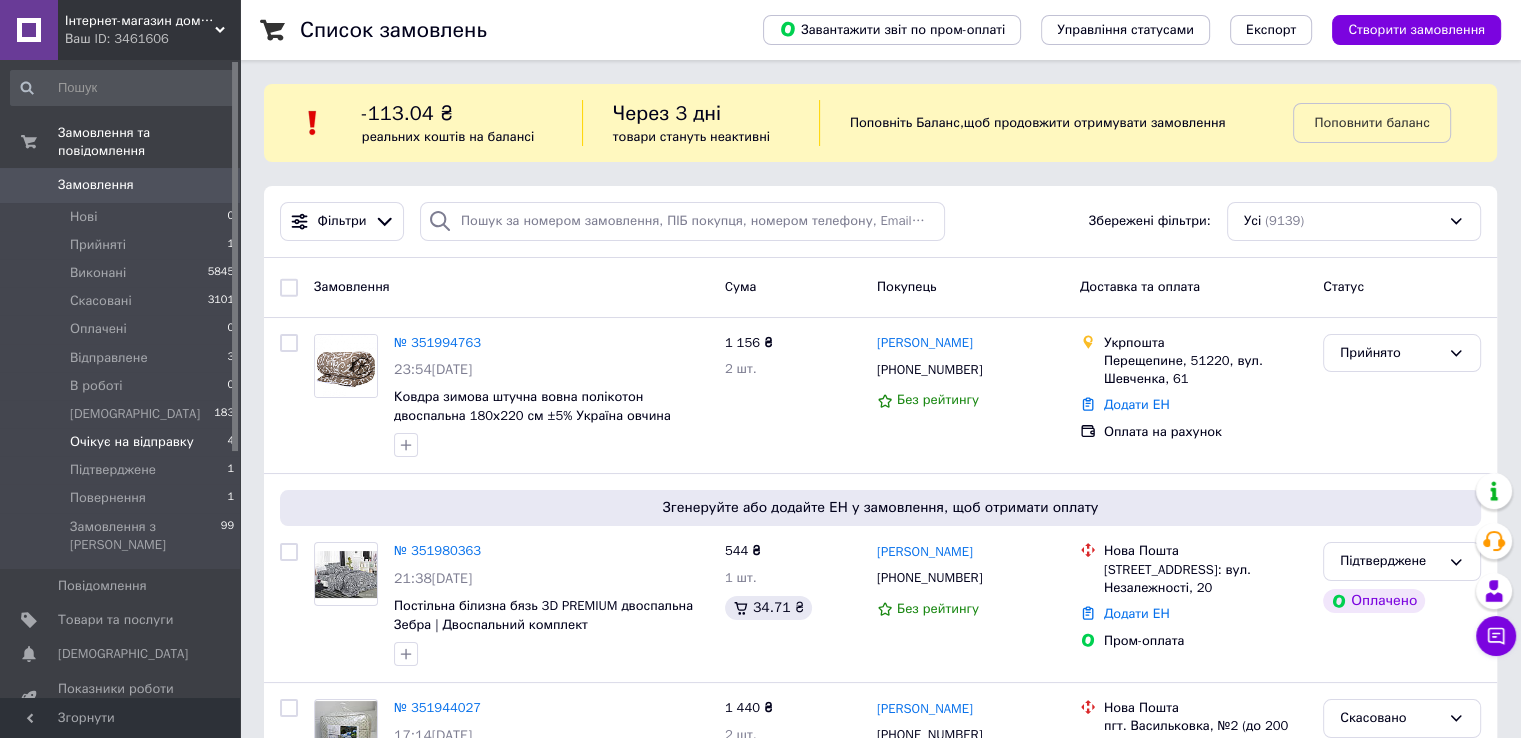 click on "Очікує на відправку" at bounding box center (132, 442) 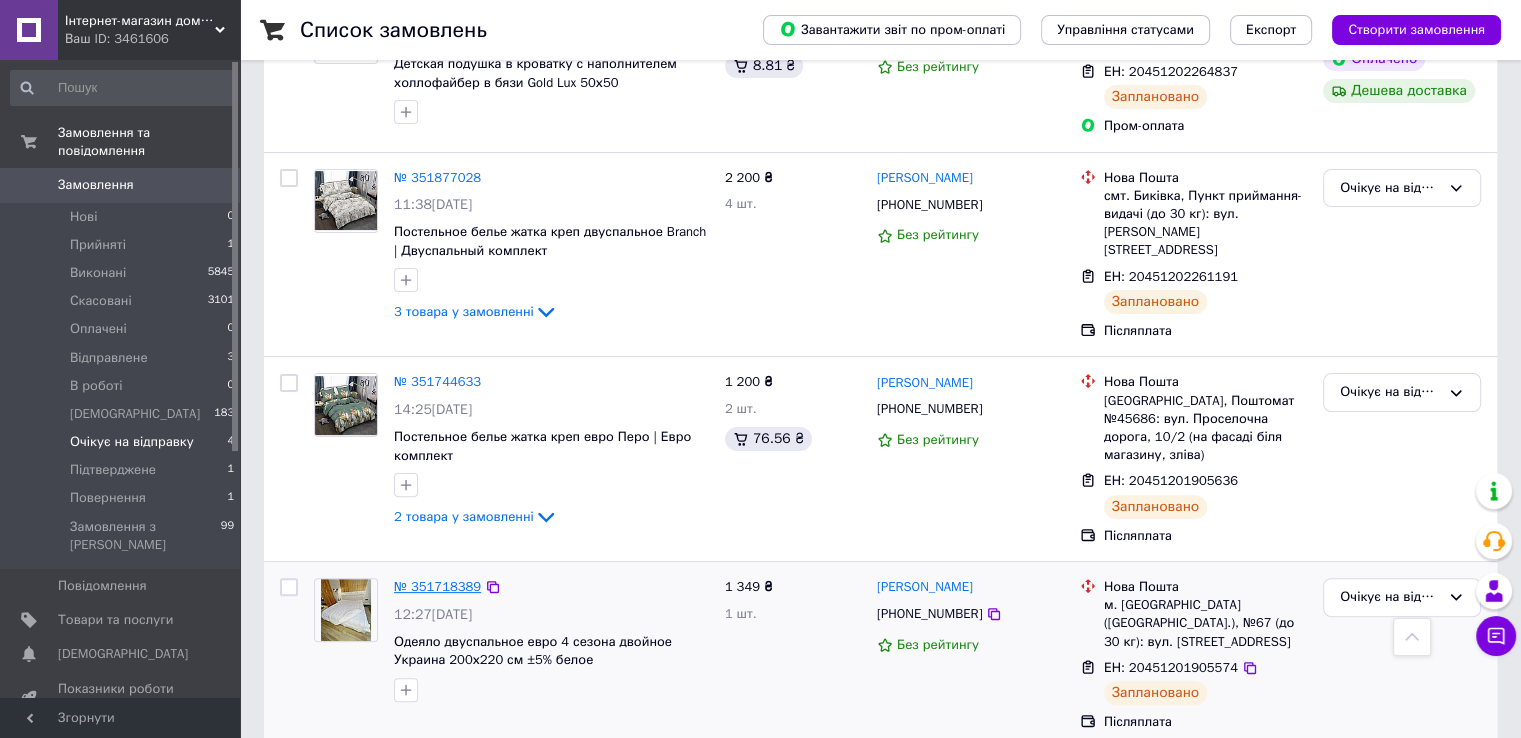 click on "№ 351718389" at bounding box center (437, 586) 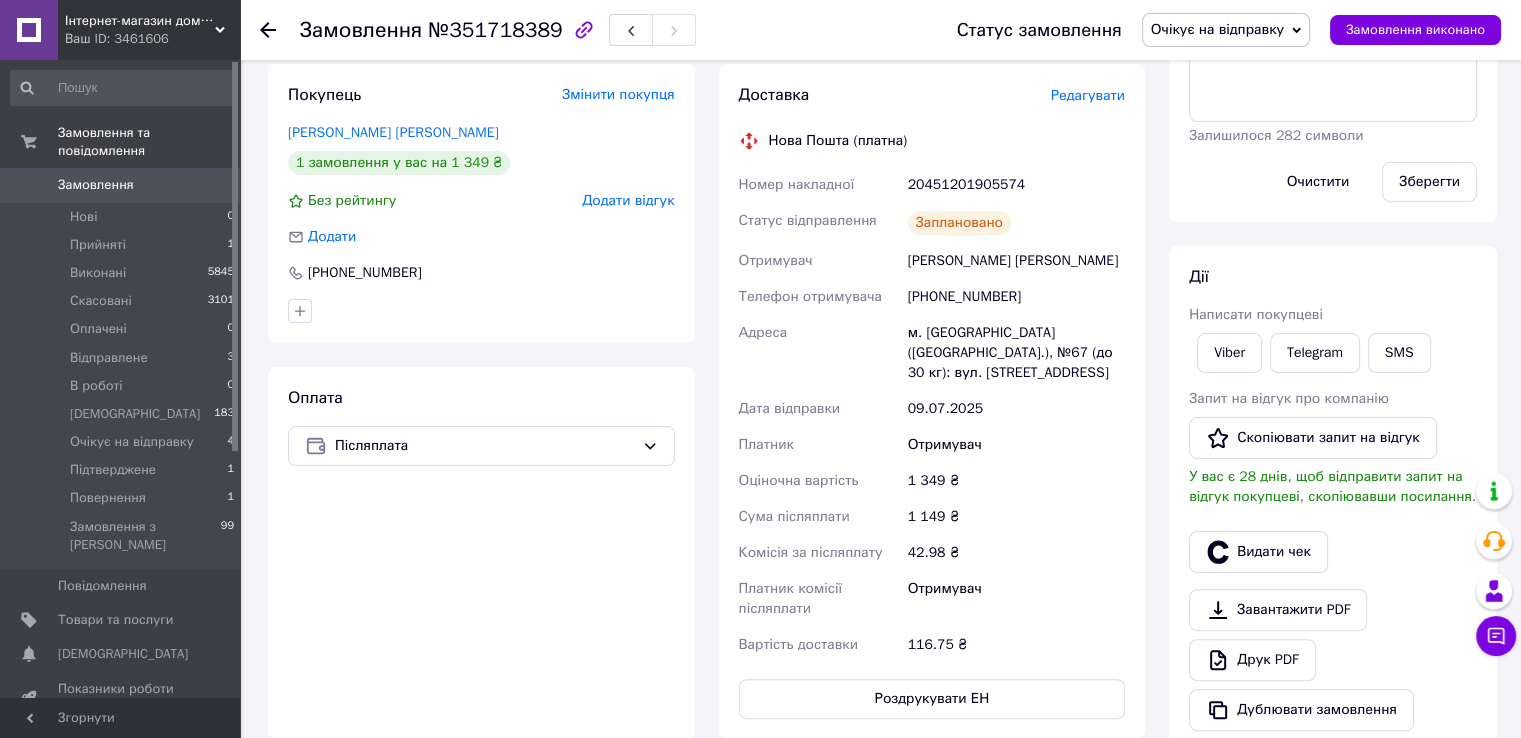 scroll, scrollTop: 157, scrollLeft: 0, axis: vertical 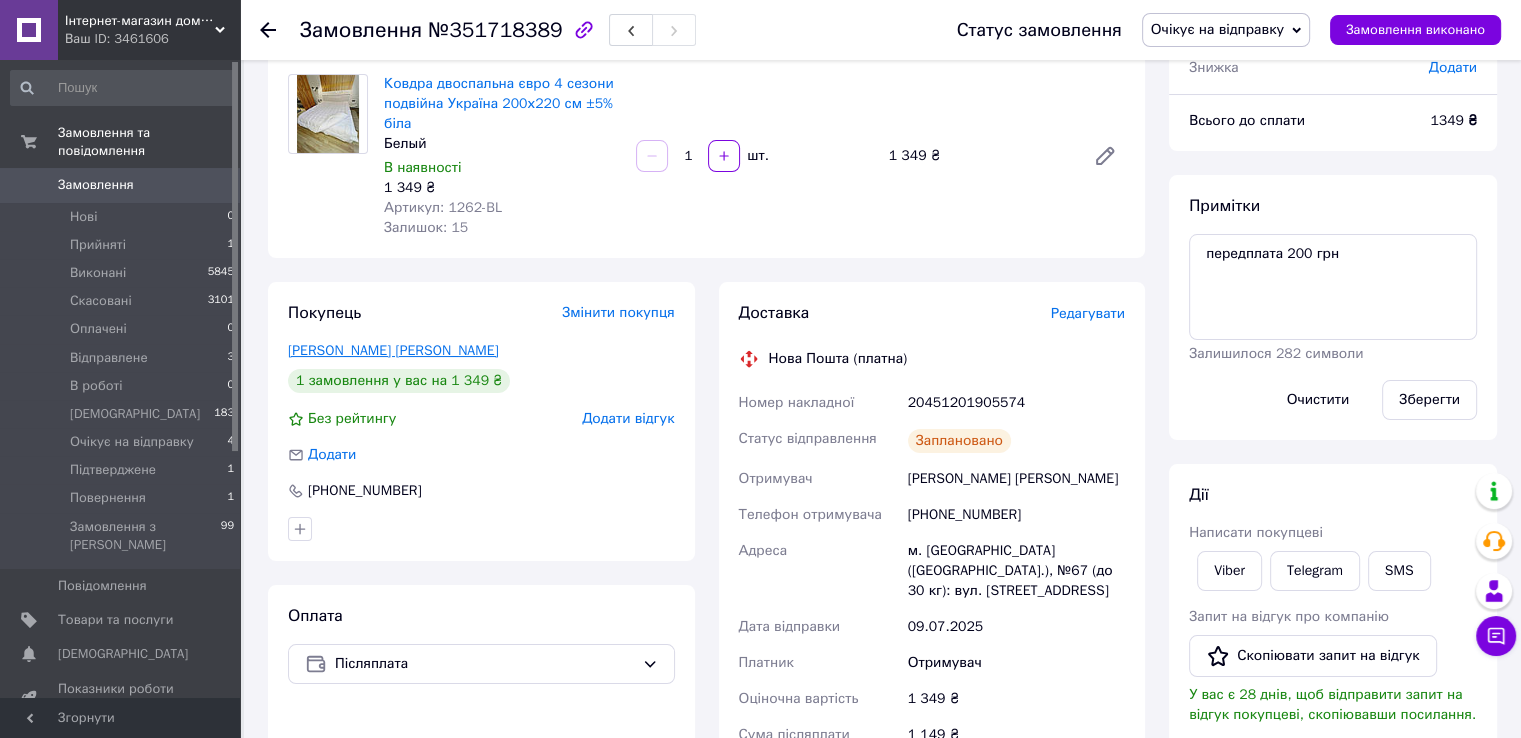 click on "[PERSON_NAME] [PERSON_NAME]" at bounding box center [393, 350] 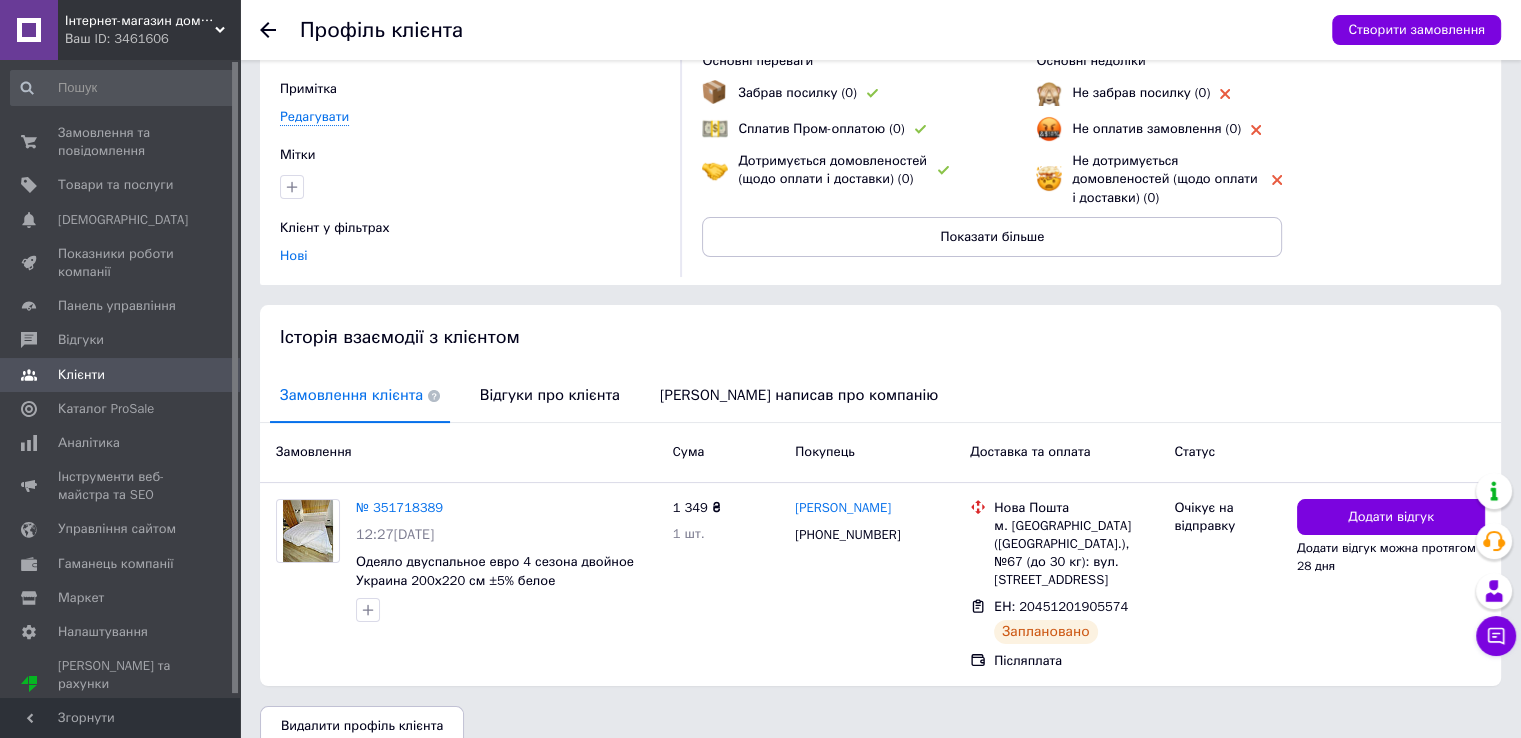 scroll, scrollTop: 160, scrollLeft: 0, axis: vertical 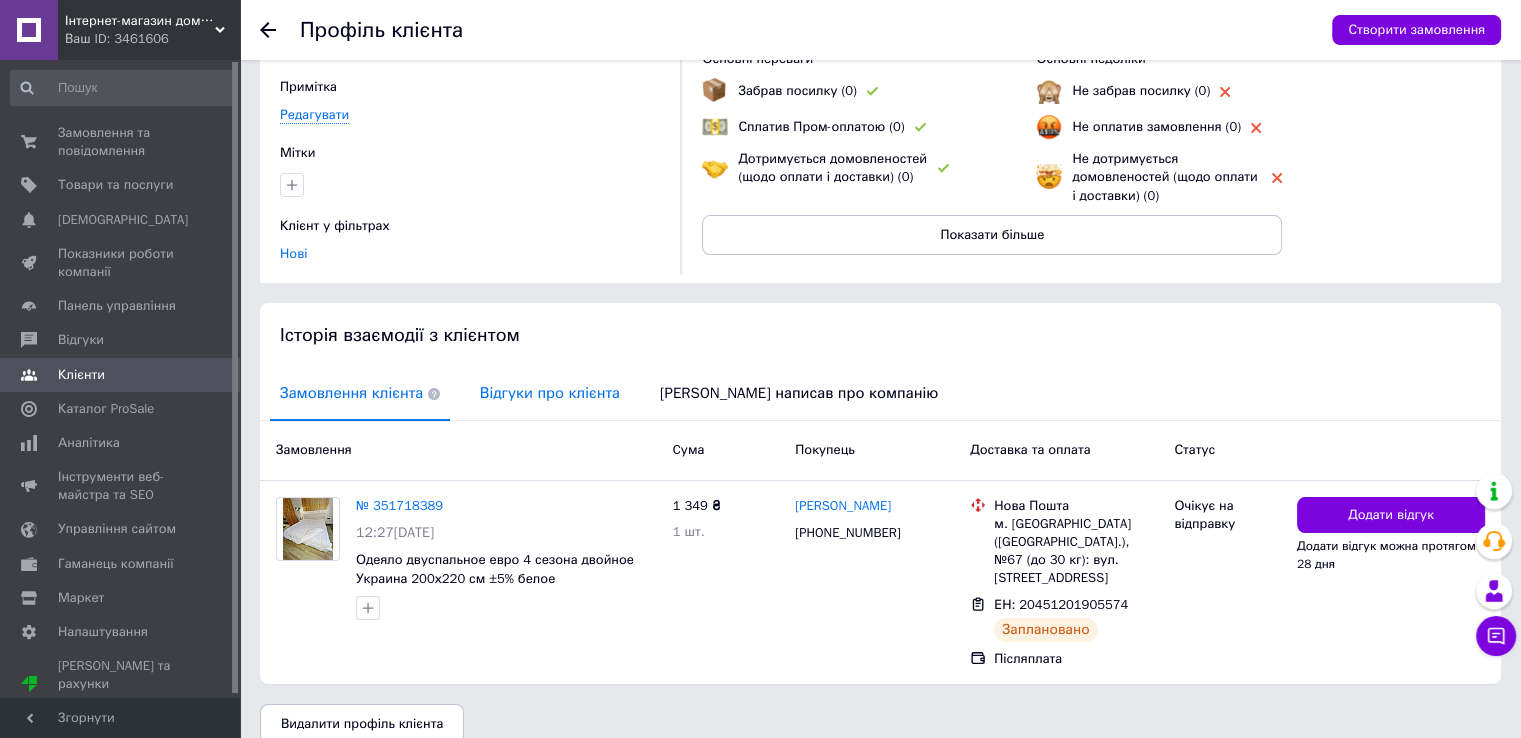 click on "Відгуки про клієнта" at bounding box center (550, 393) 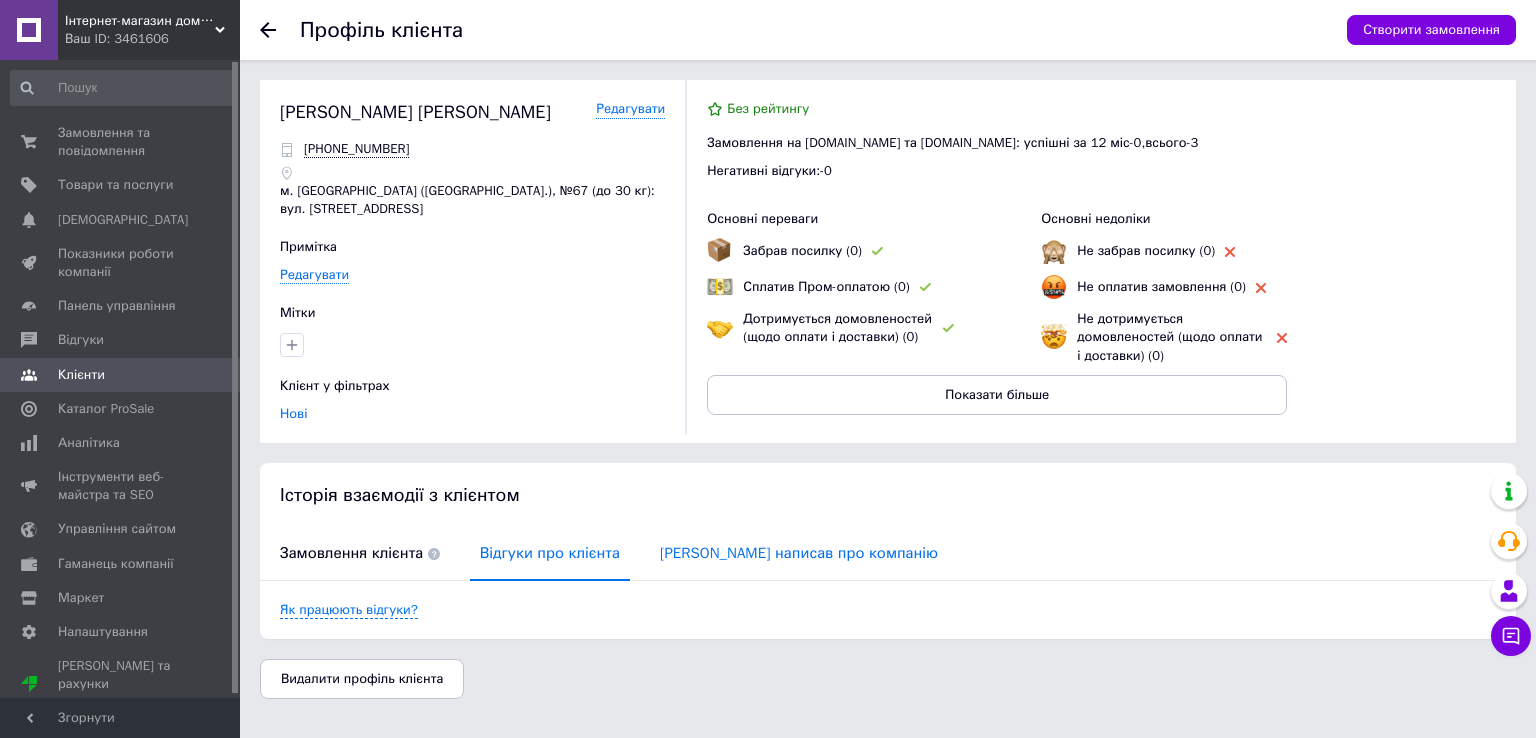 click on "Клієнт написав про компанію" at bounding box center (799, 553) 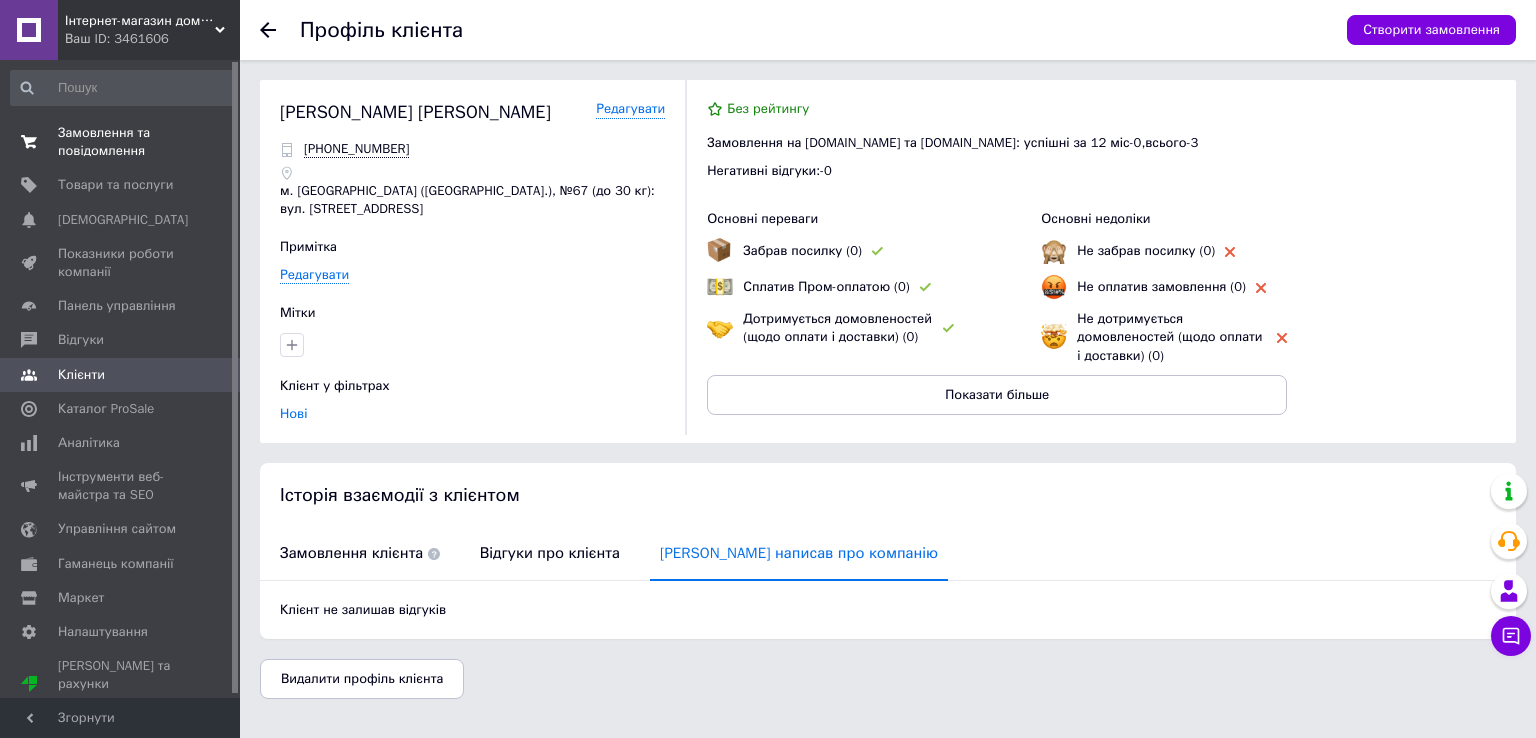 click on "Замовлення та повідомлення" at bounding box center (121, 142) 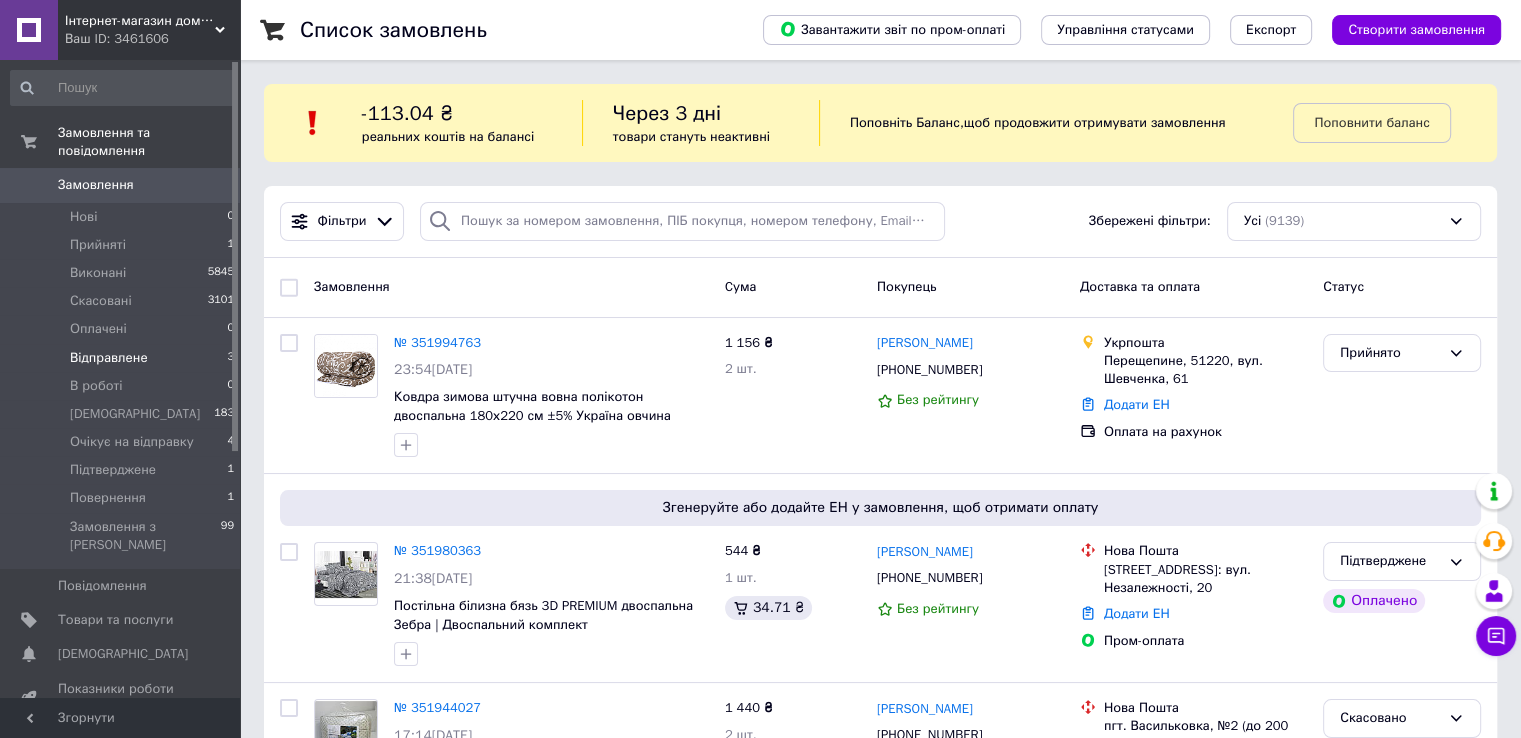 click on "Відправлене" at bounding box center (109, 358) 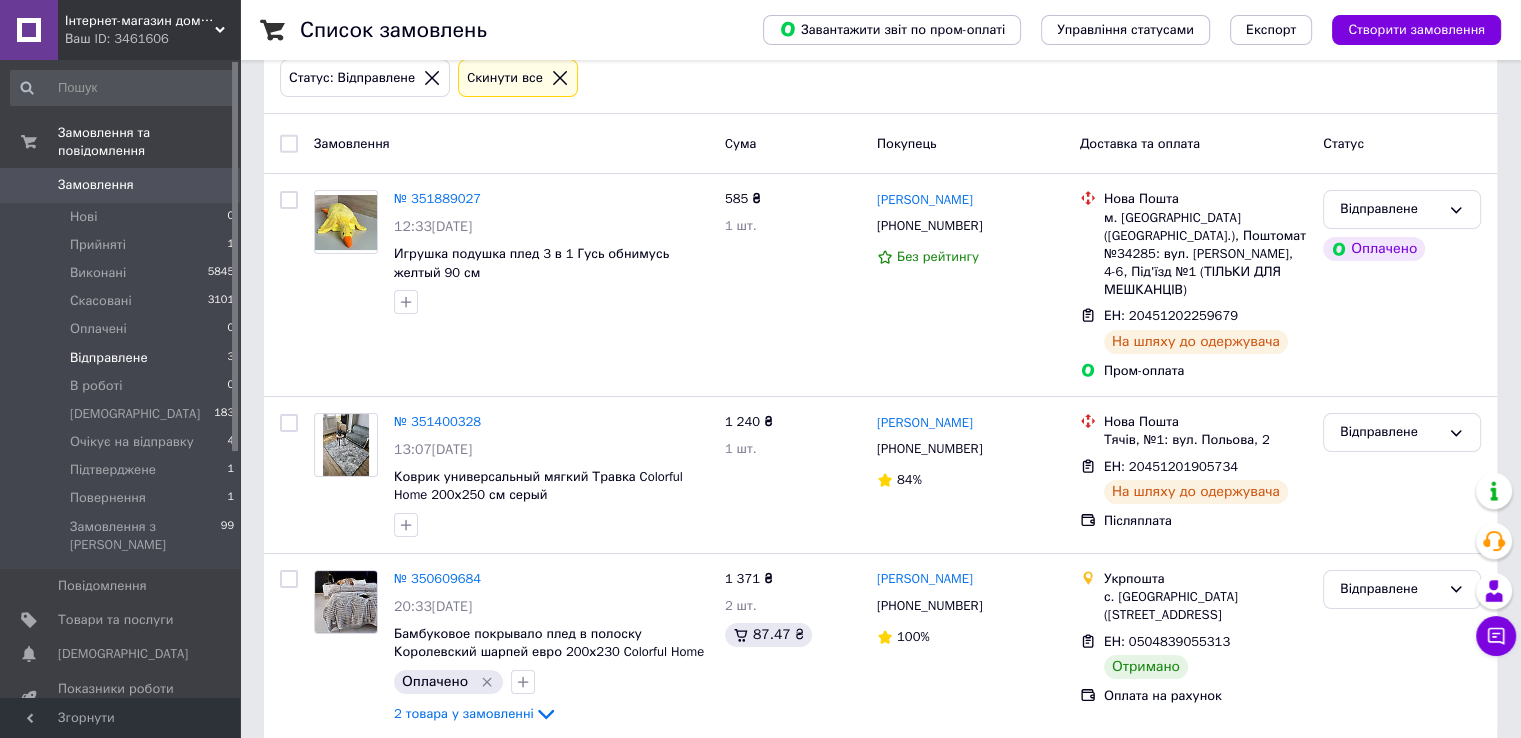 scroll, scrollTop: 223, scrollLeft: 0, axis: vertical 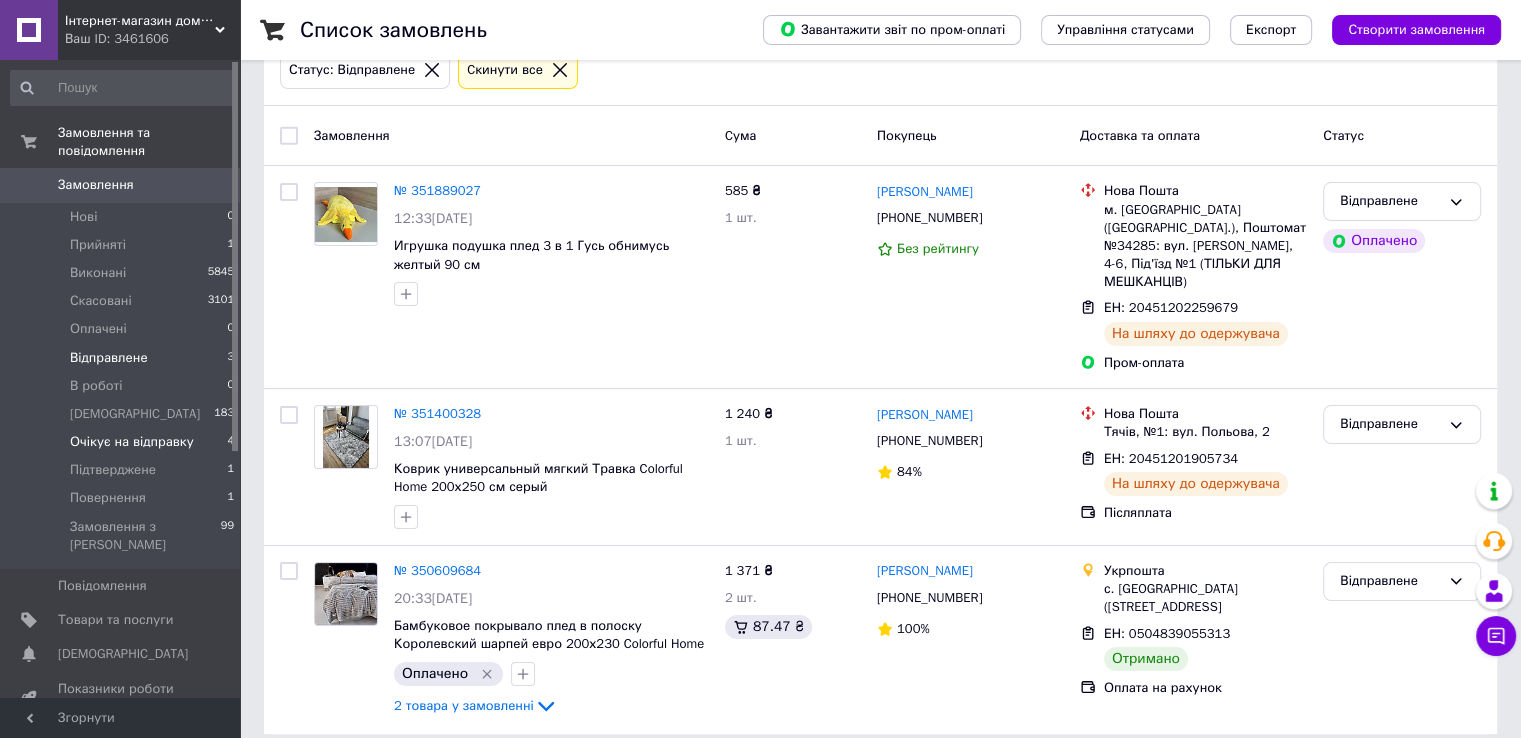 click on "Очікує на відправку 4" at bounding box center (123, 442) 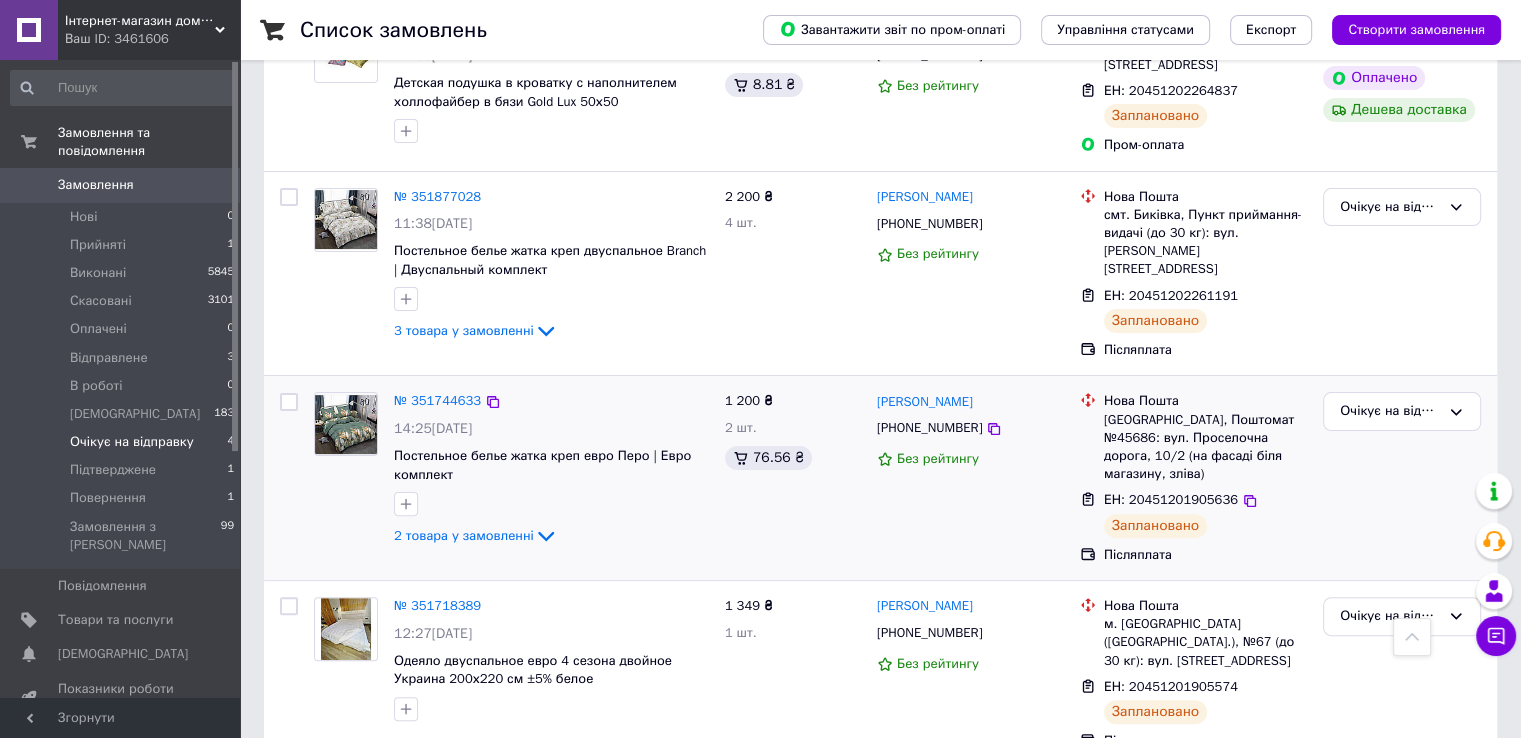 scroll, scrollTop: 457, scrollLeft: 0, axis: vertical 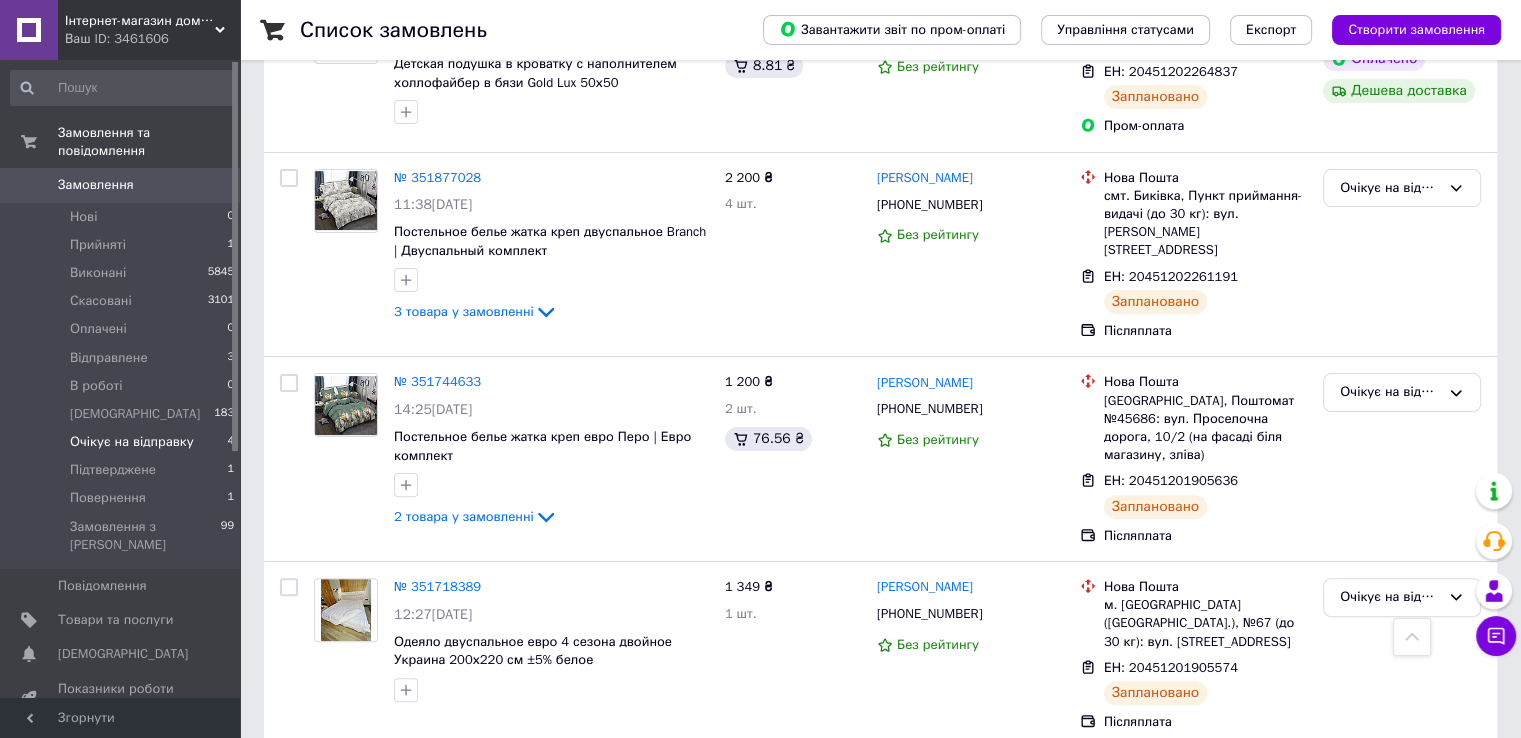 click on "Замовлення" at bounding box center [121, 185] 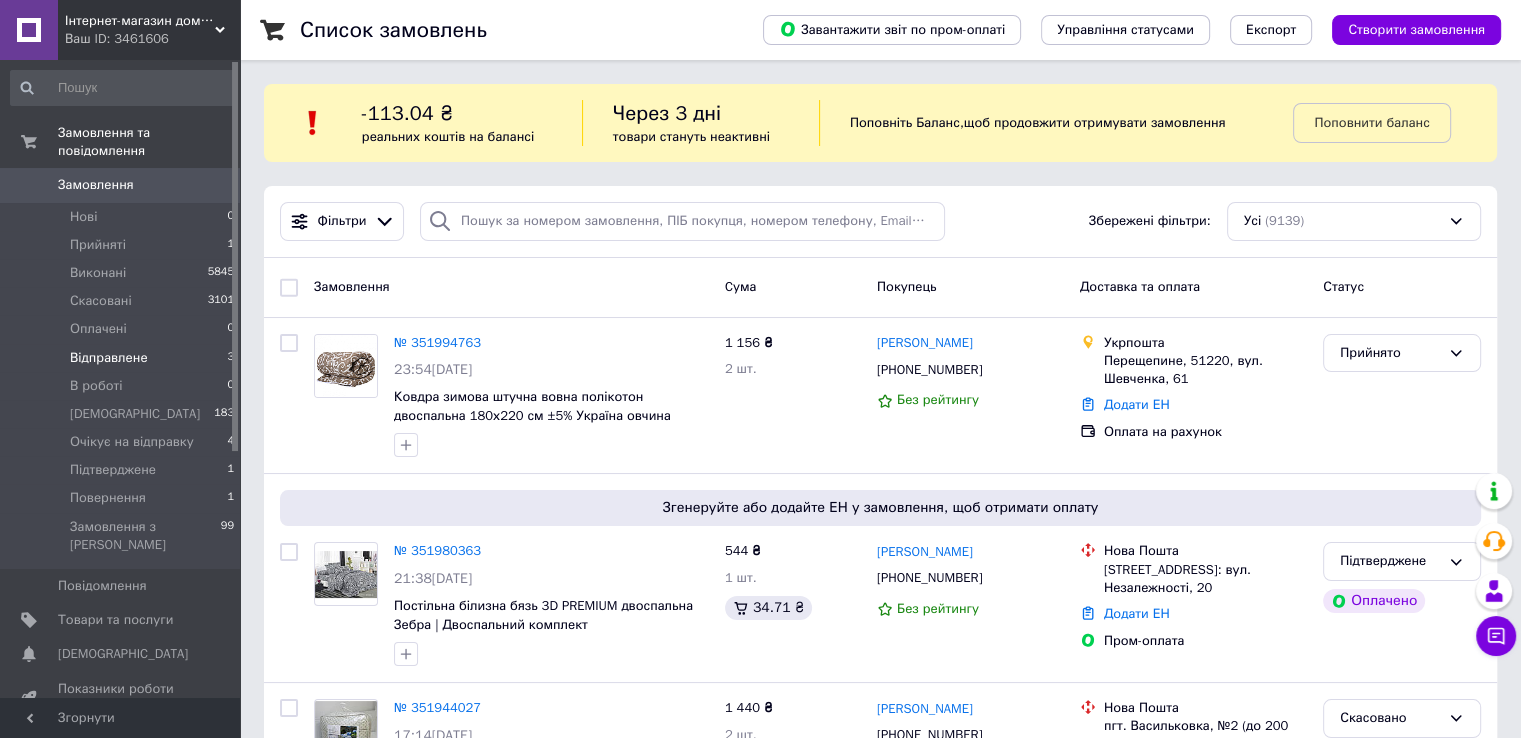 click on "Відправлене 3" at bounding box center (123, 358) 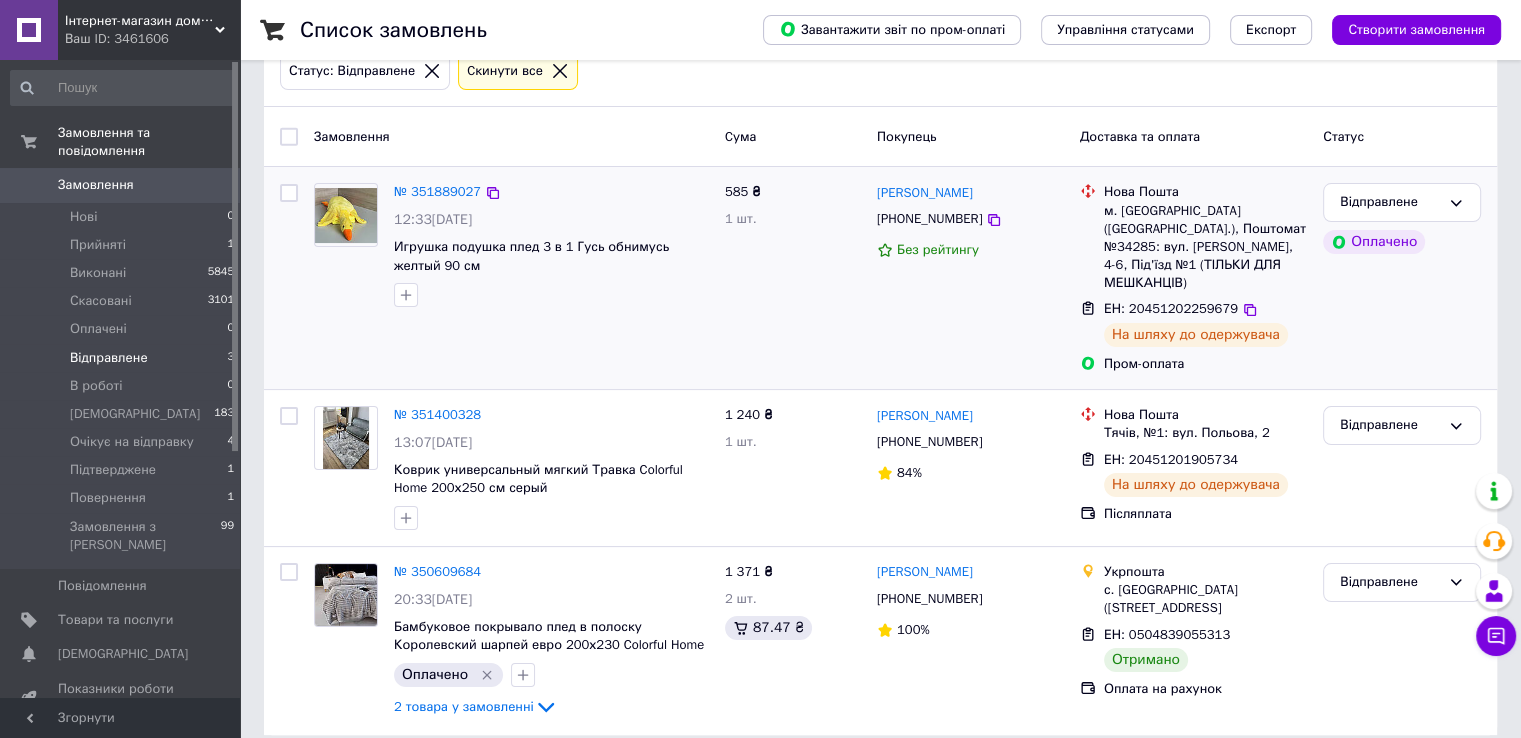 scroll, scrollTop: 223, scrollLeft: 0, axis: vertical 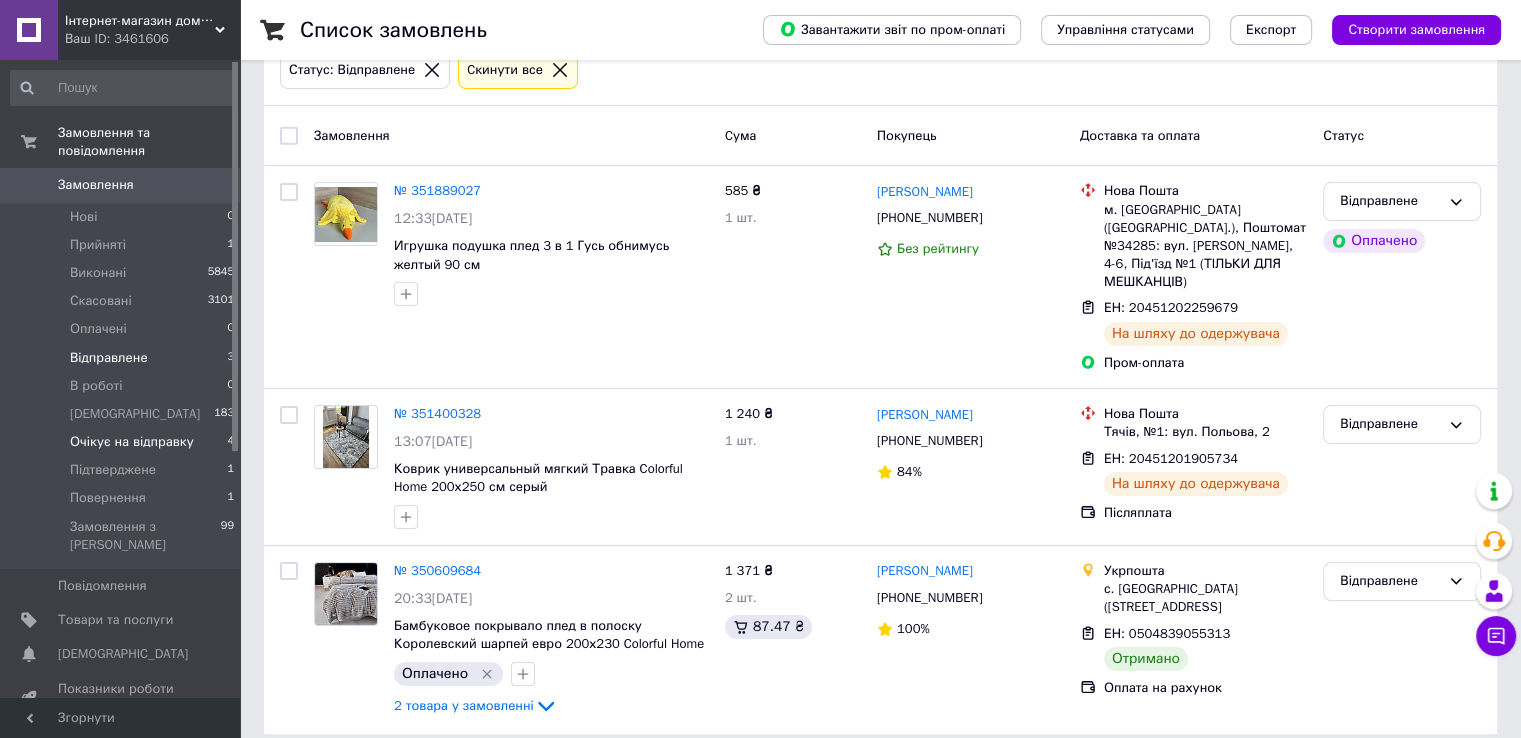 click on "Очікує на відправку" at bounding box center [132, 442] 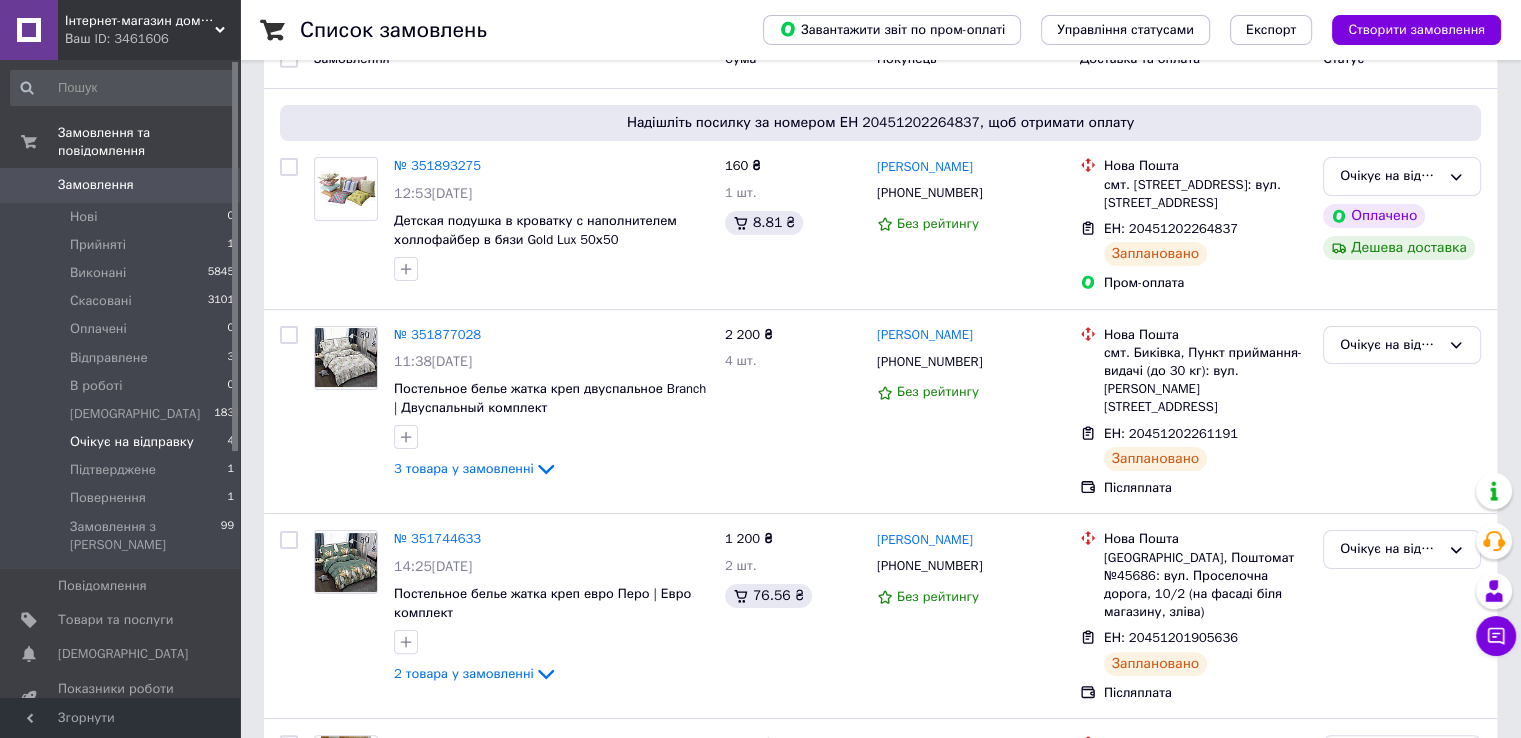 scroll, scrollTop: 457, scrollLeft: 0, axis: vertical 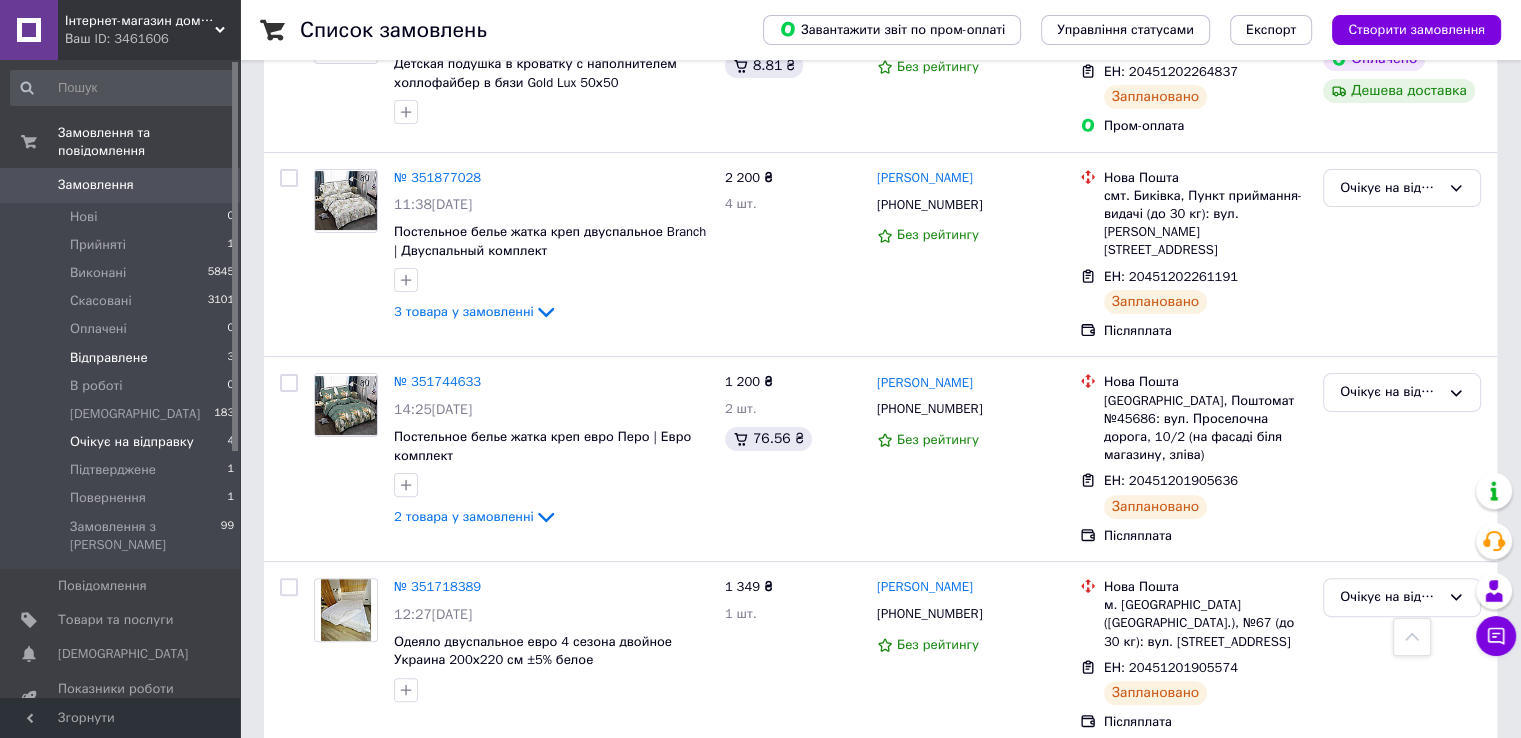 click on "Відправлене 3" at bounding box center [123, 358] 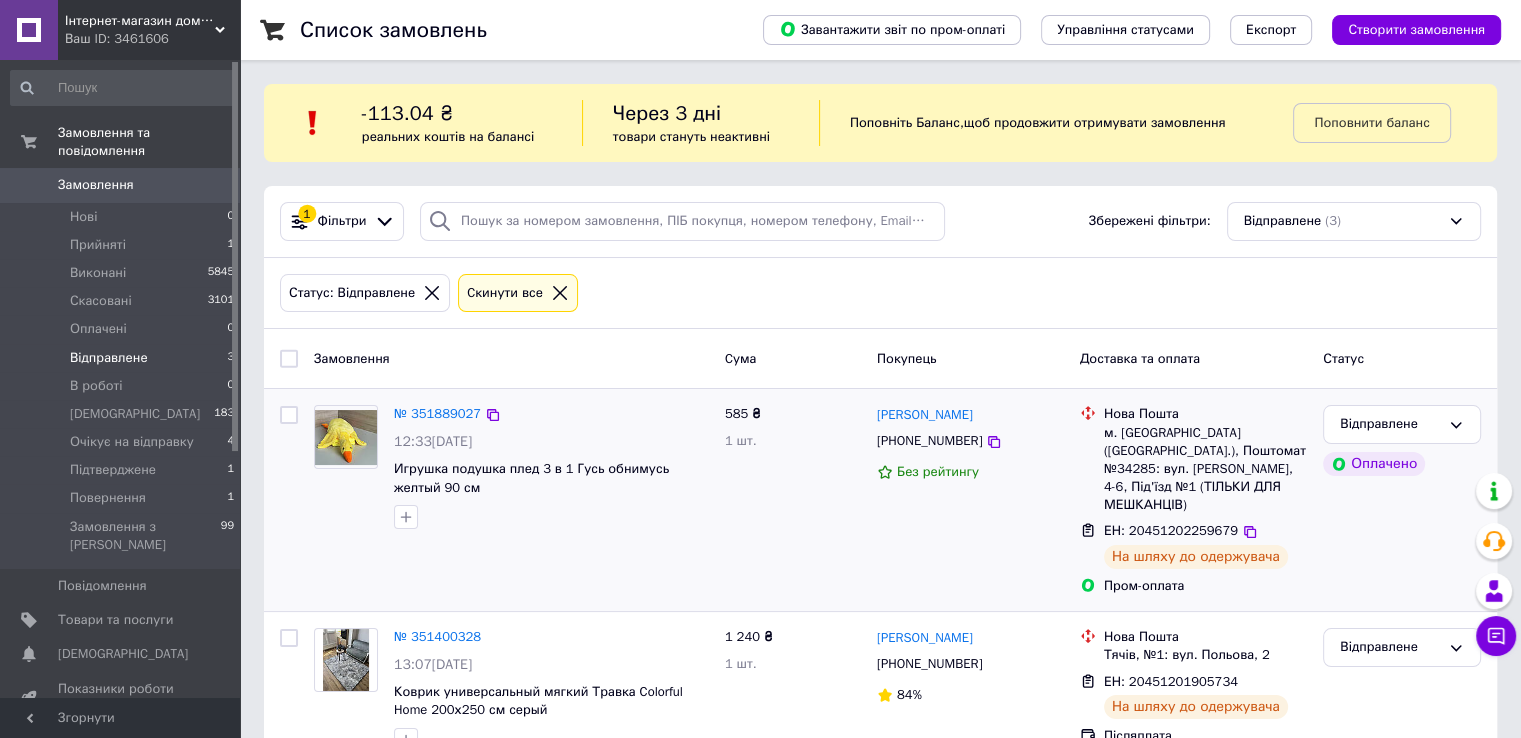 scroll, scrollTop: 223, scrollLeft: 0, axis: vertical 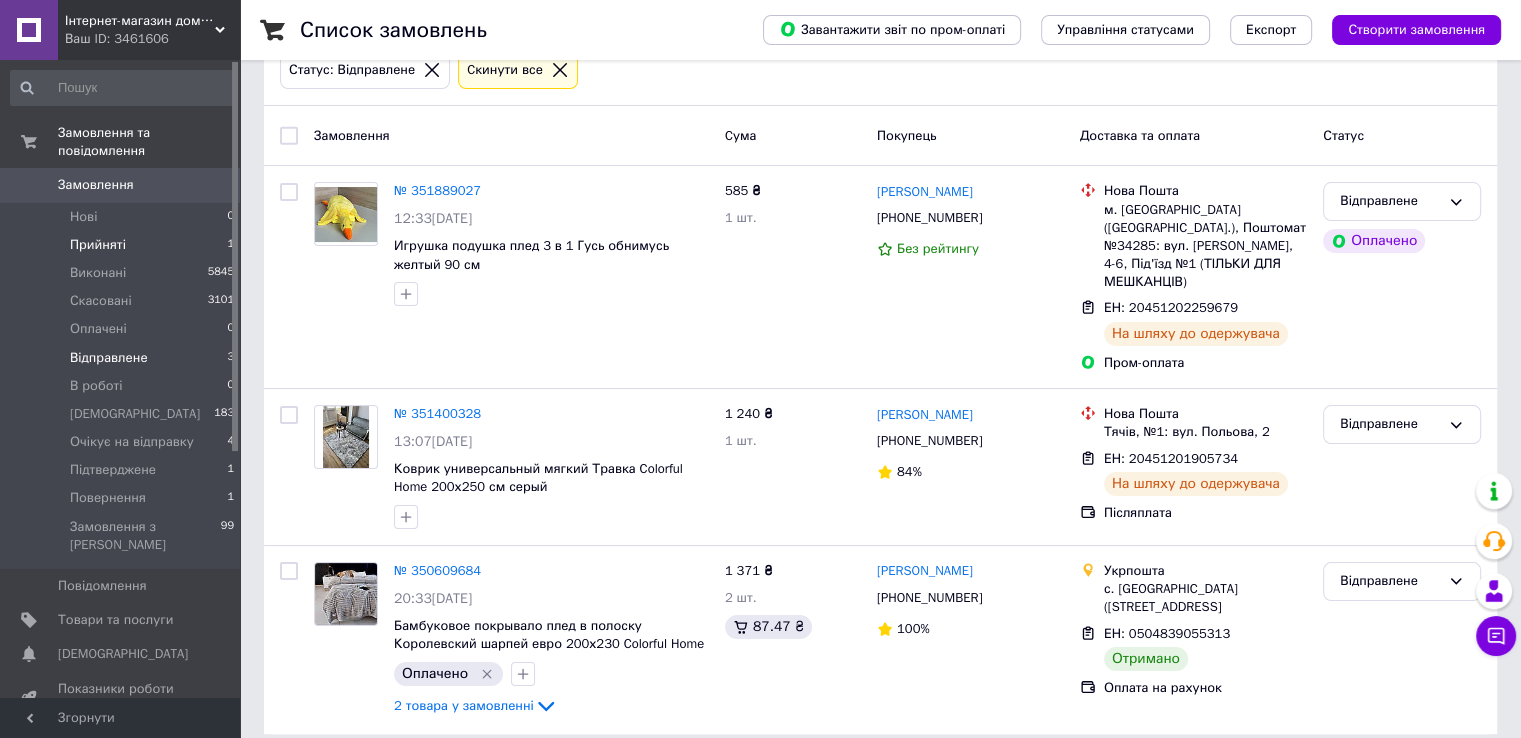 click on "Прийняті 1" at bounding box center (123, 245) 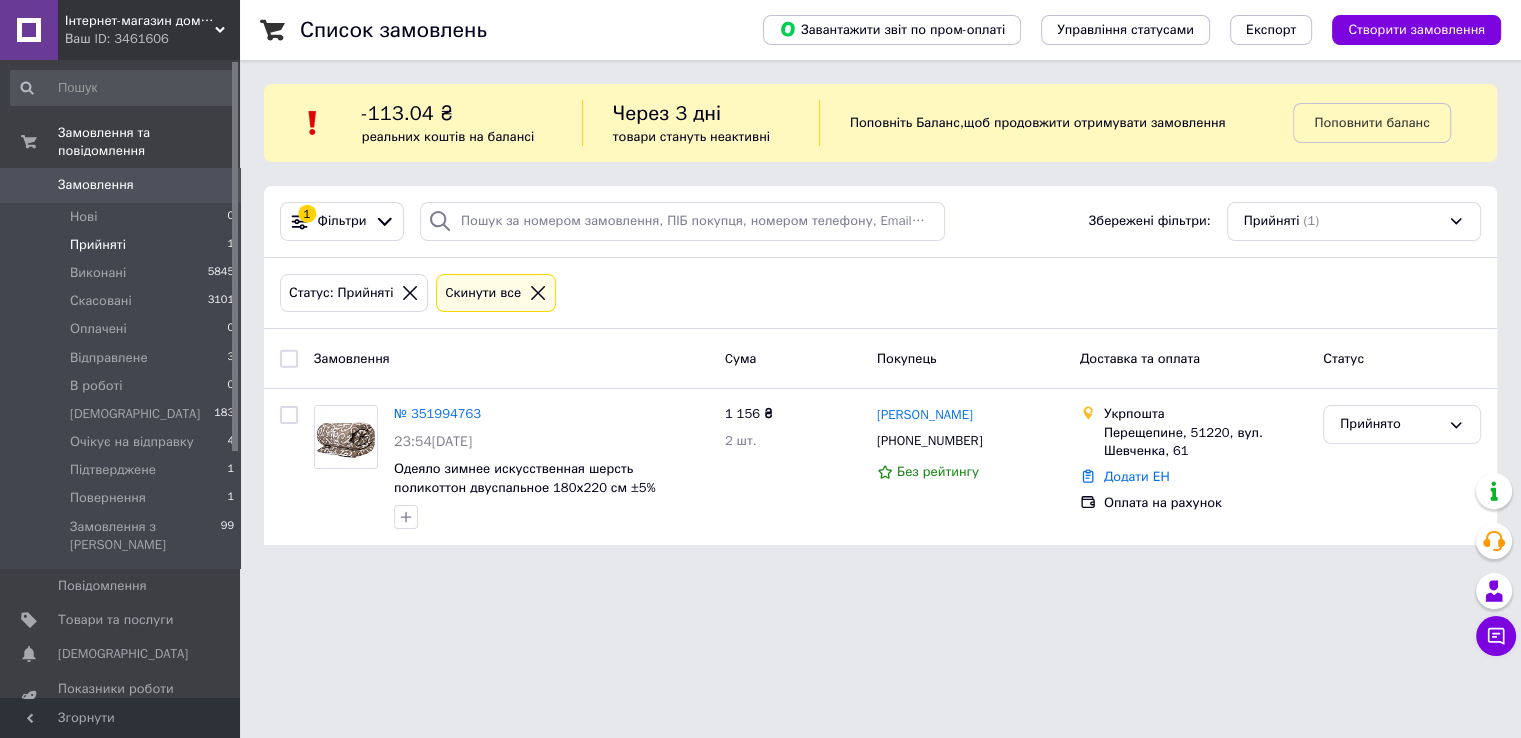 scroll, scrollTop: 0, scrollLeft: 0, axis: both 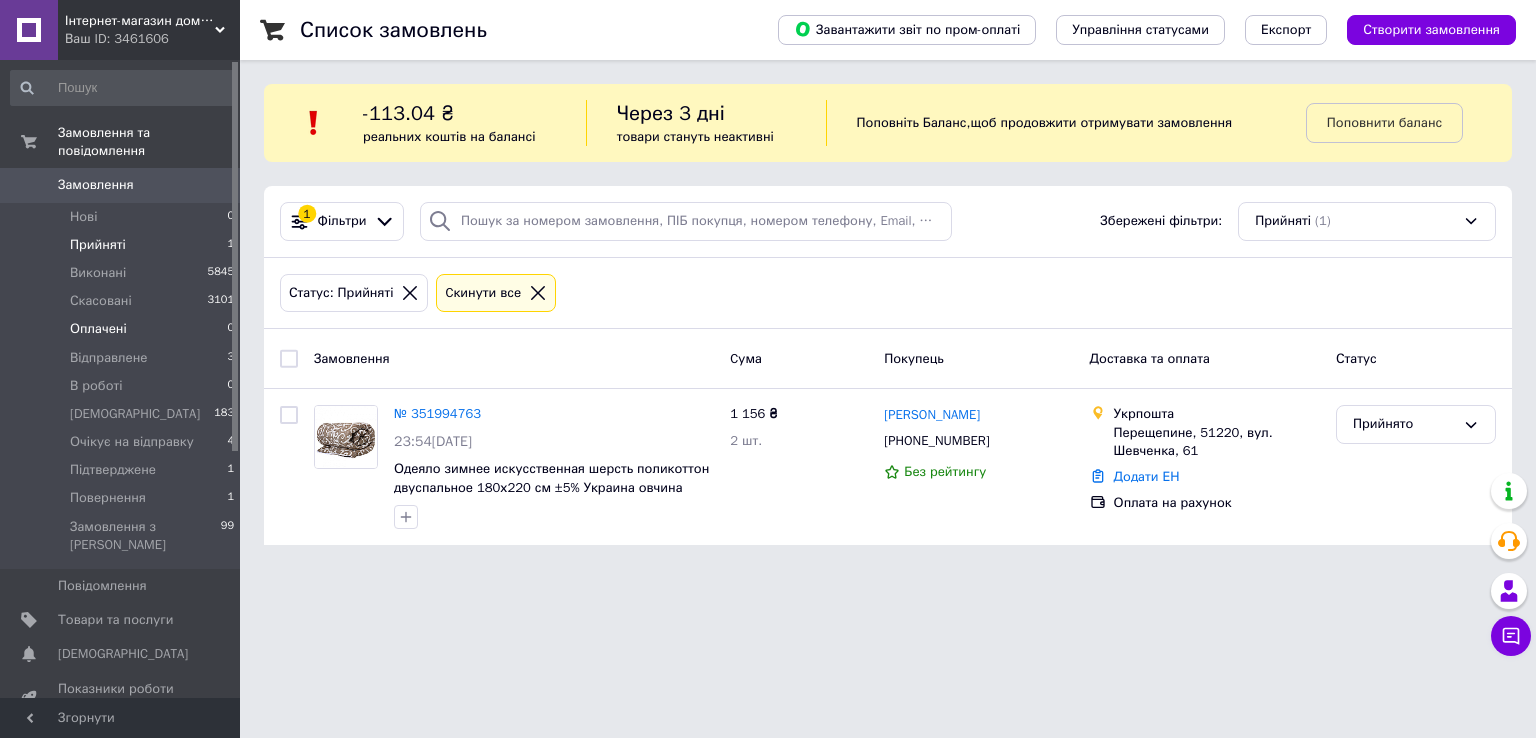 drag, startPoint x: 160, startPoint y: 327, endPoint x: 164, endPoint y: 315, distance: 12.649111 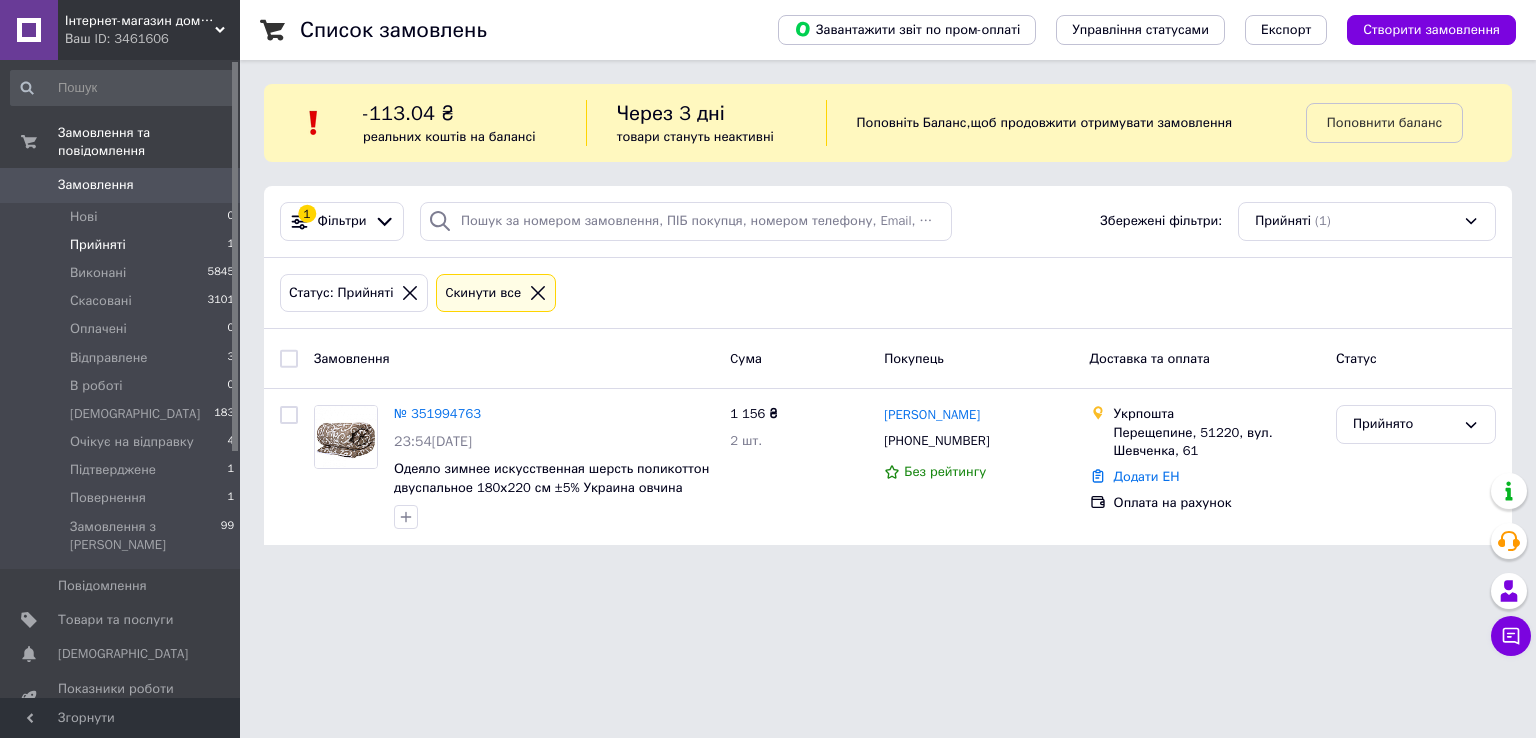 click on "Інтернет-магазин домашнього текстилю «Sleeping Beauty» Ваш ID: 3461606 Сайт Інтернет-магазин домашнього текстил... Кабінет покупця Перевірити стан системи Сторінка на порталі Довідка Вийти Замовлення та повідомлення Замовлення 0 Нові 0 Прийняті 1 Виконані 5845 Скасовані 3101 Оплачені 0 Відправлене 3 В роботі 0 Закрите 183 Очікує на відправку 4 Підтверджене 1 Повернення 1 Замовлення з Розетки 99 Повідомлення 0 Товари та послуги Сповіщення 0 0 Показники роботи компанії Панель управління Відгуки Клієнти Каталог ProSale Аналітика" at bounding box center [768, 284] 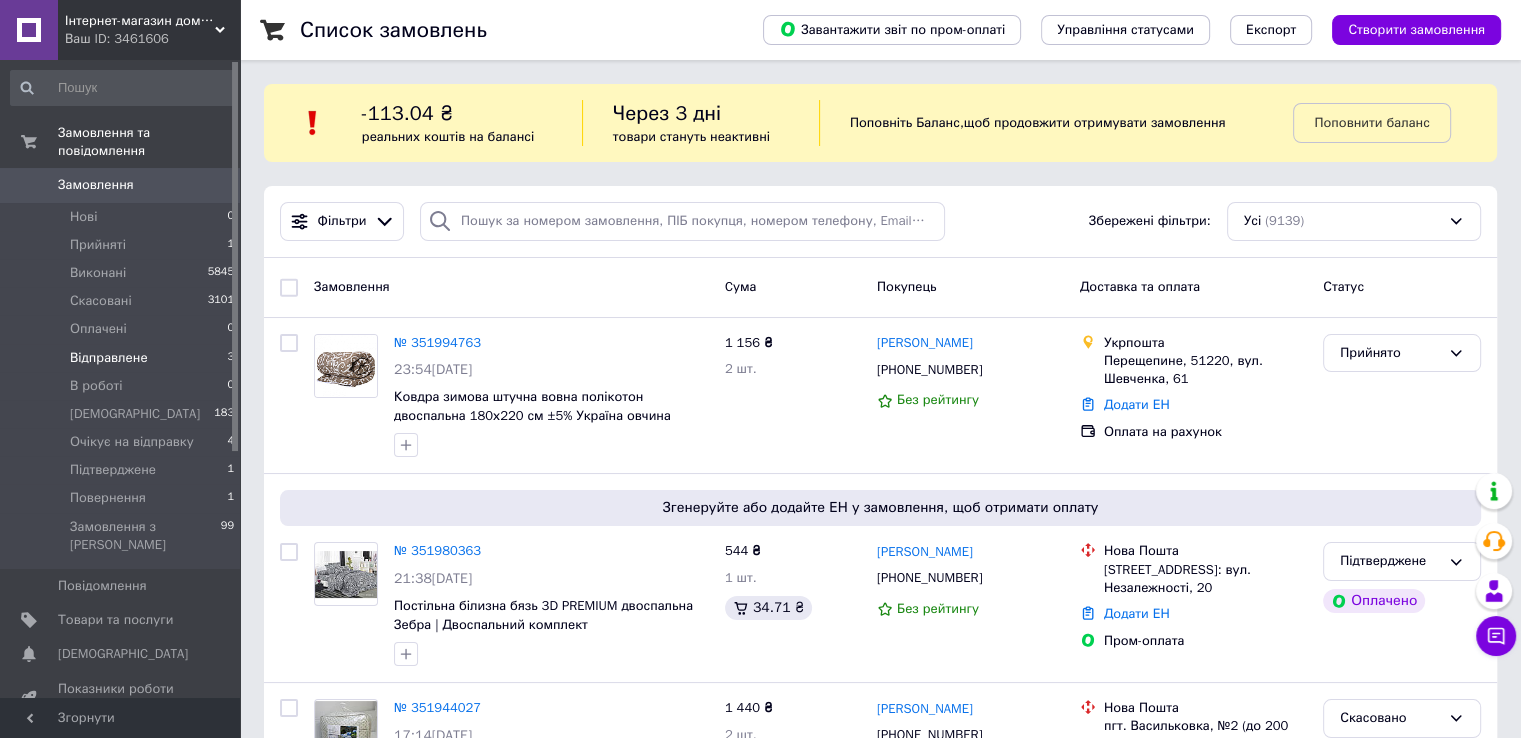 click on "Відправлене 3" at bounding box center [123, 358] 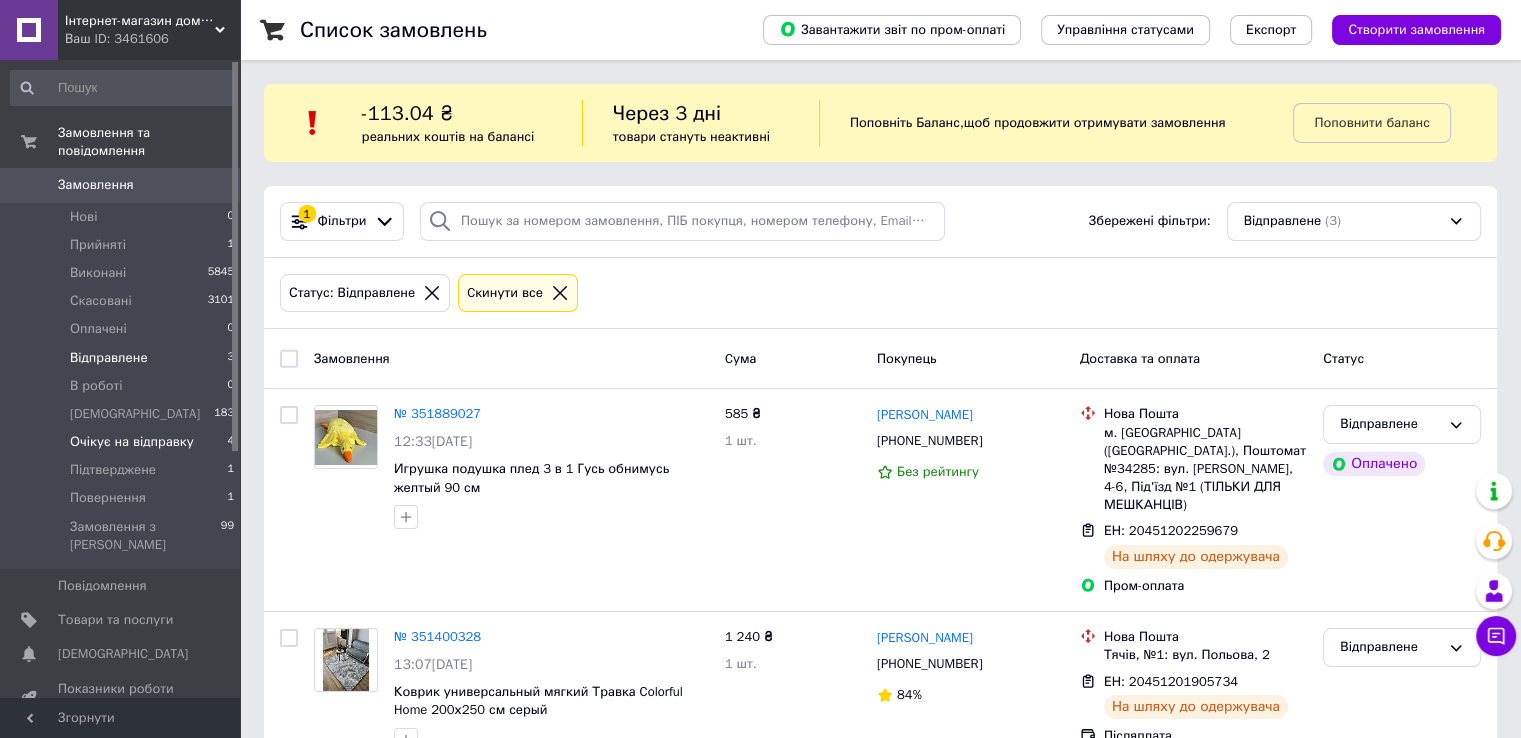 click on "Очікує на відправку 4" at bounding box center (123, 442) 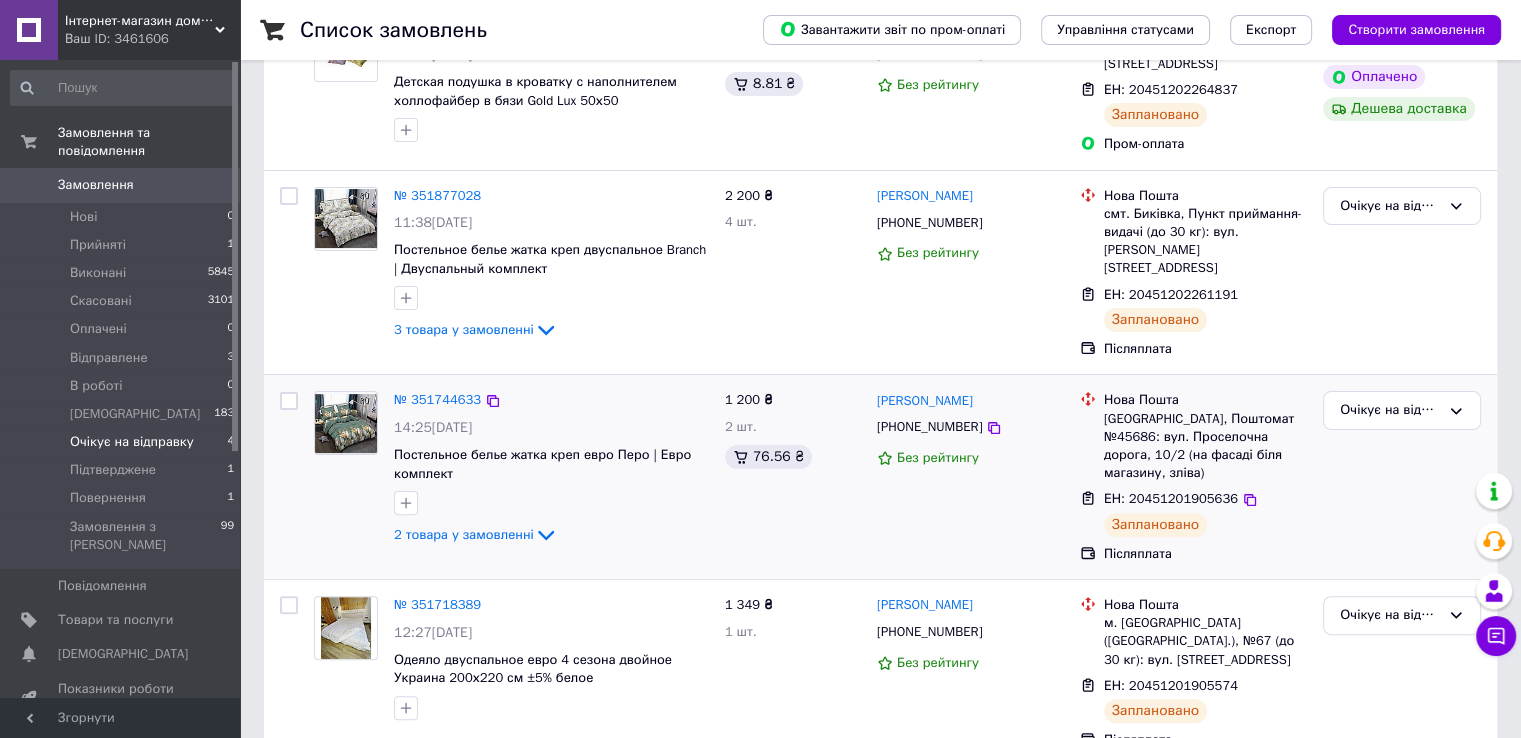 scroll, scrollTop: 457, scrollLeft: 0, axis: vertical 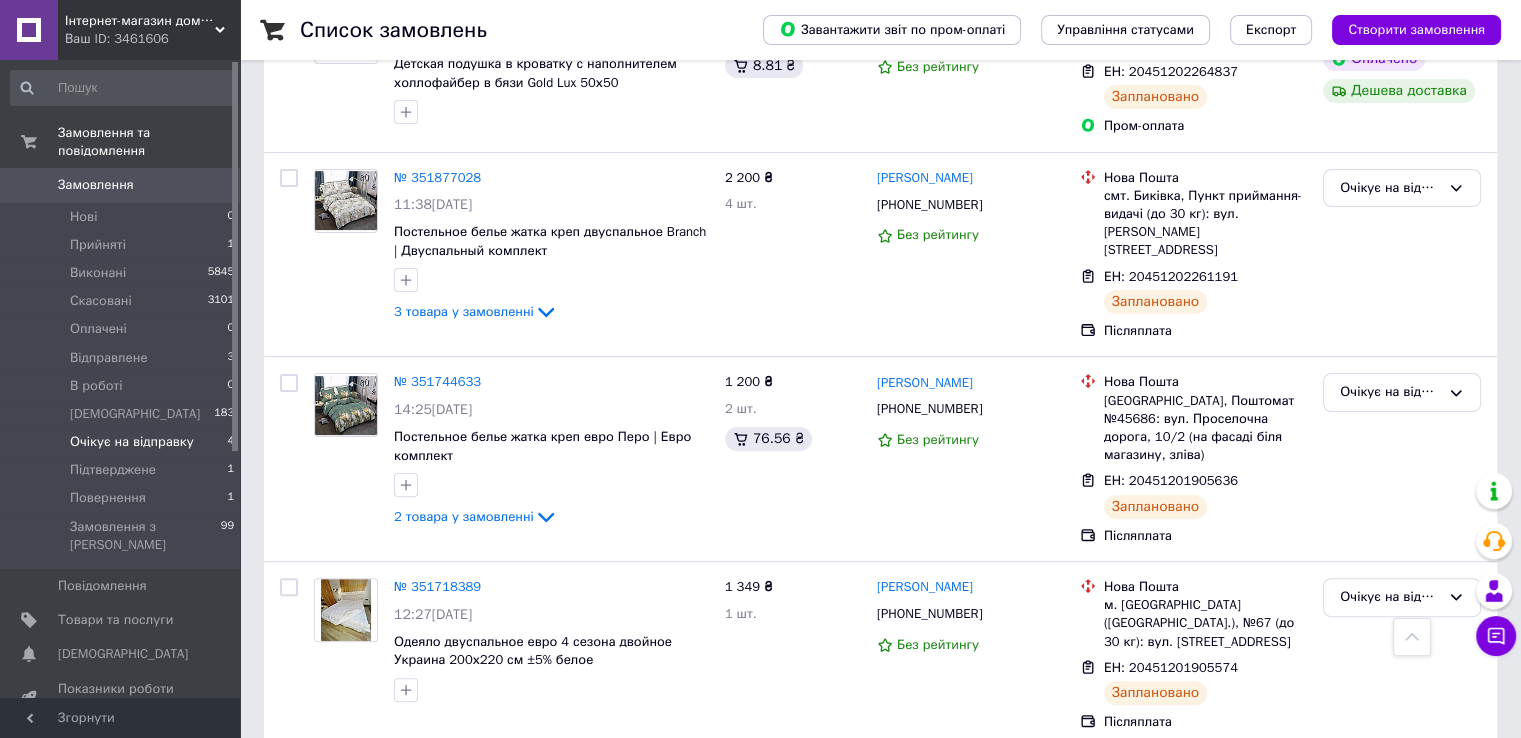 click on "0" at bounding box center (212, 185) 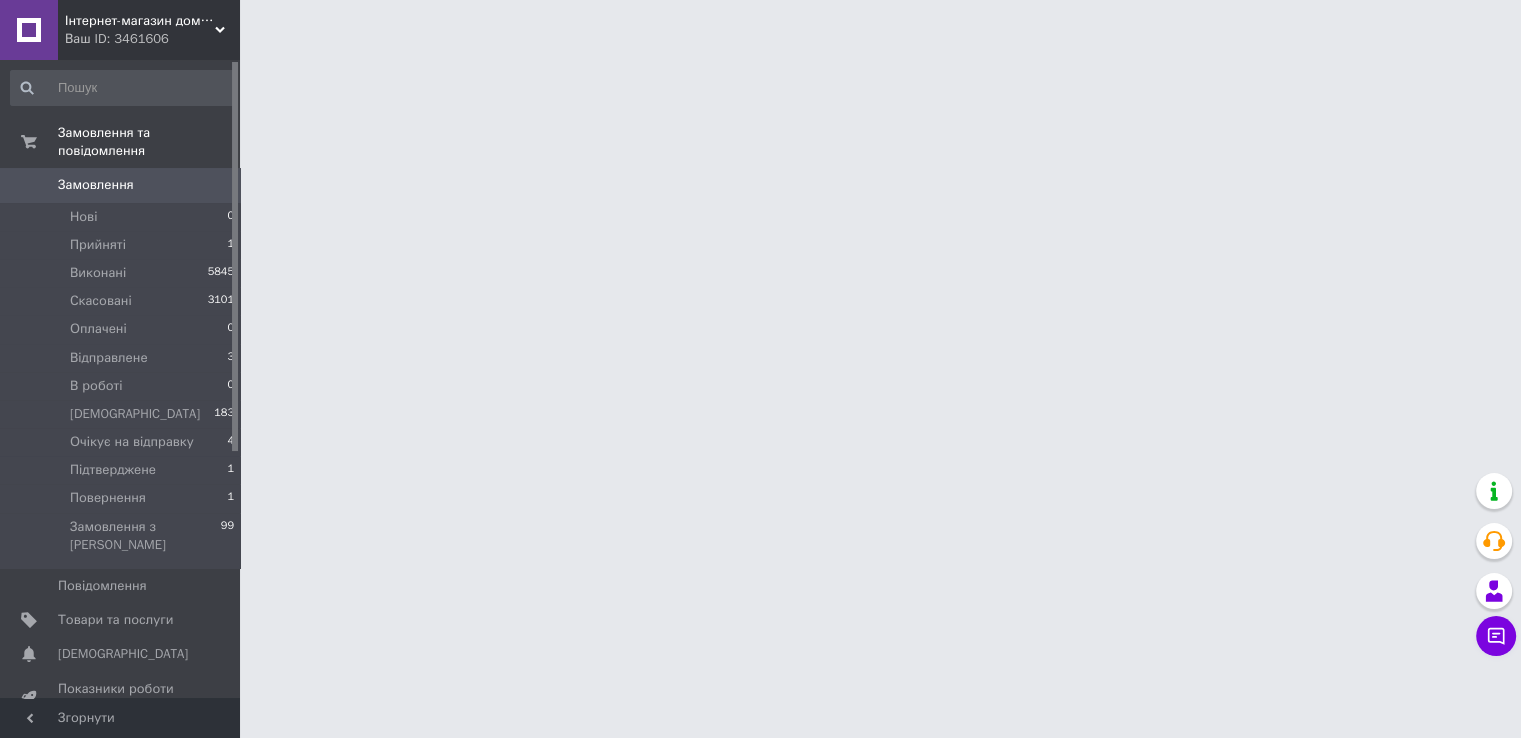 scroll, scrollTop: 0, scrollLeft: 0, axis: both 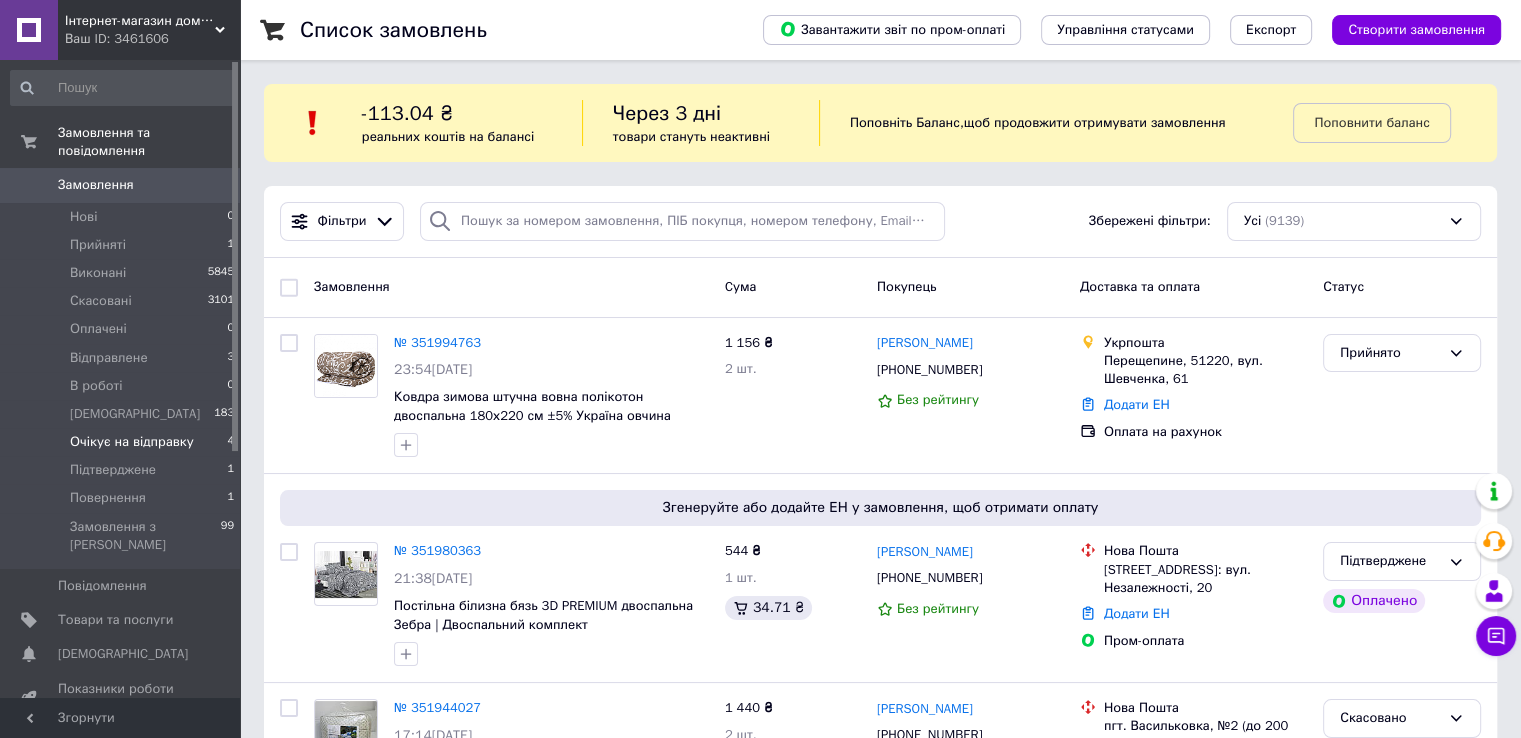 click on "Очікує на відправку" at bounding box center (132, 442) 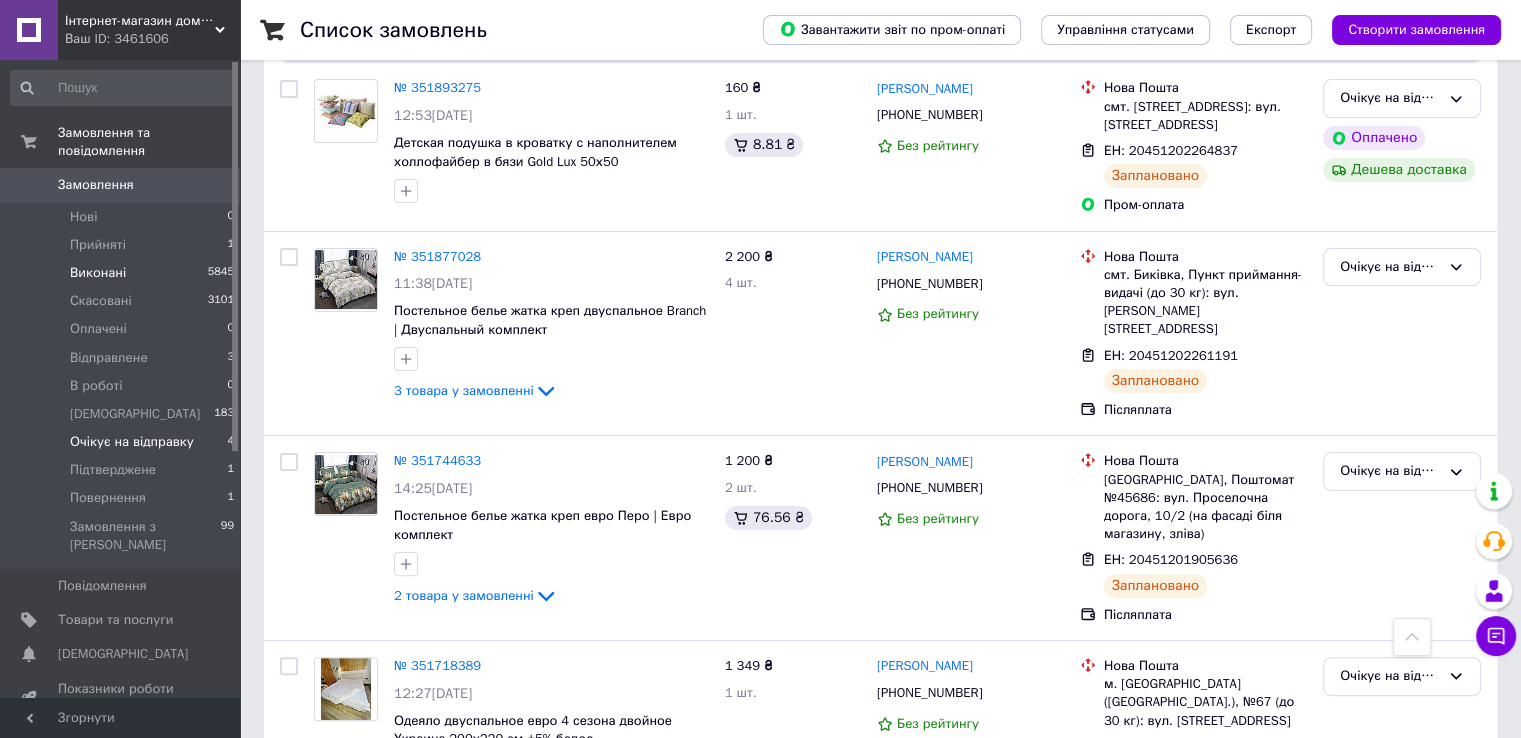 scroll, scrollTop: 257, scrollLeft: 0, axis: vertical 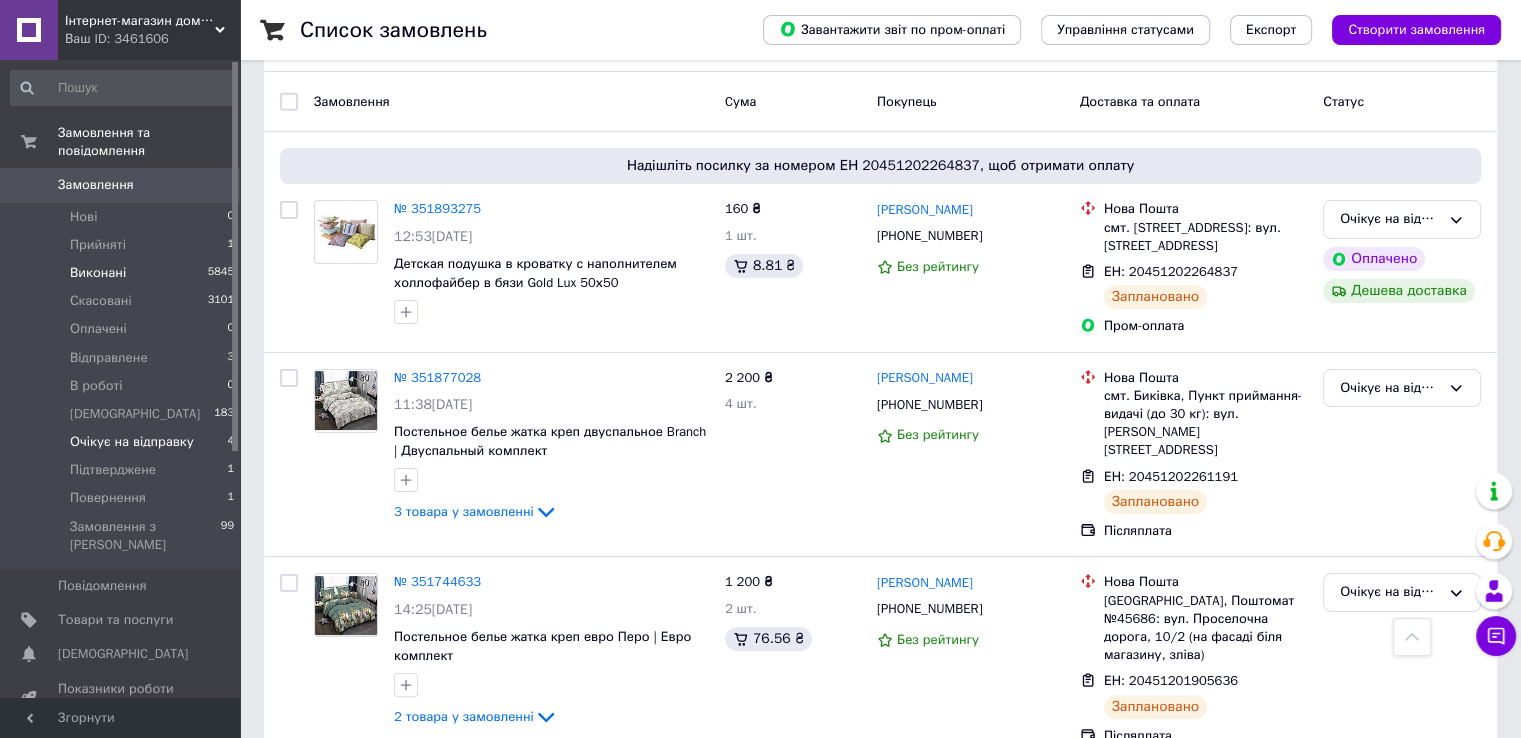 click on "Виконані 5845" at bounding box center (123, 273) 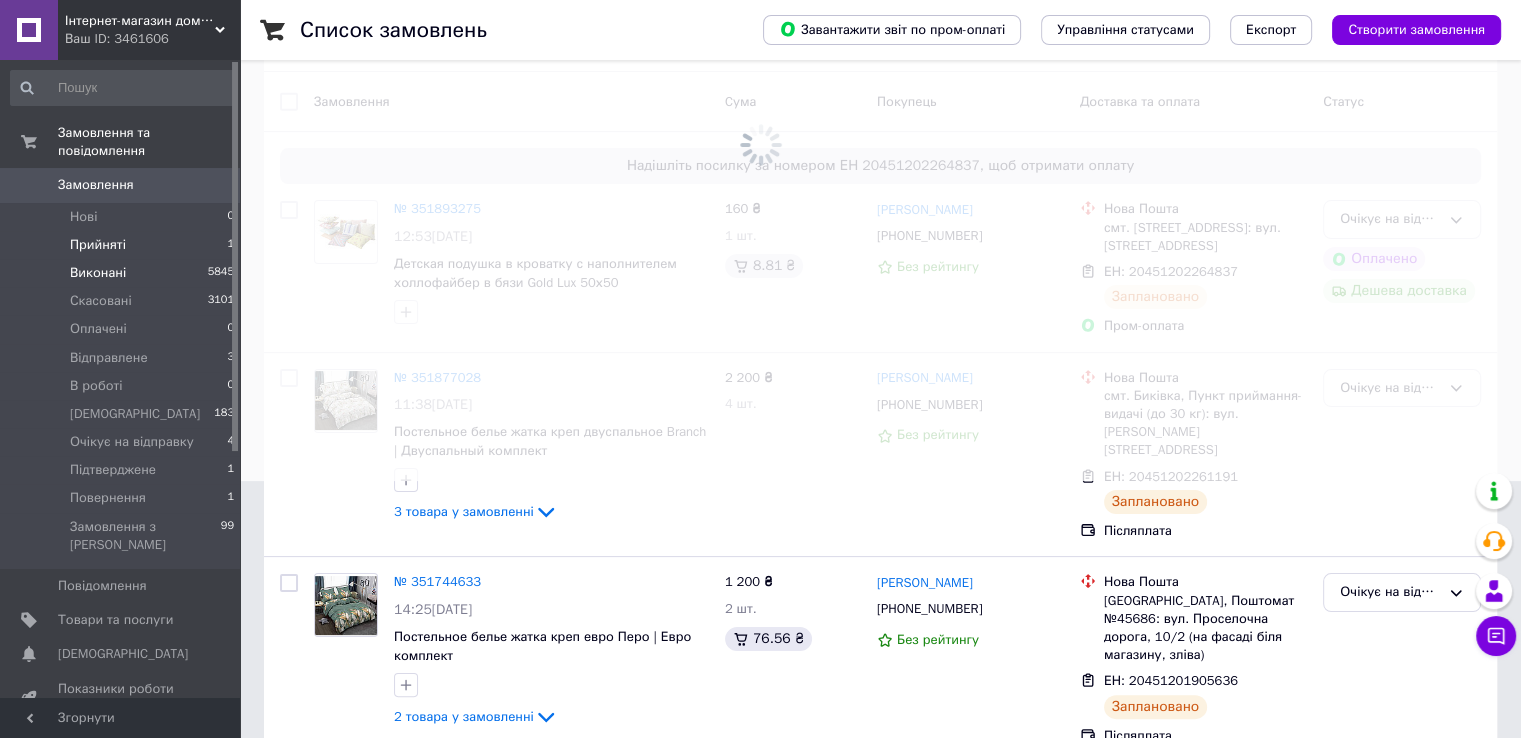click on "Прийняті 1" at bounding box center (123, 245) 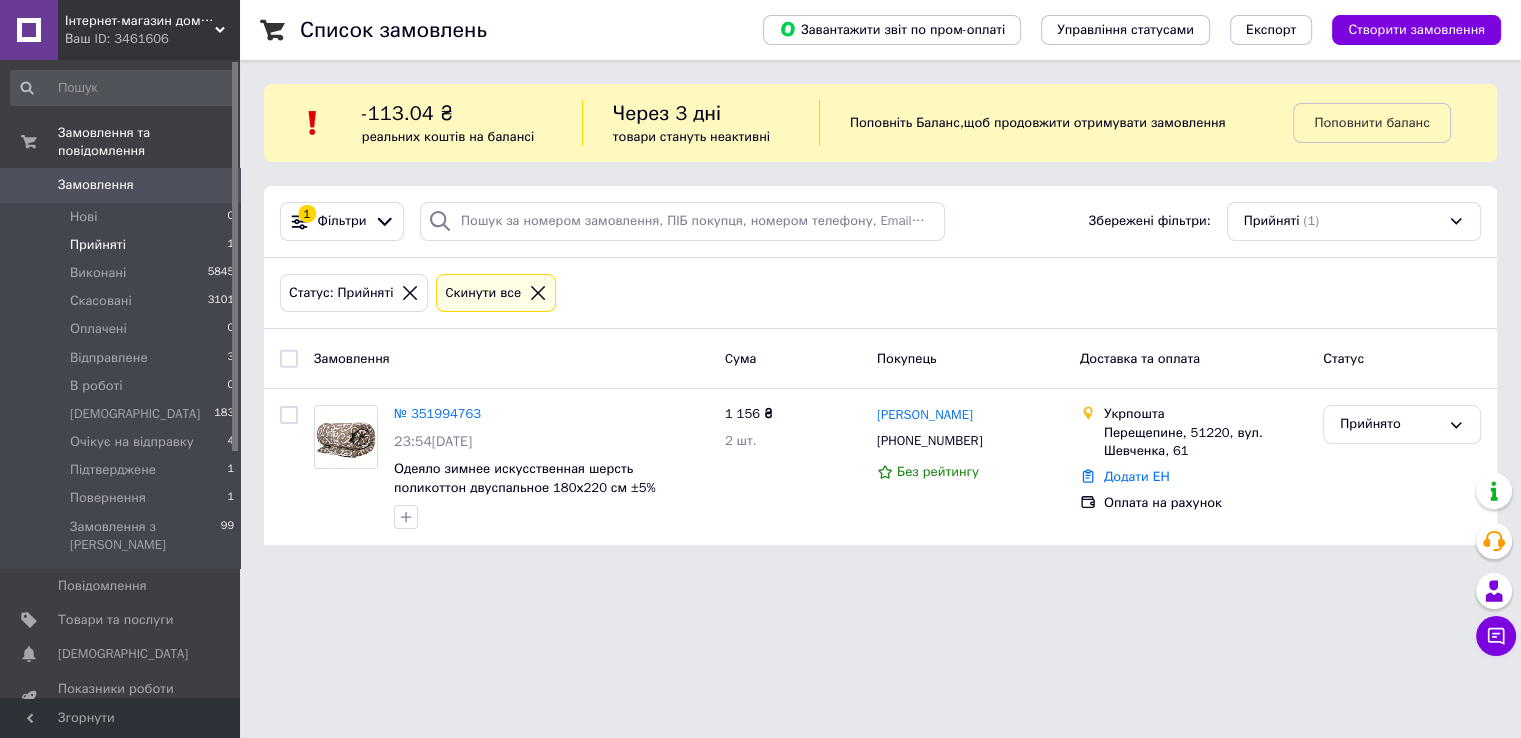 scroll, scrollTop: 0, scrollLeft: 0, axis: both 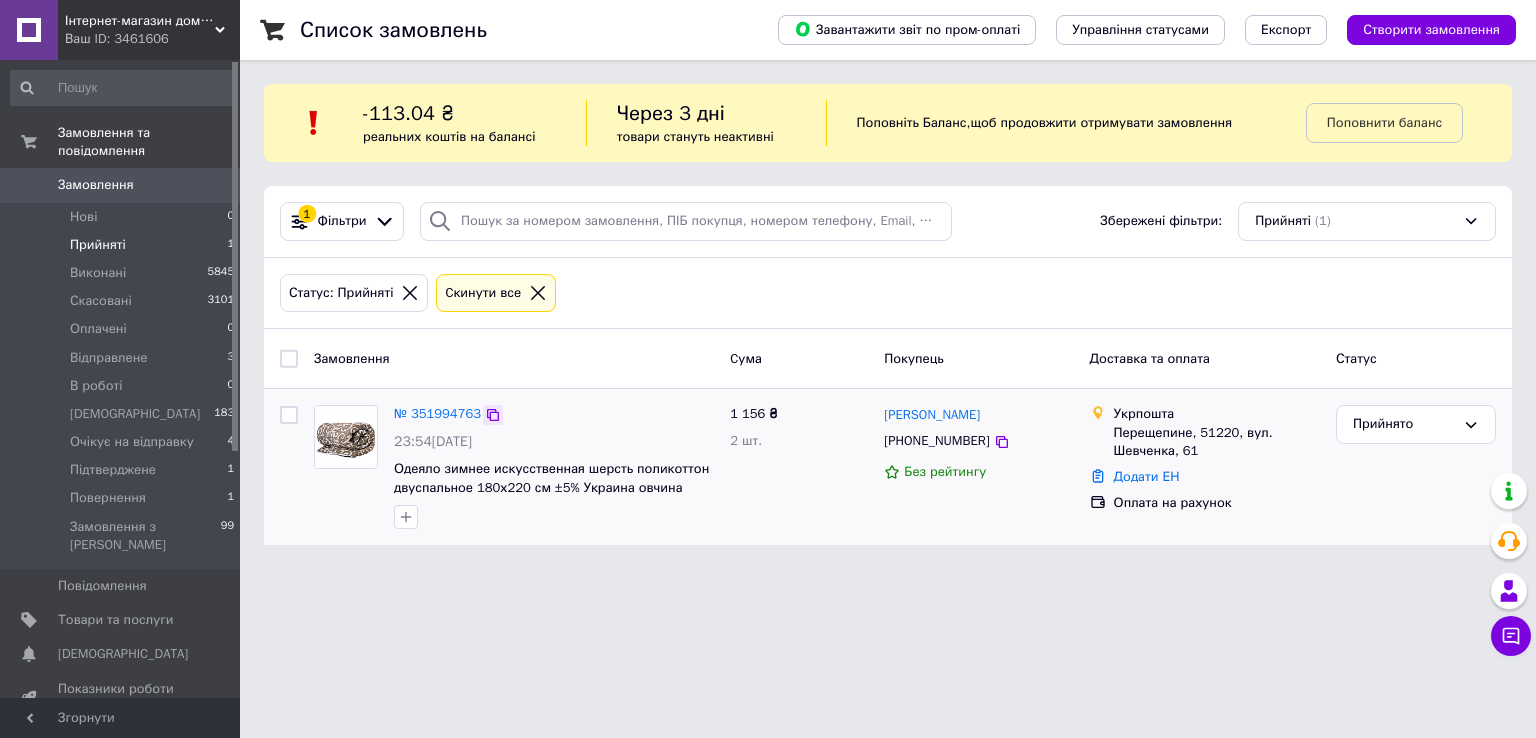 click 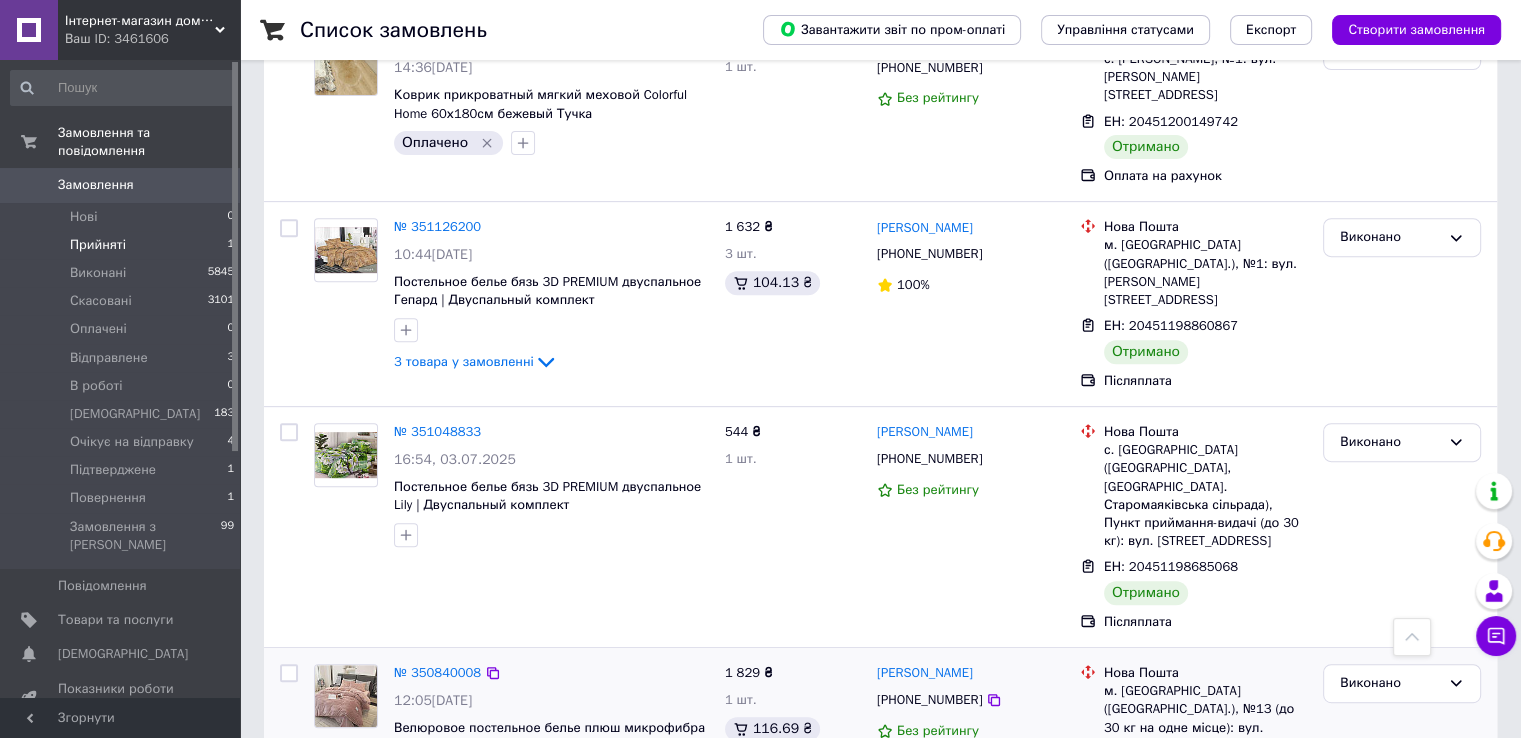 scroll, scrollTop: 900, scrollLeft: 0, axis: vertical 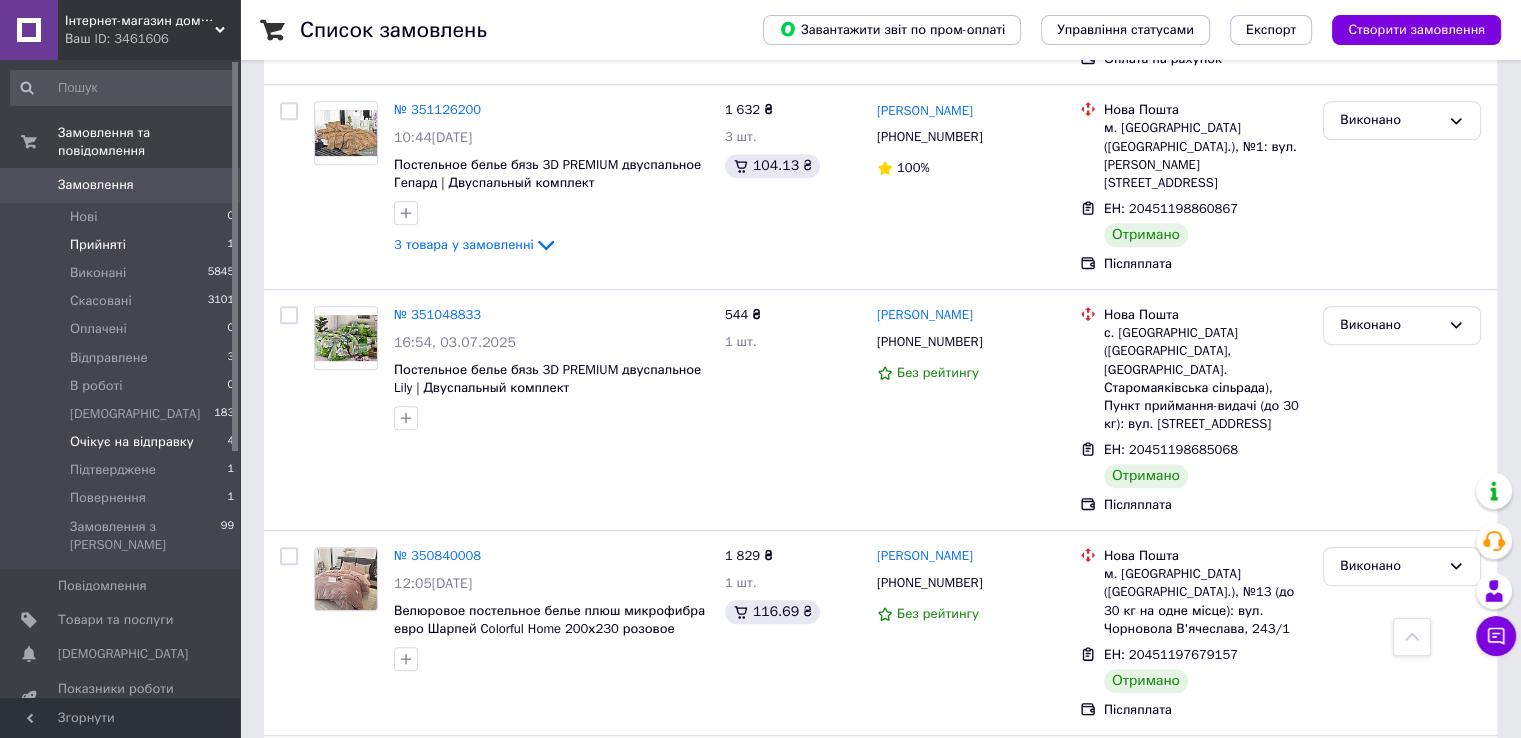 click on "Очікує на відправку 4" at bounding box center [123, 442] 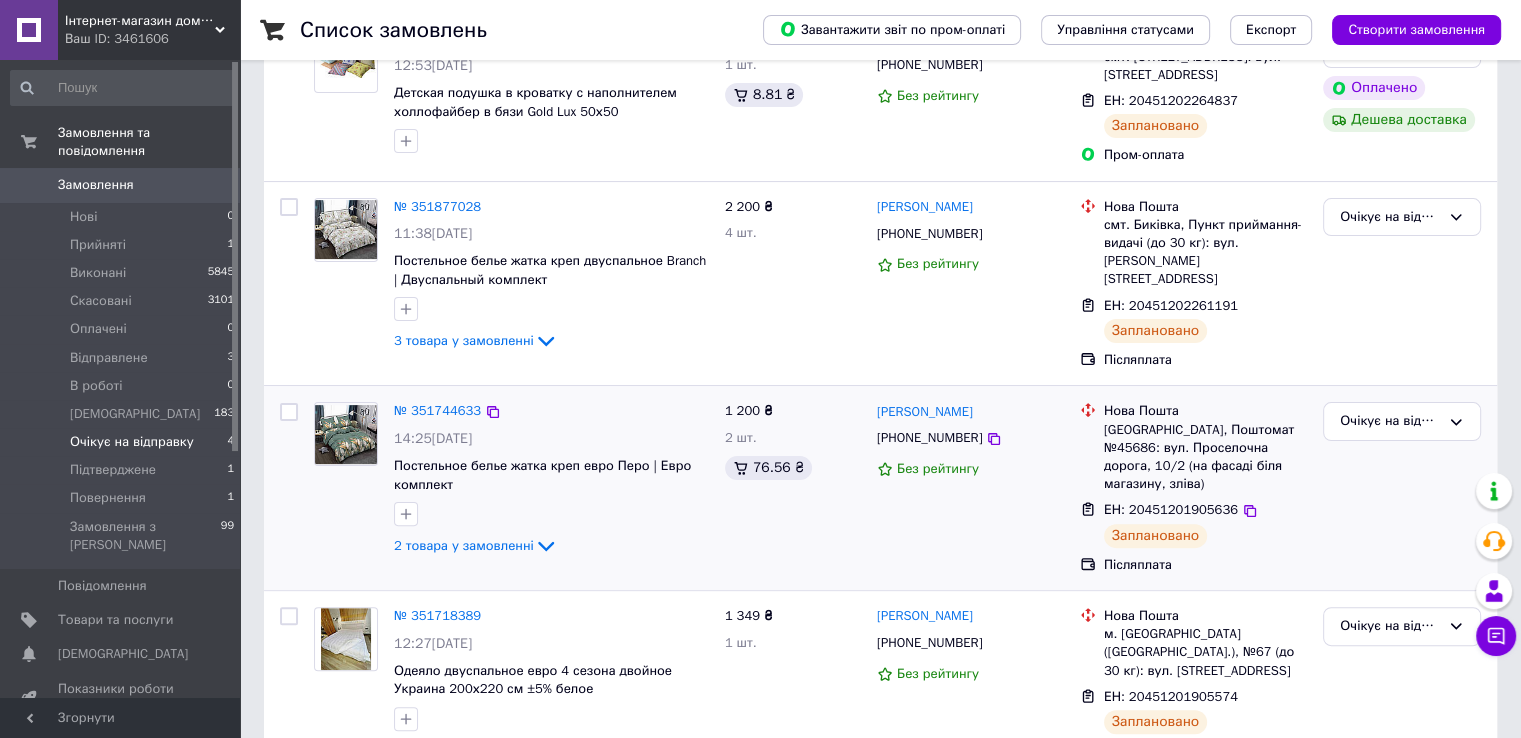scroll, scrollTop: 457, scrollLeft: 0, axis: vertical 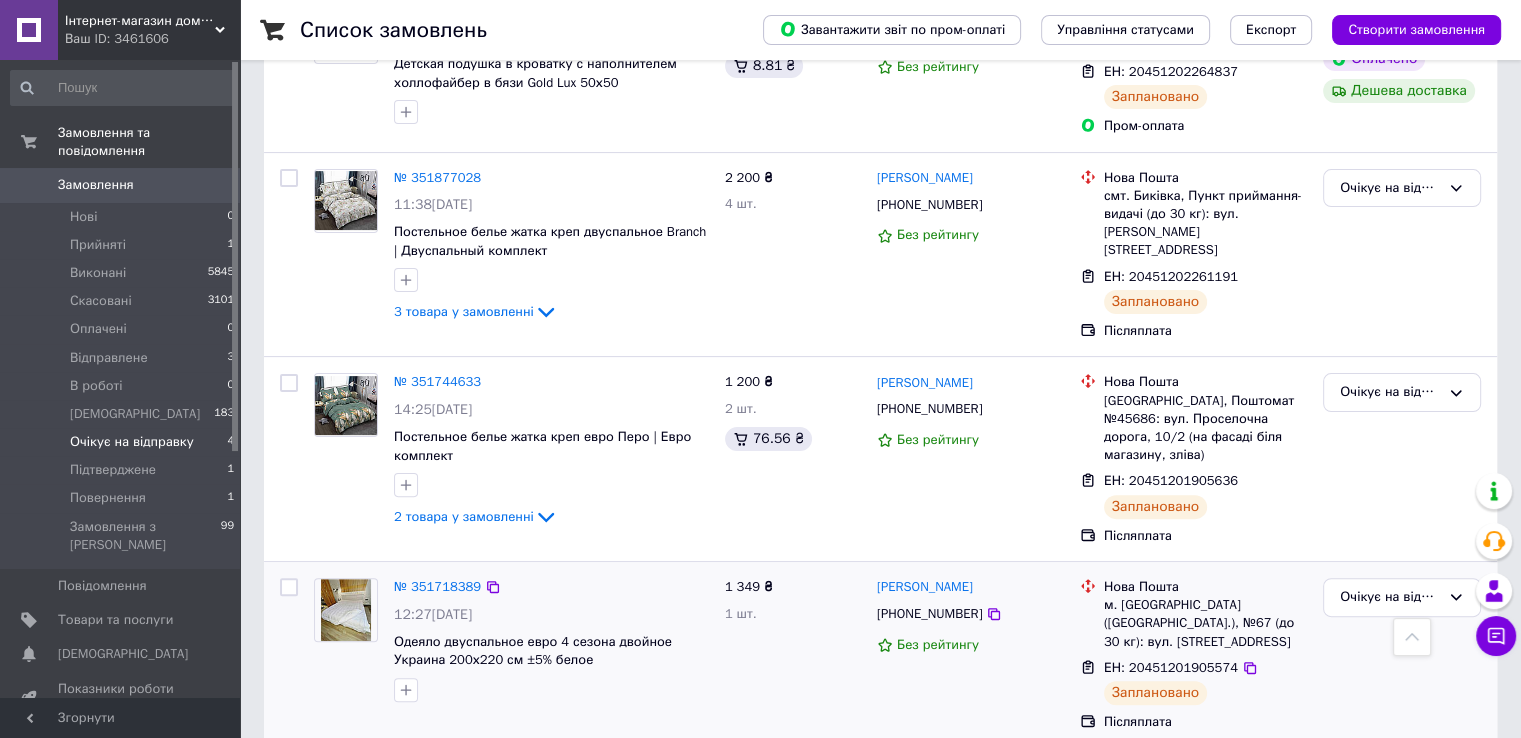 drag, startPoint x: 483, startPoint y: 564, endPoint x: 370, endPoint y: 641, distance: 136.74063 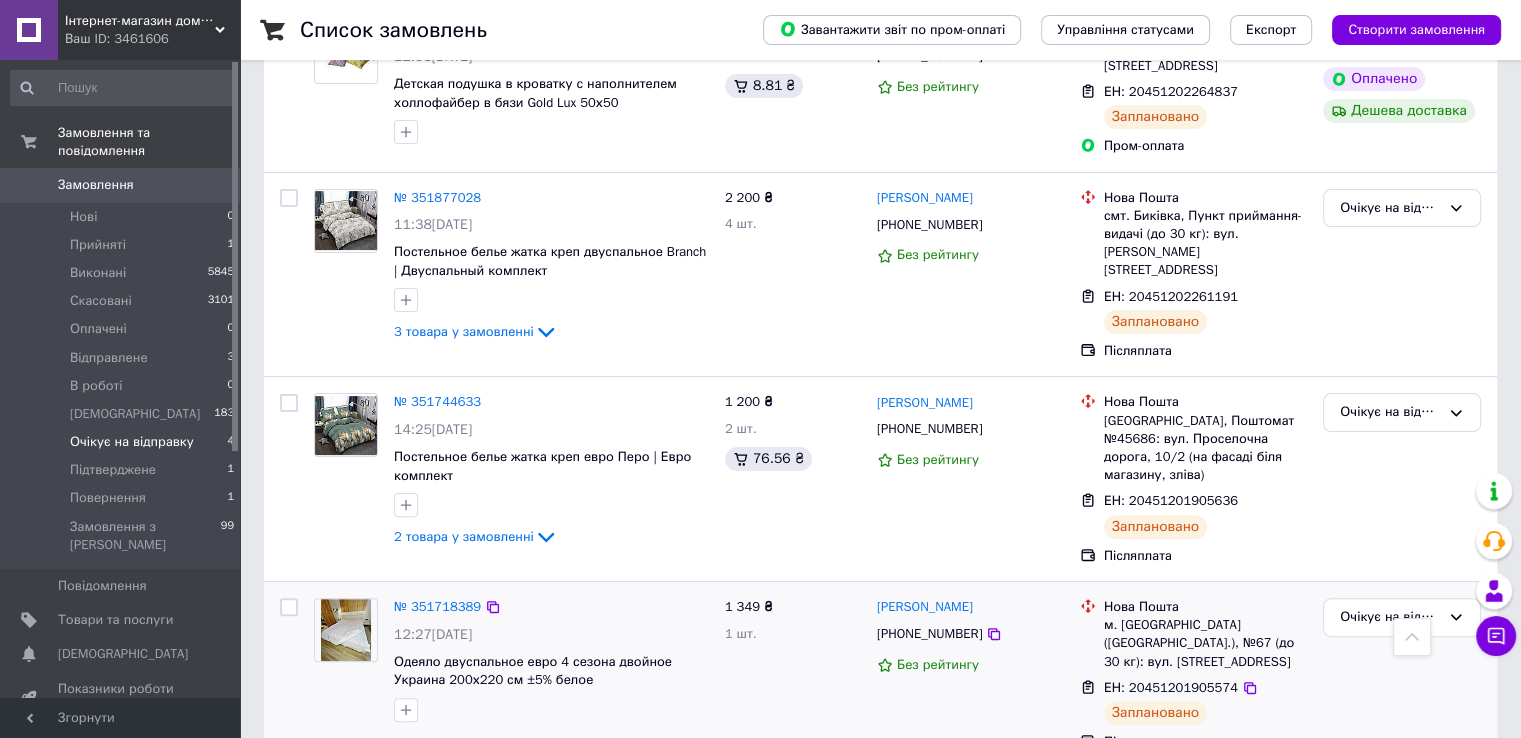 scroll, scrollTop: 457, scrollLeft: 0, axis: vertical 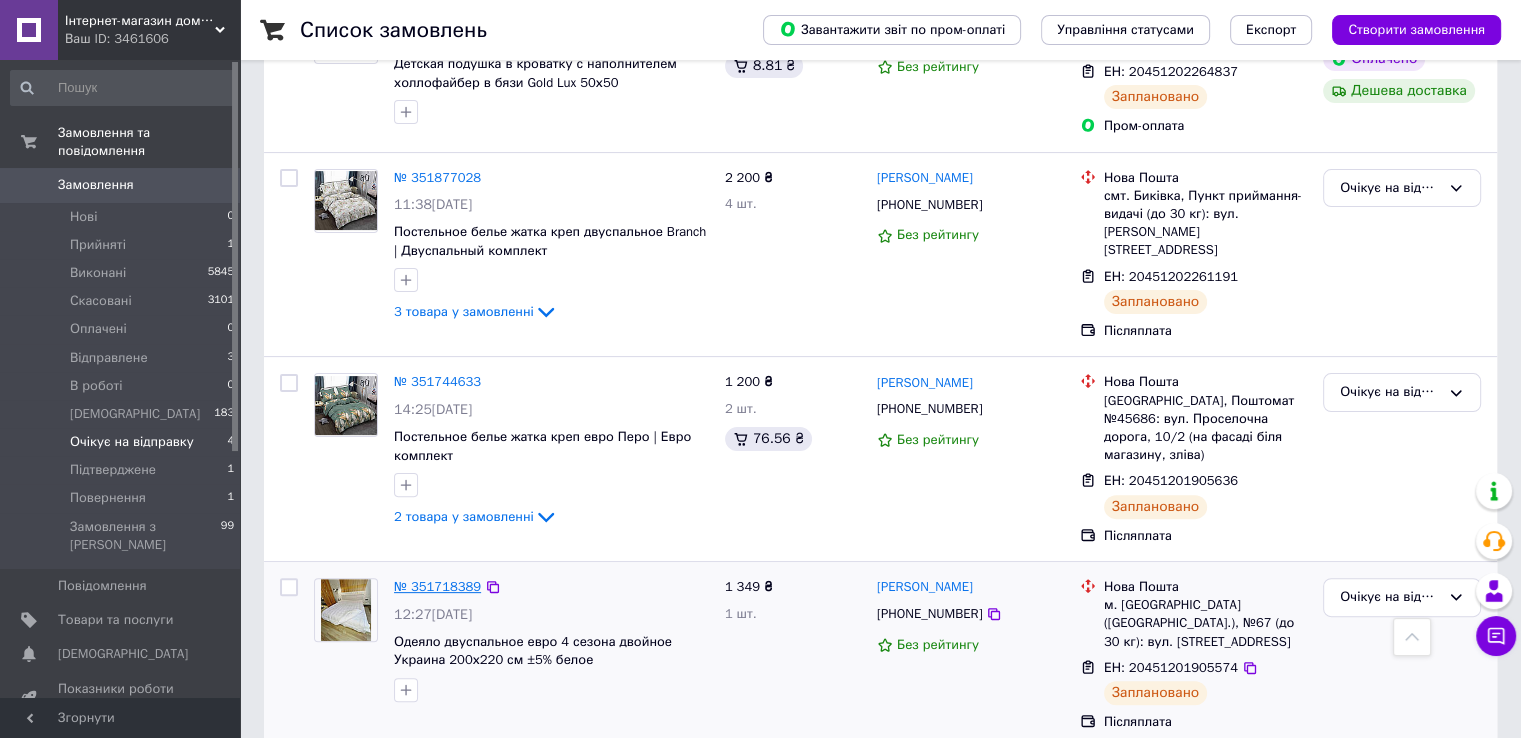 click on "№ 351718389" at bounding box center [437, 586] 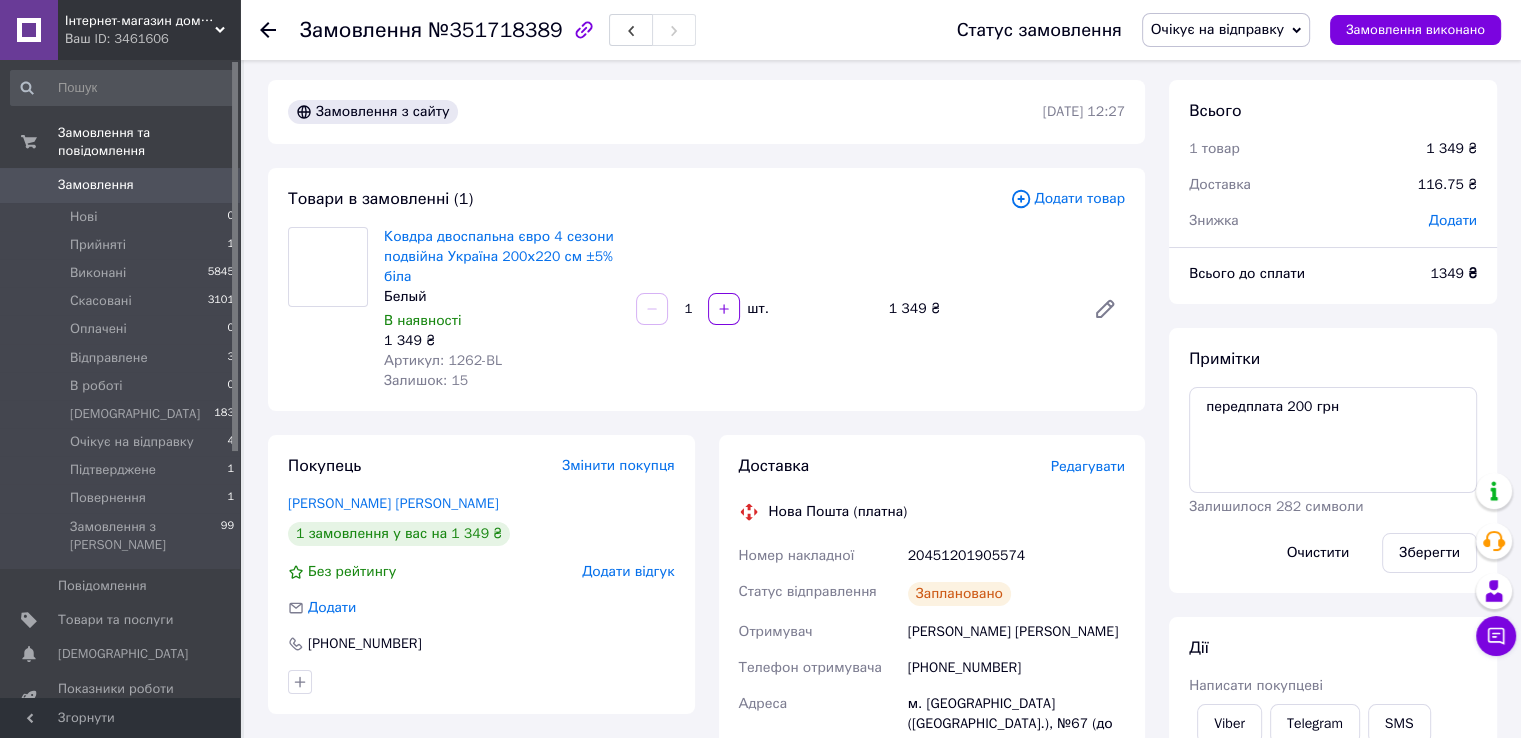 scroll, scrollTop: 0, scrollLeft: 0, axis: both 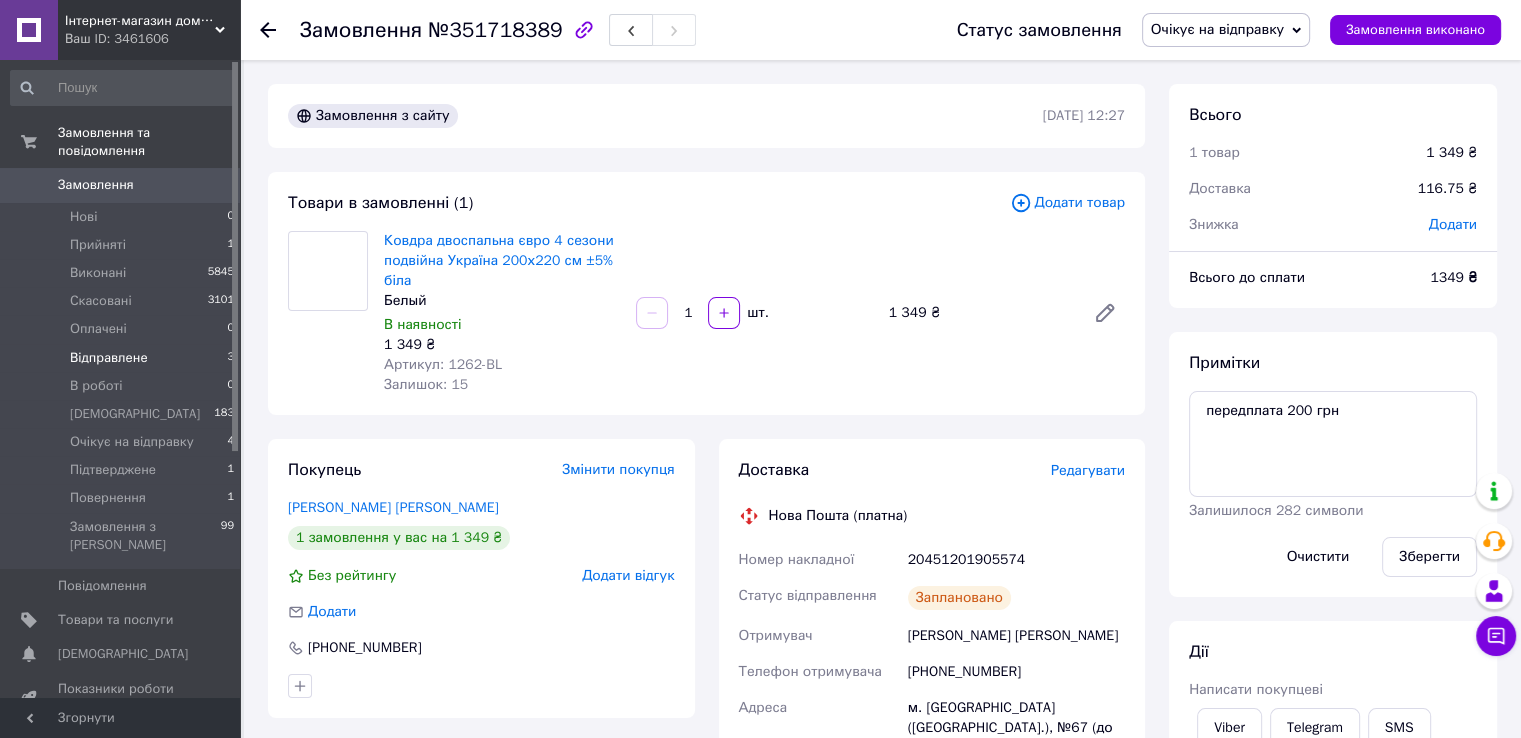 click on "Відправлене 3" at bounding box center [123, 358] 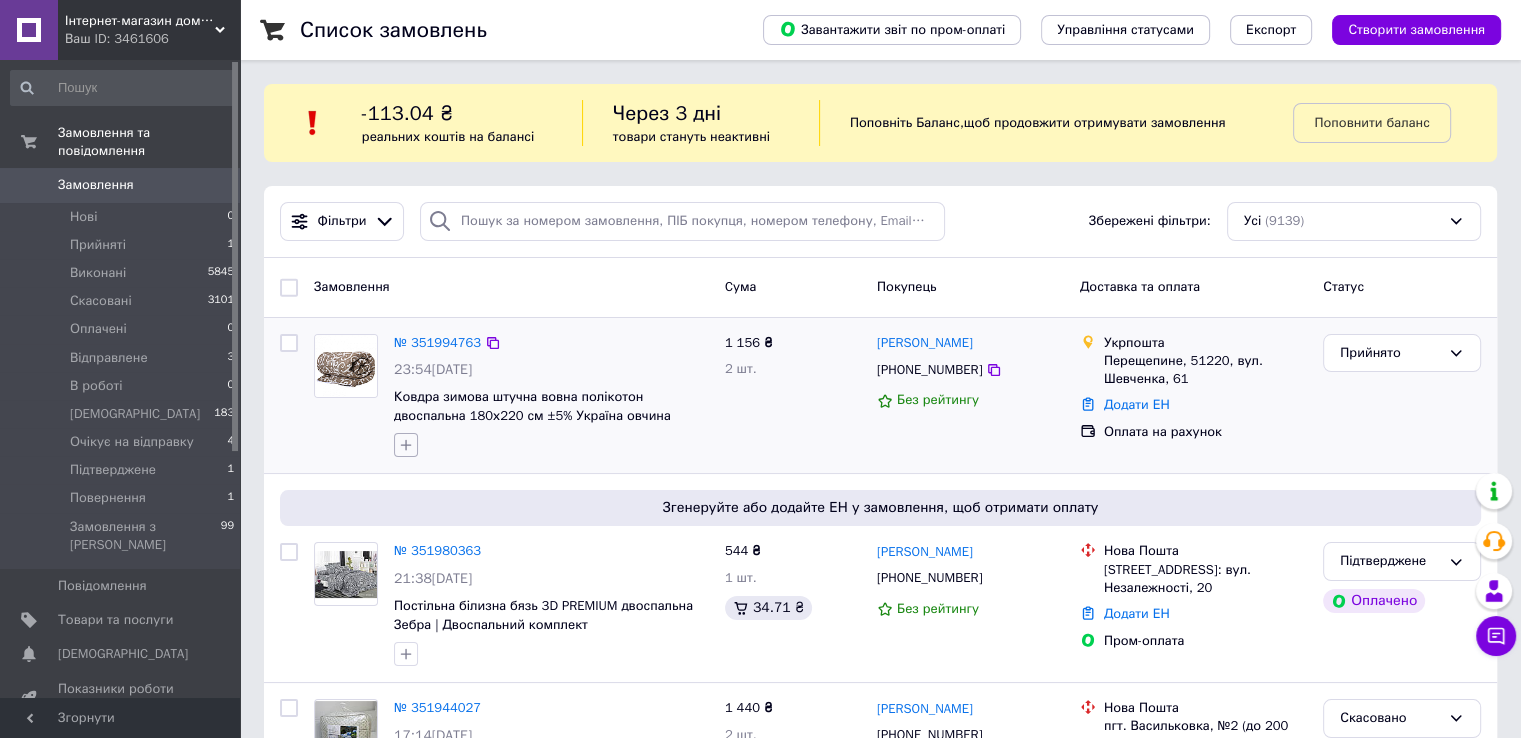 click 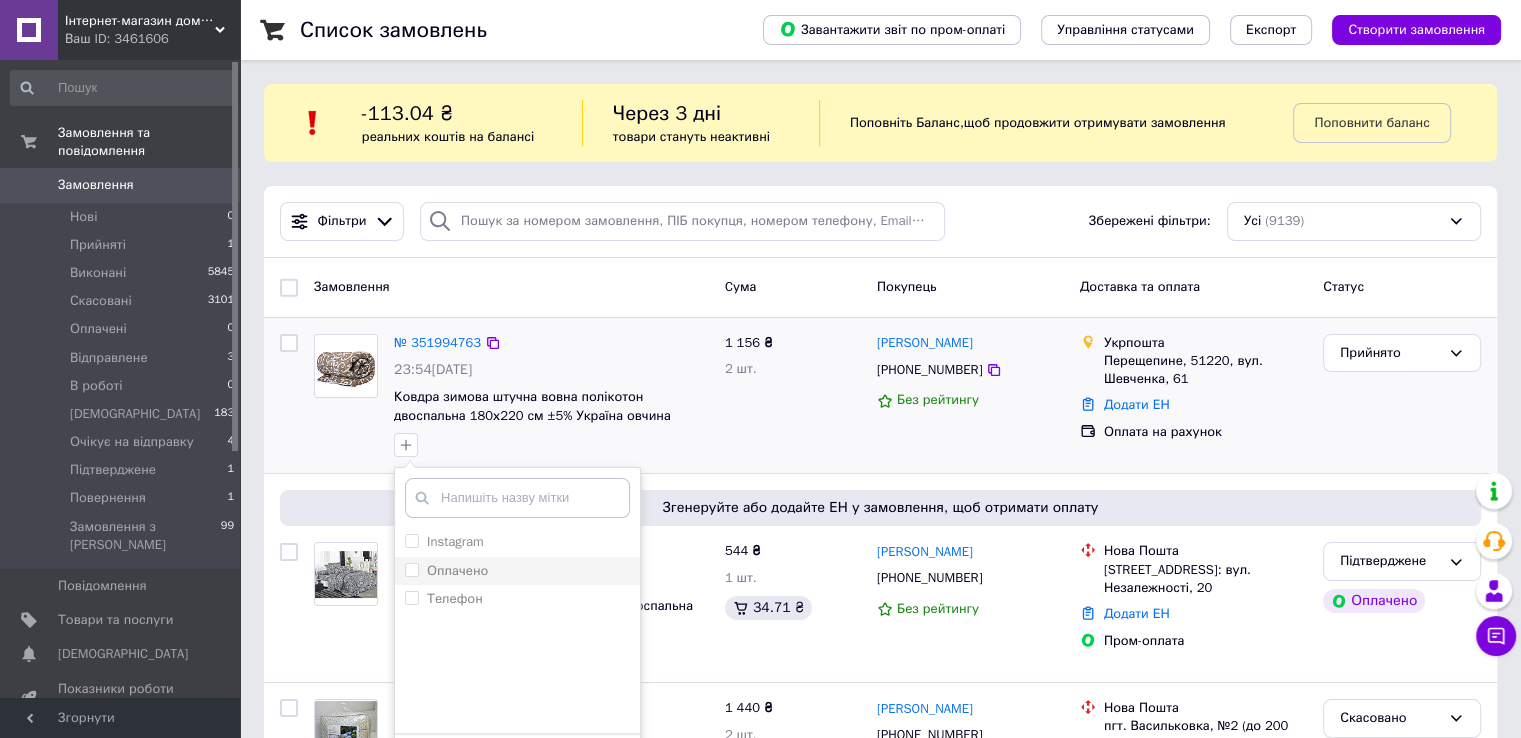 click on "Оплачено" at bounding box center (457, 570) 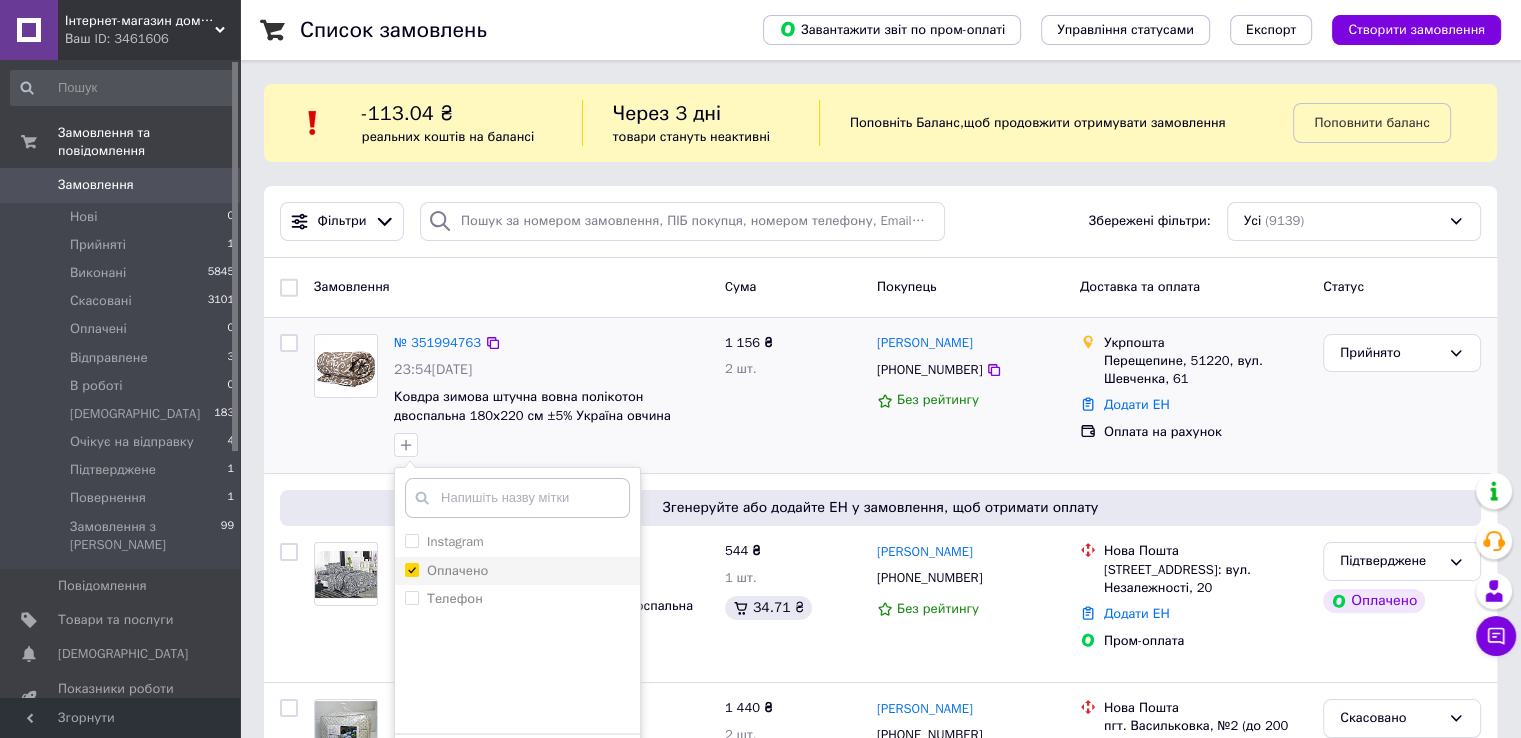 checkbox on "true" 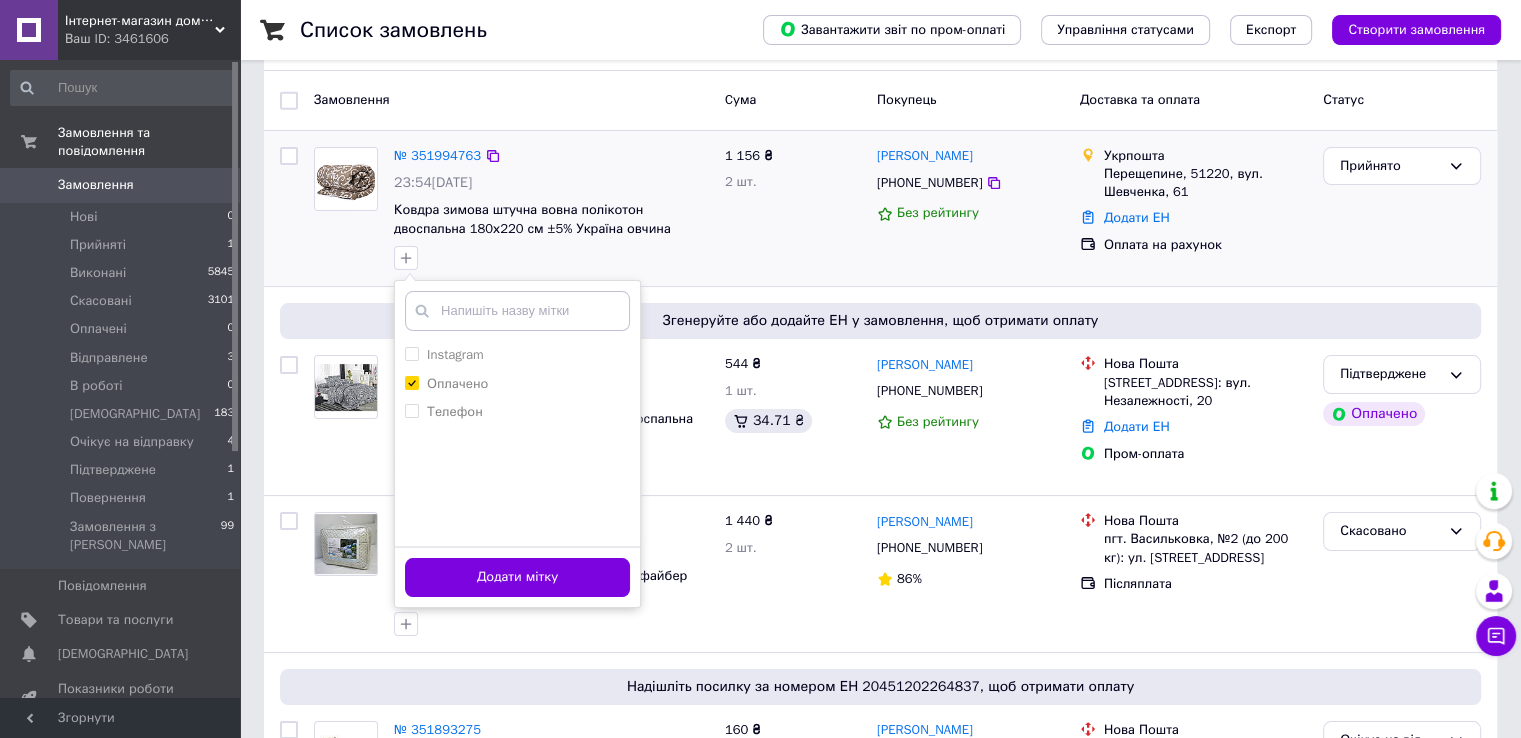 scroll, scrollTop: 200, scrollLeft: 0, axis: vertical 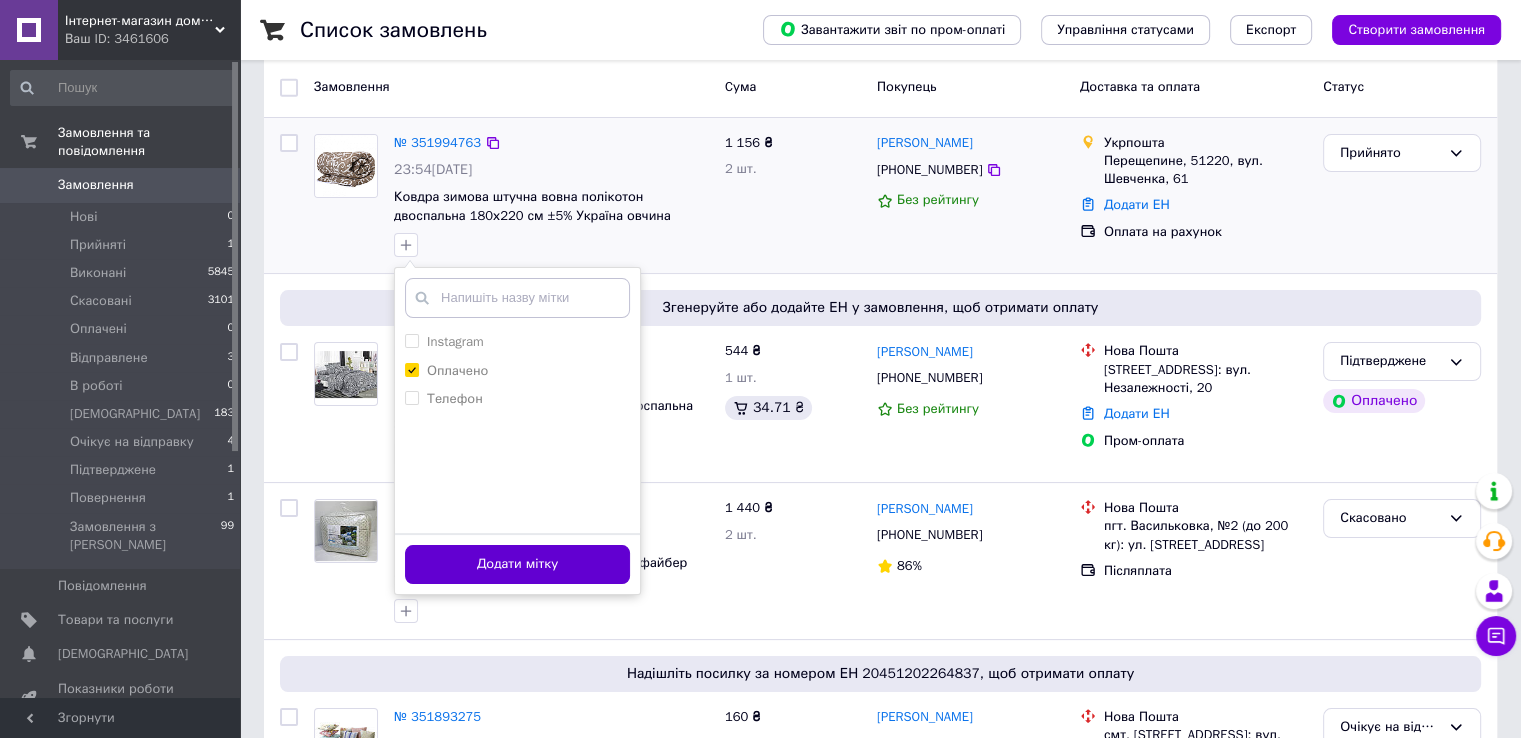 click on "Додати мітку" at bounding box center (517, 564) 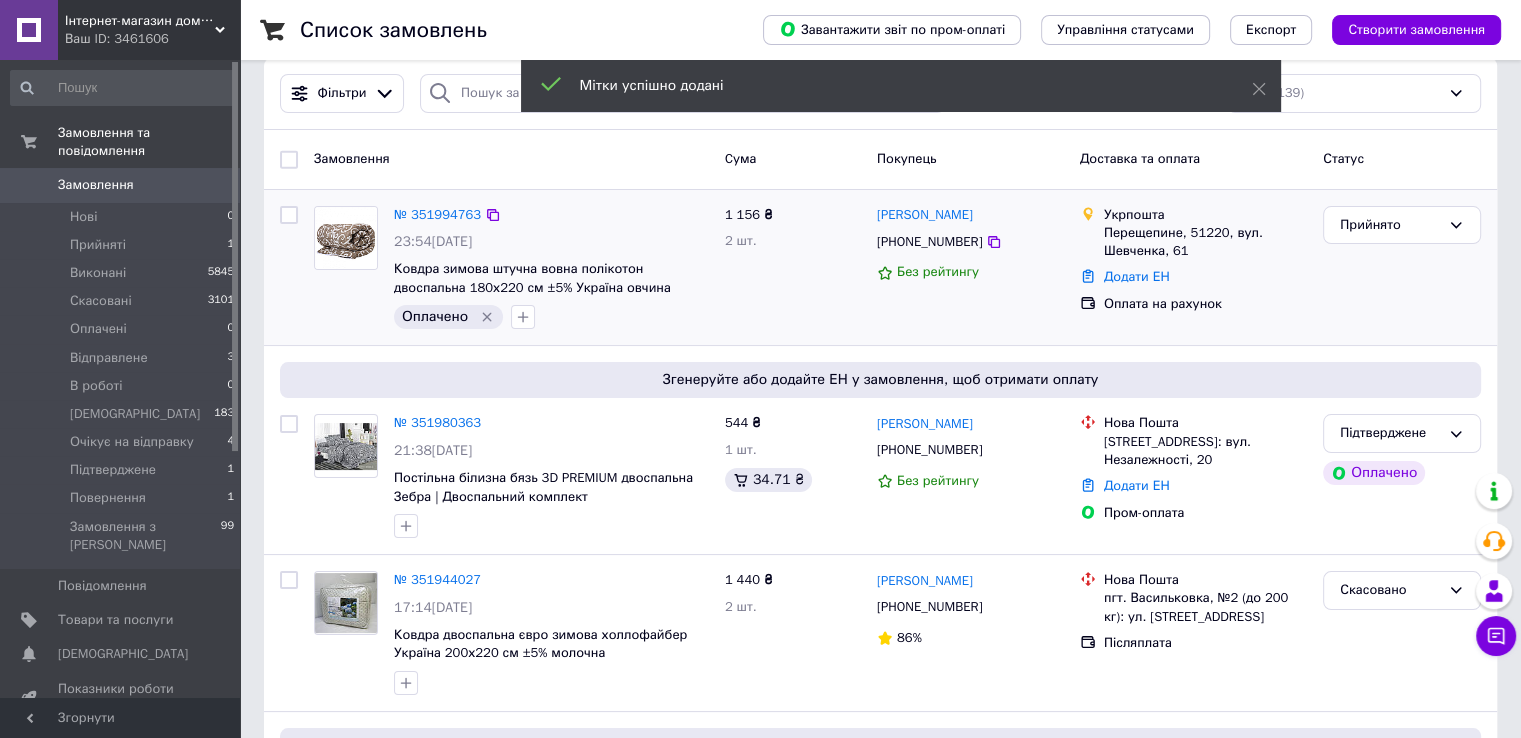 scroll, scrollTop: 0, scrollLeft: 0, axis: both 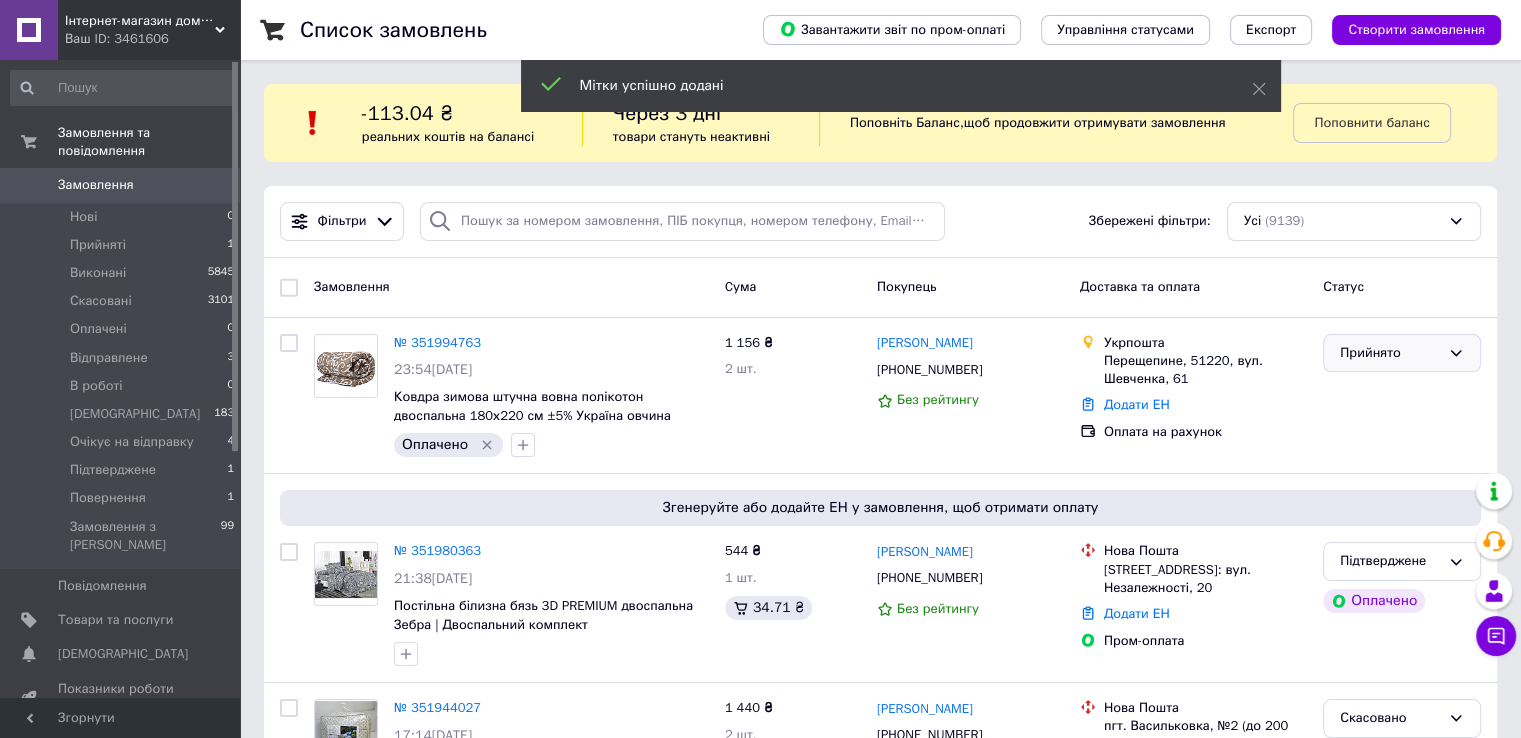 click on "Прийнято" at bounding box center (1402, 353) 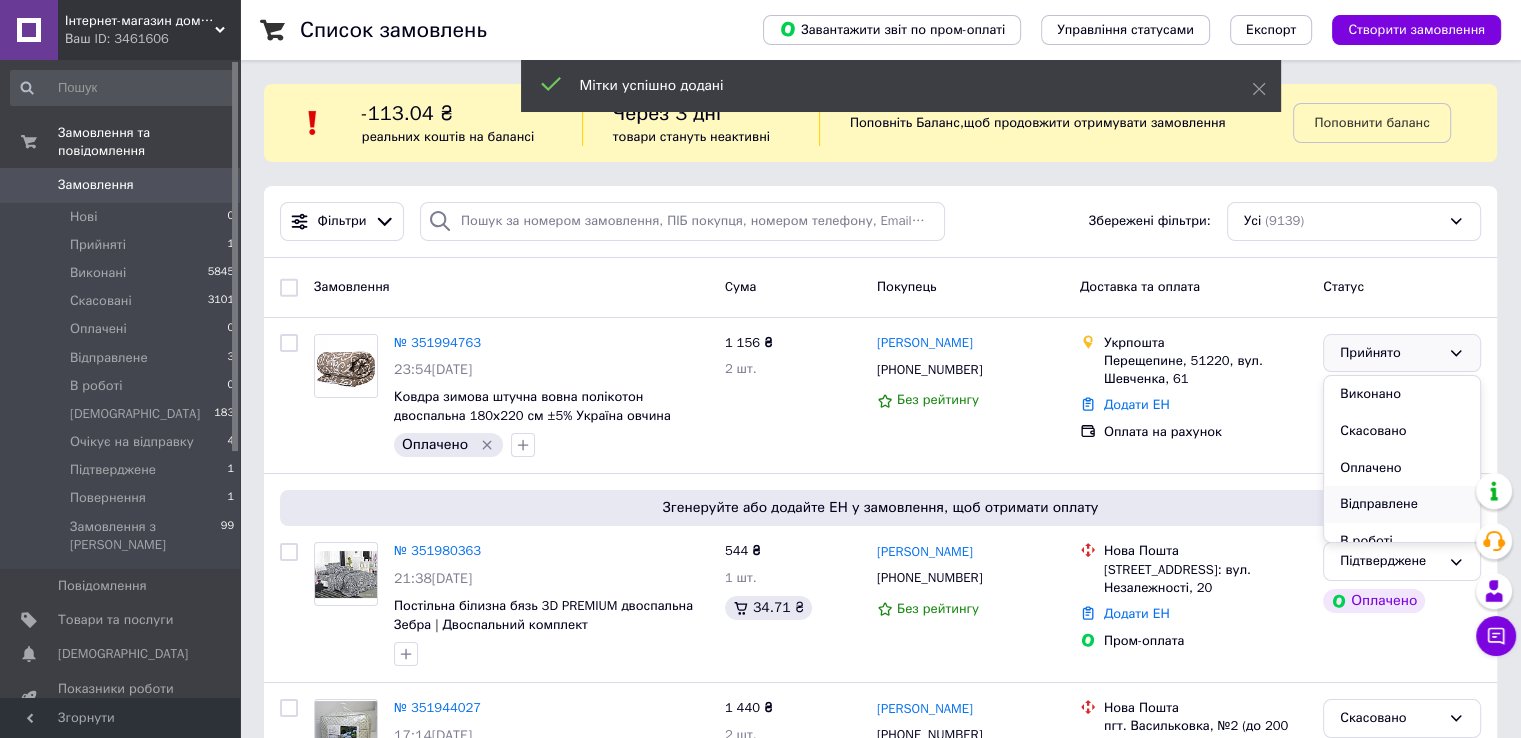 scroll, scrollTop: 163, scrollLeft: 0, axis: vertical 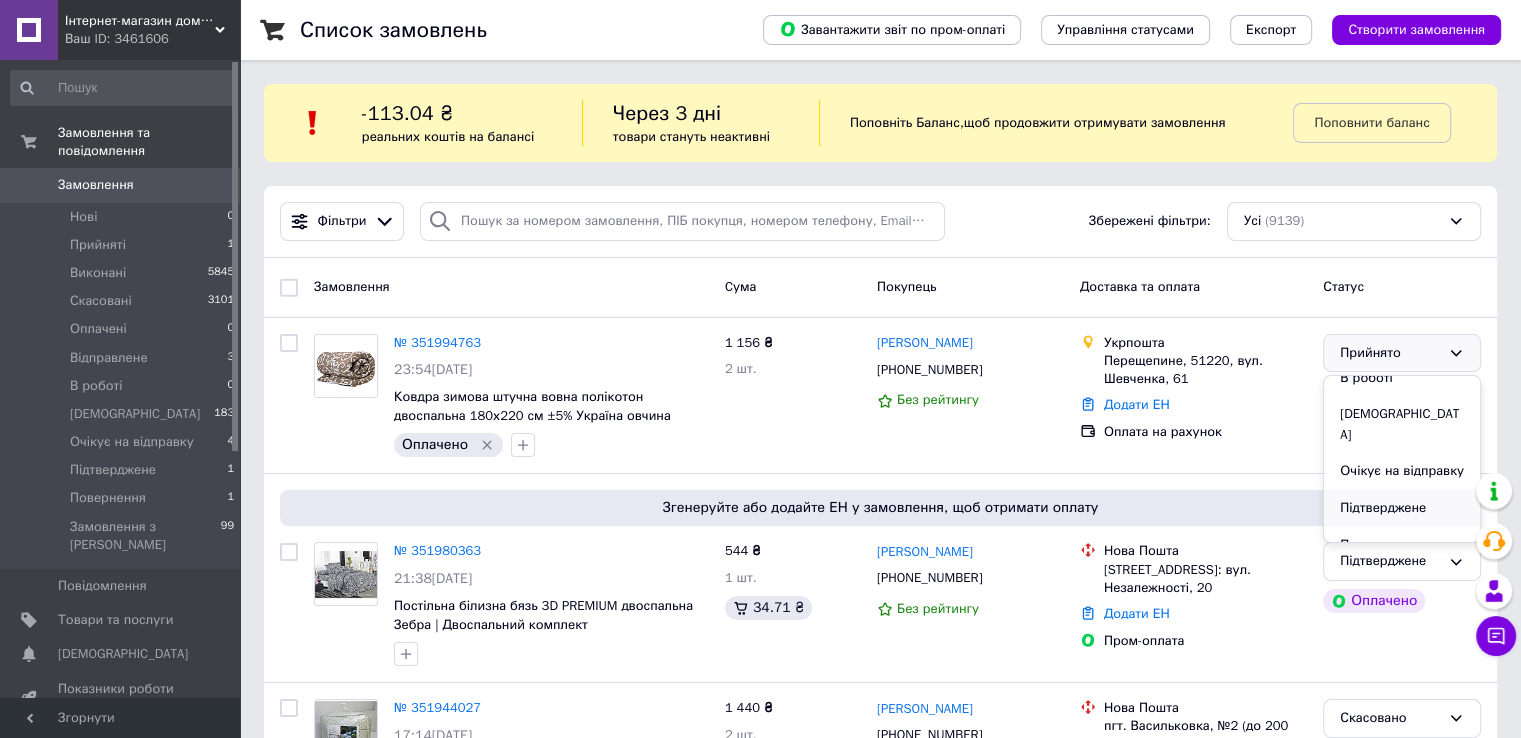 click on "Підтверджене" at bounding box center [1402, 508] 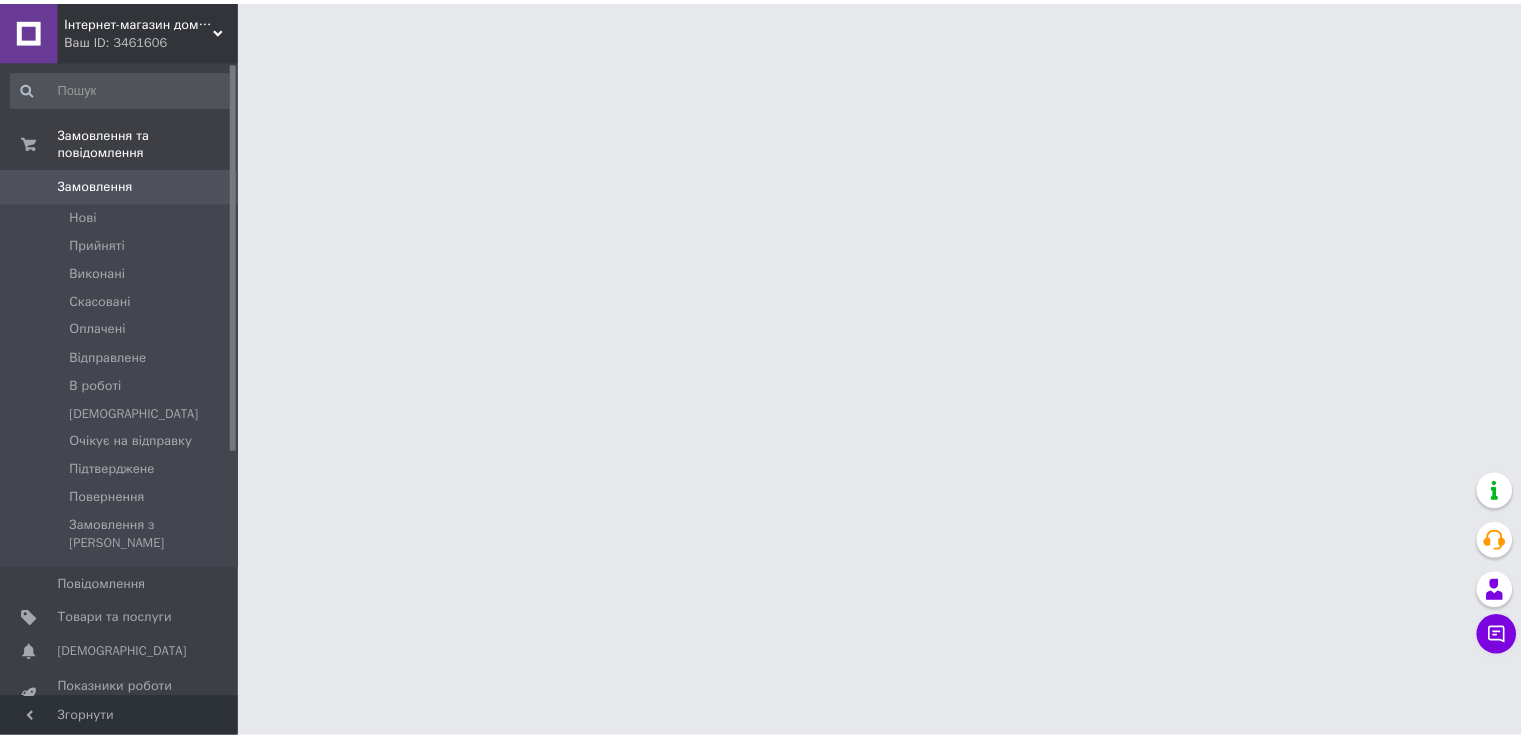 scroll, scrollTop: 0, scrollLeft: 0, axis: both 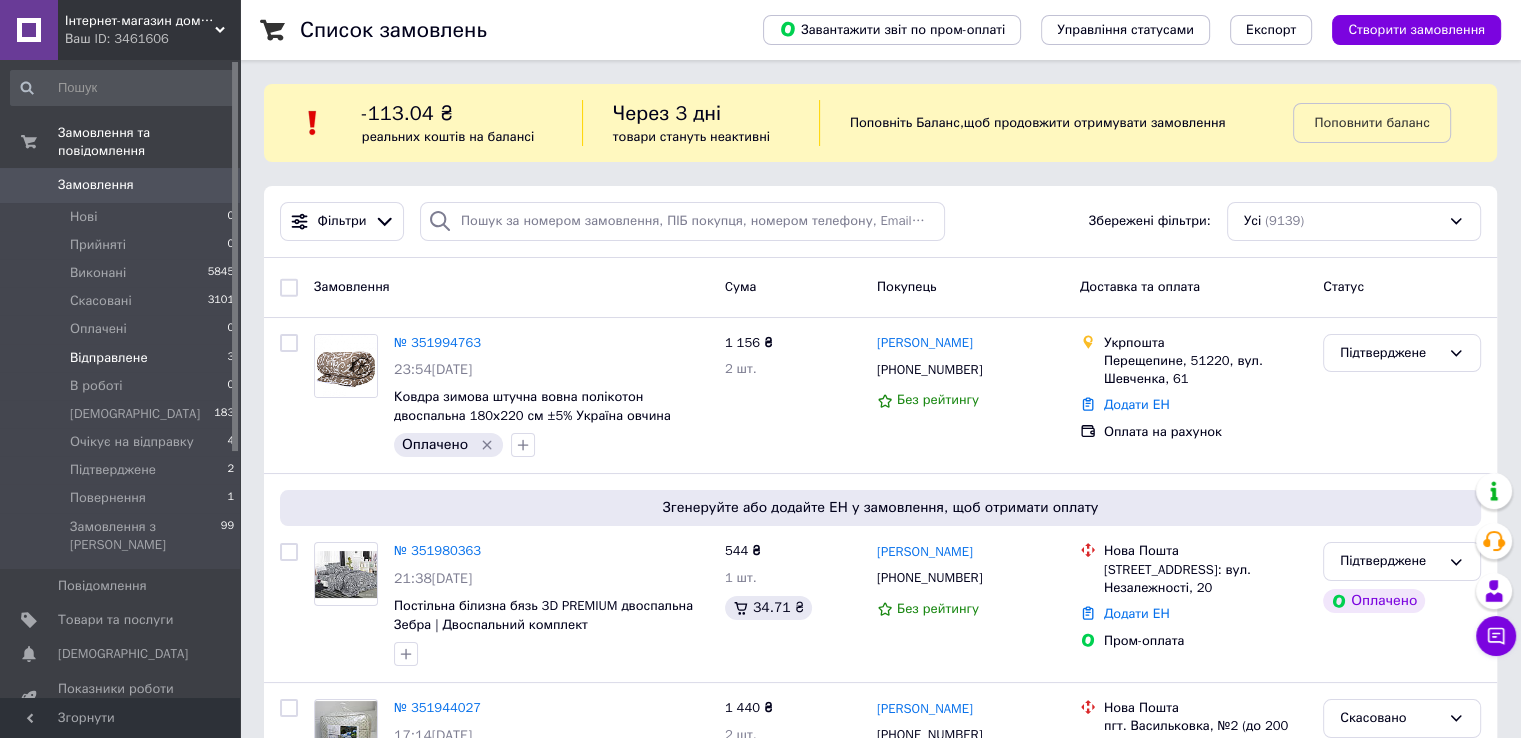 click on "Відправлене" at bounding box center [109, 358] 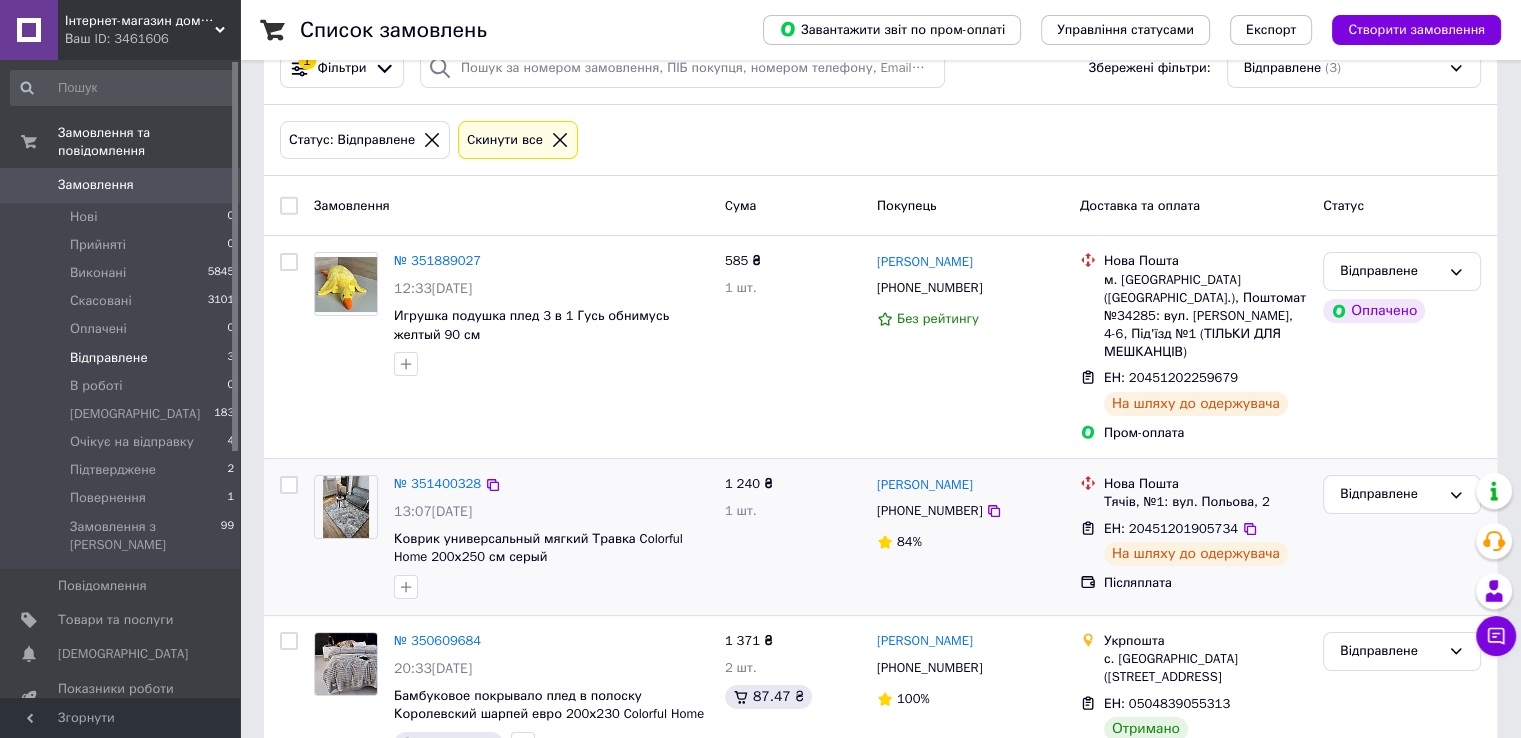 scroll, scrollTop: 223, scrollLeft: 0, axis: vertical 